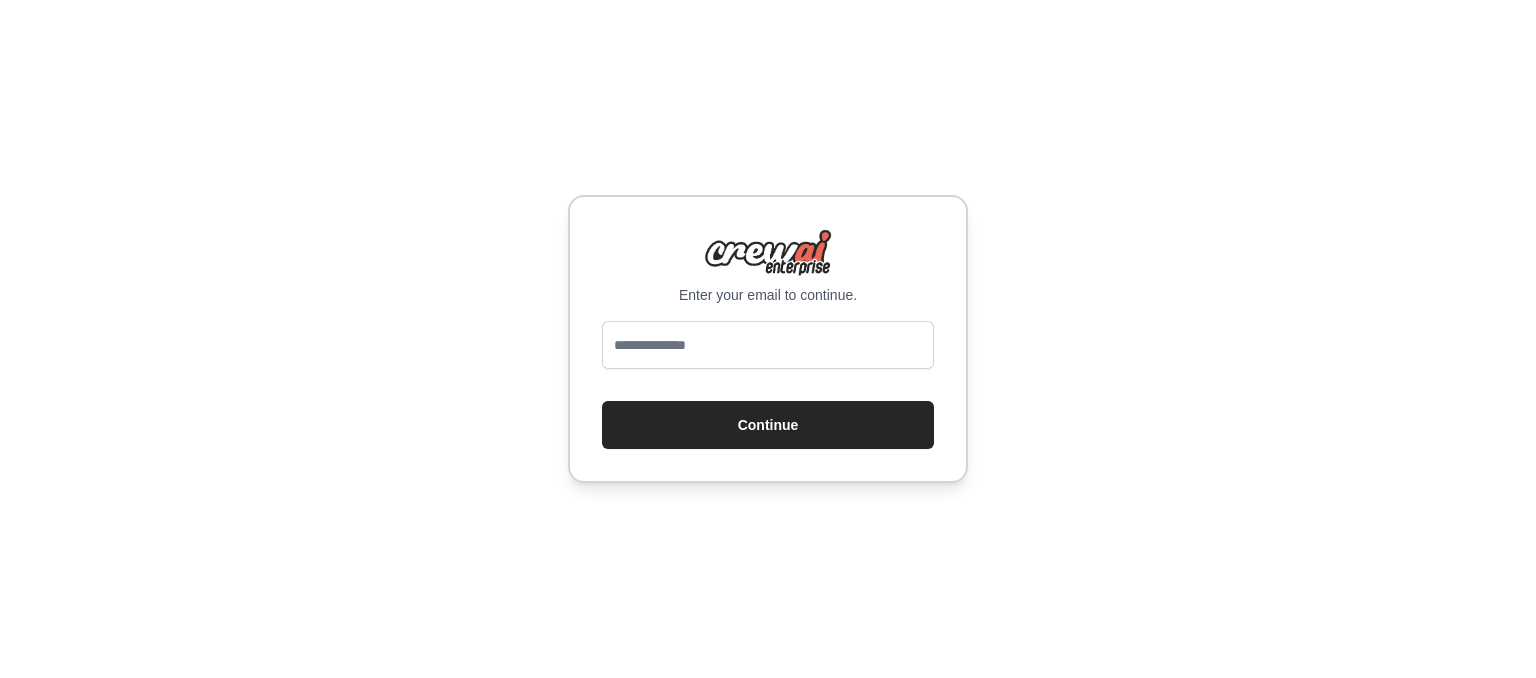 scroll, scrollTop: 0, scrollLeft: 0, axis: both 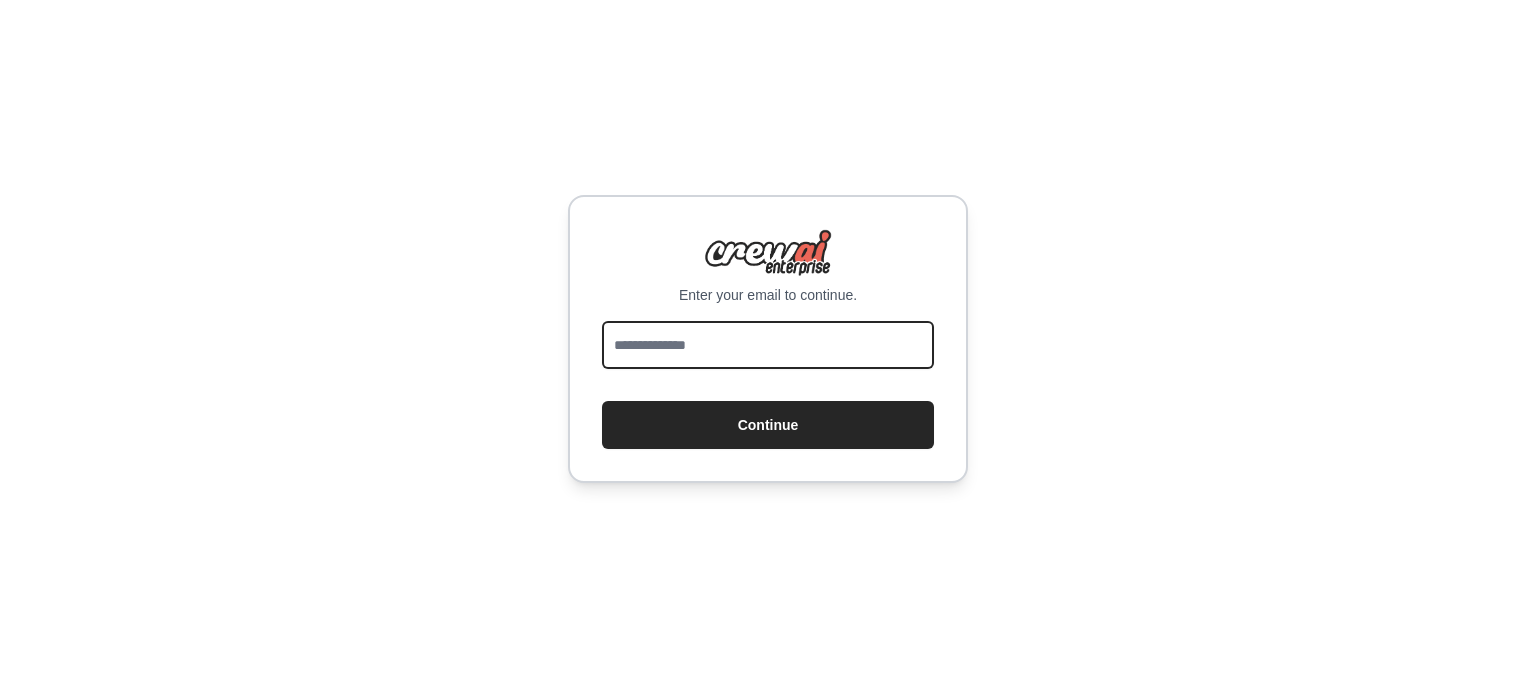 drag, startPoint x: 0, startPoint y: 0, endPoint x: 699, endPoint y: 340, distance: 777.30365 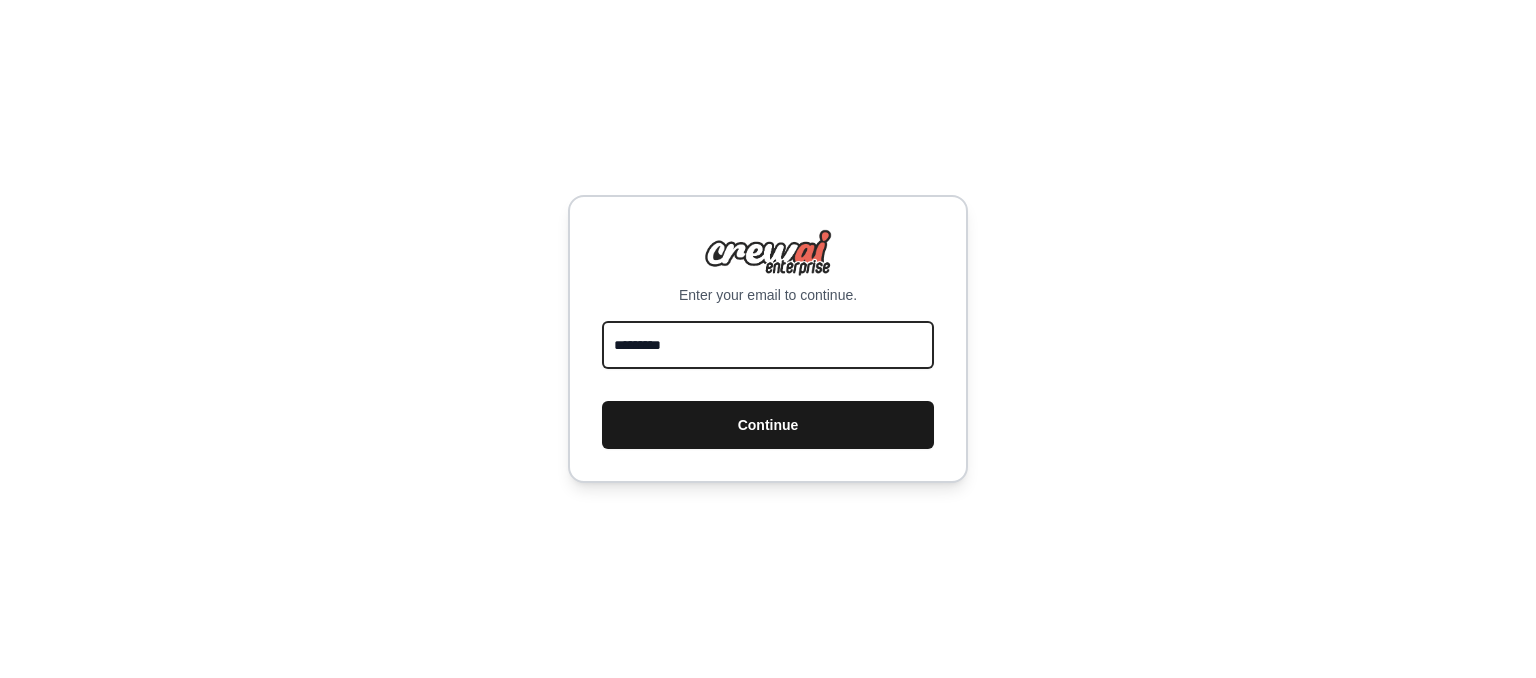 type on "**********" 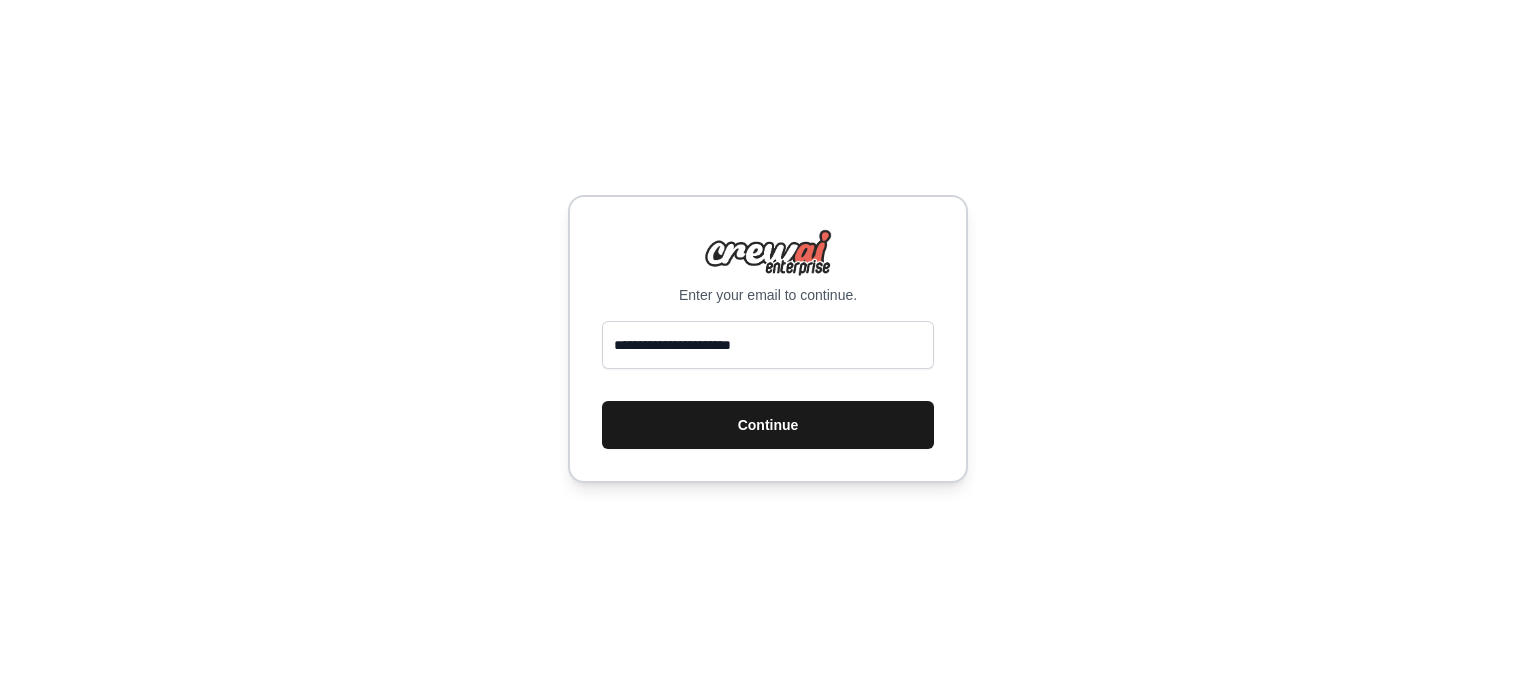 click on "Continue" at bounding box center (768, 425) 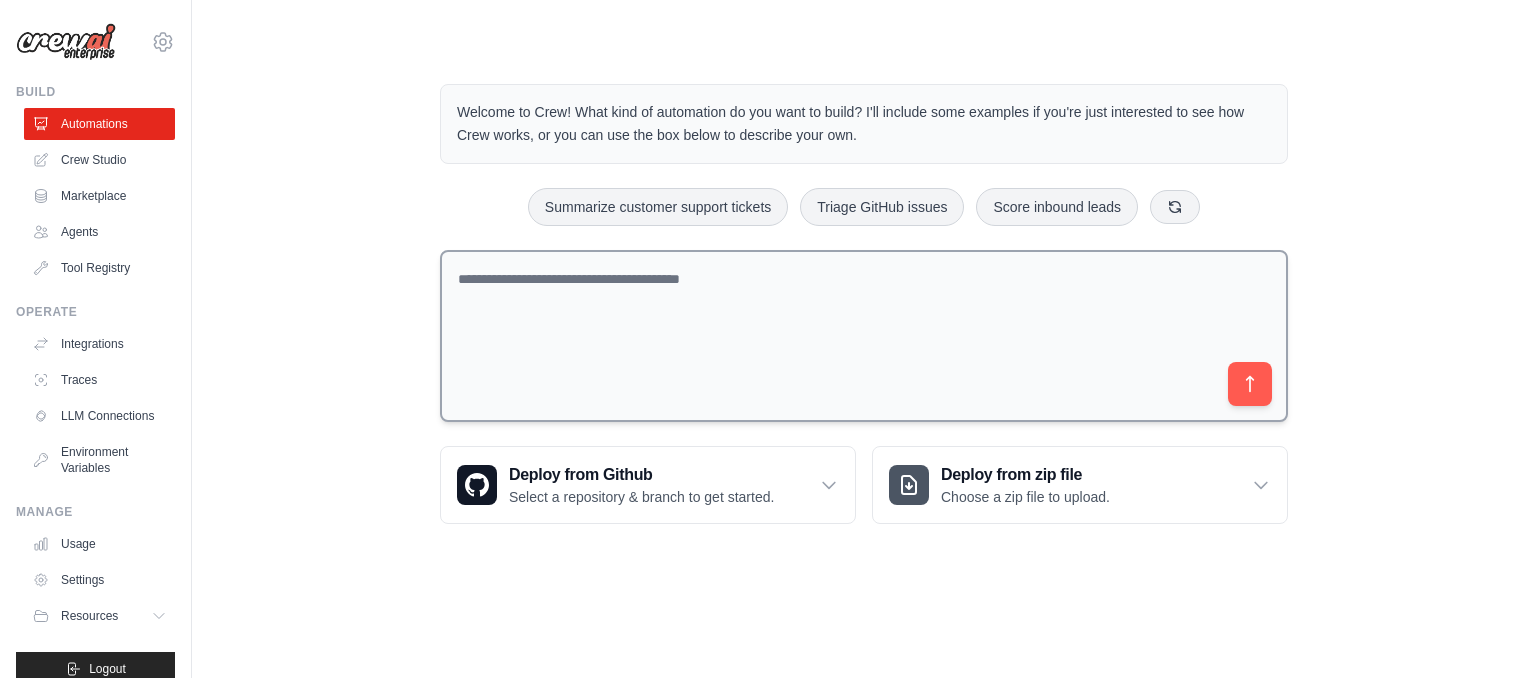 scroll, scrollTop: 0, scrollLeft: 0, axis: both 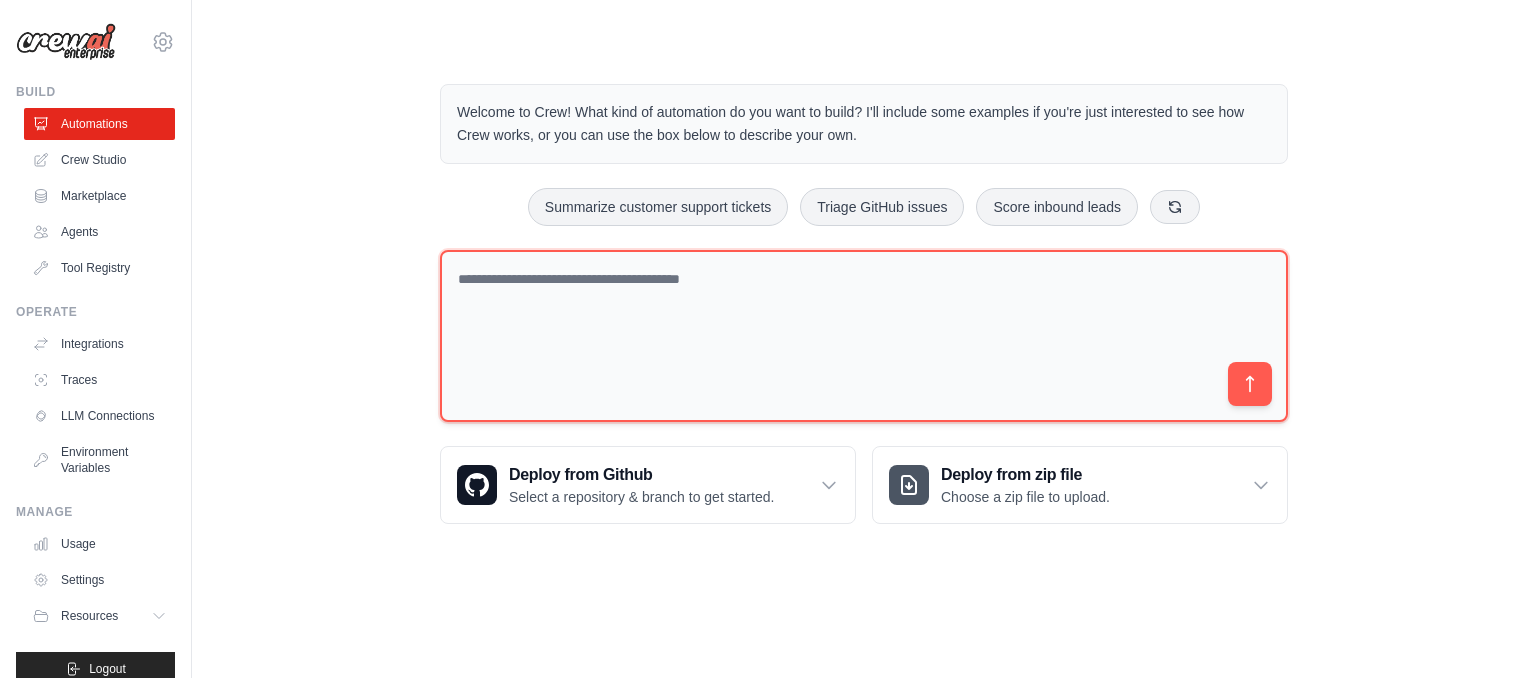 click at bounding box center [864, 336] 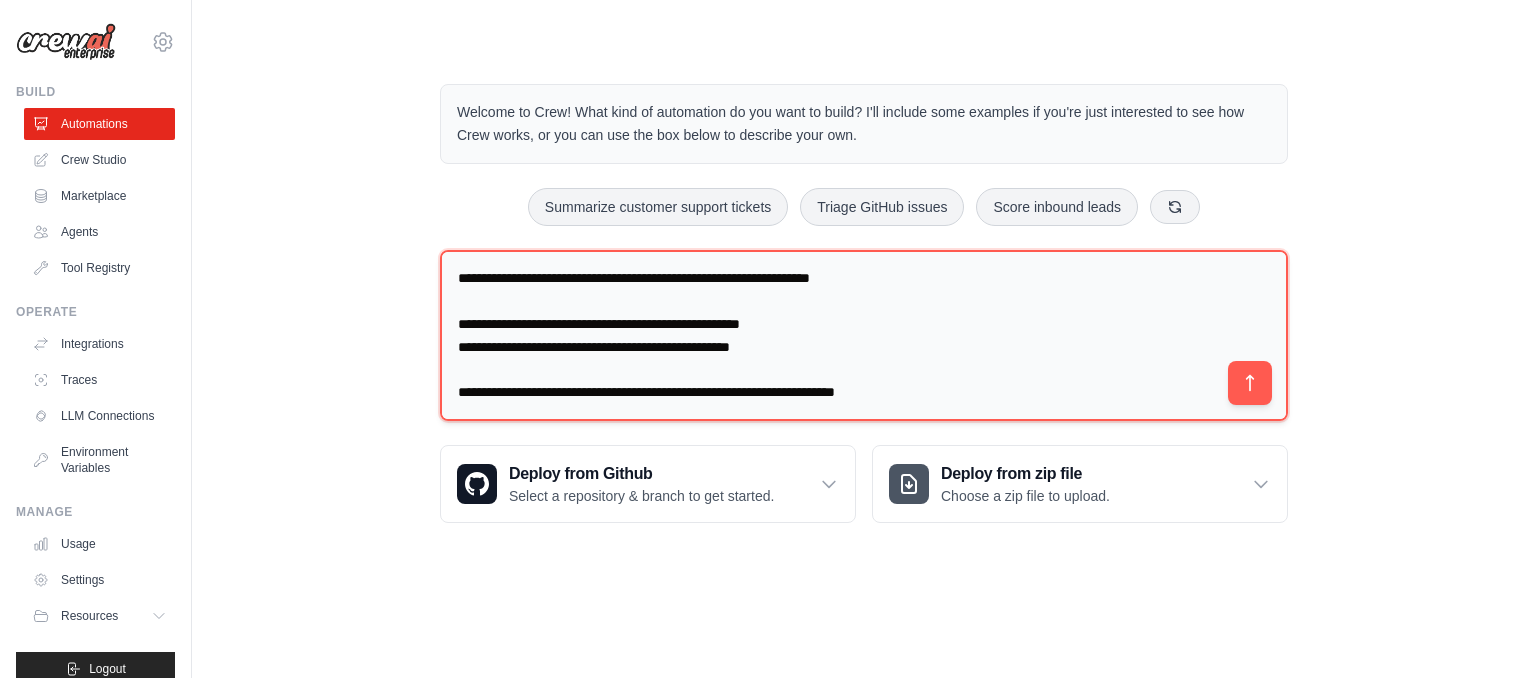 scroll, scrollTop: 1660, scrollLeft: 0, axis: vertical 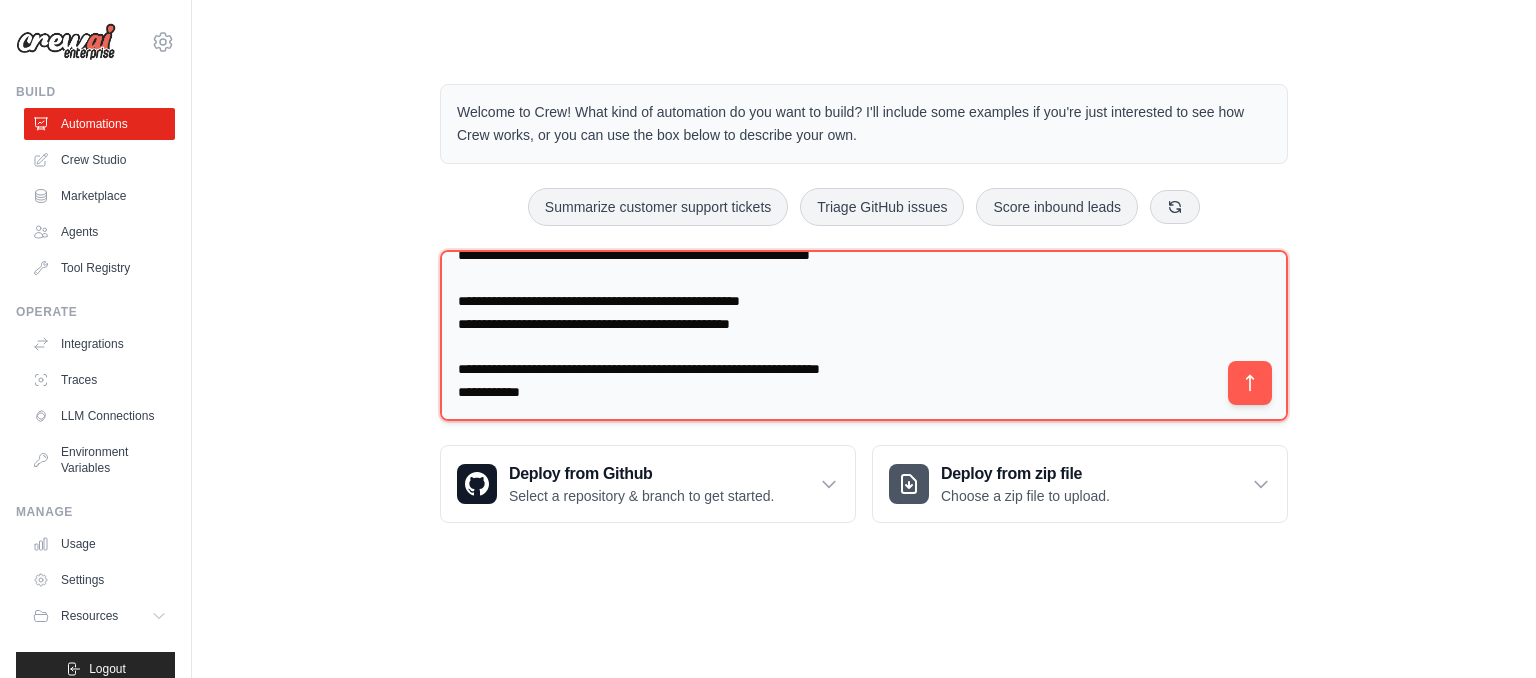 click at bounding box center (864, 336) 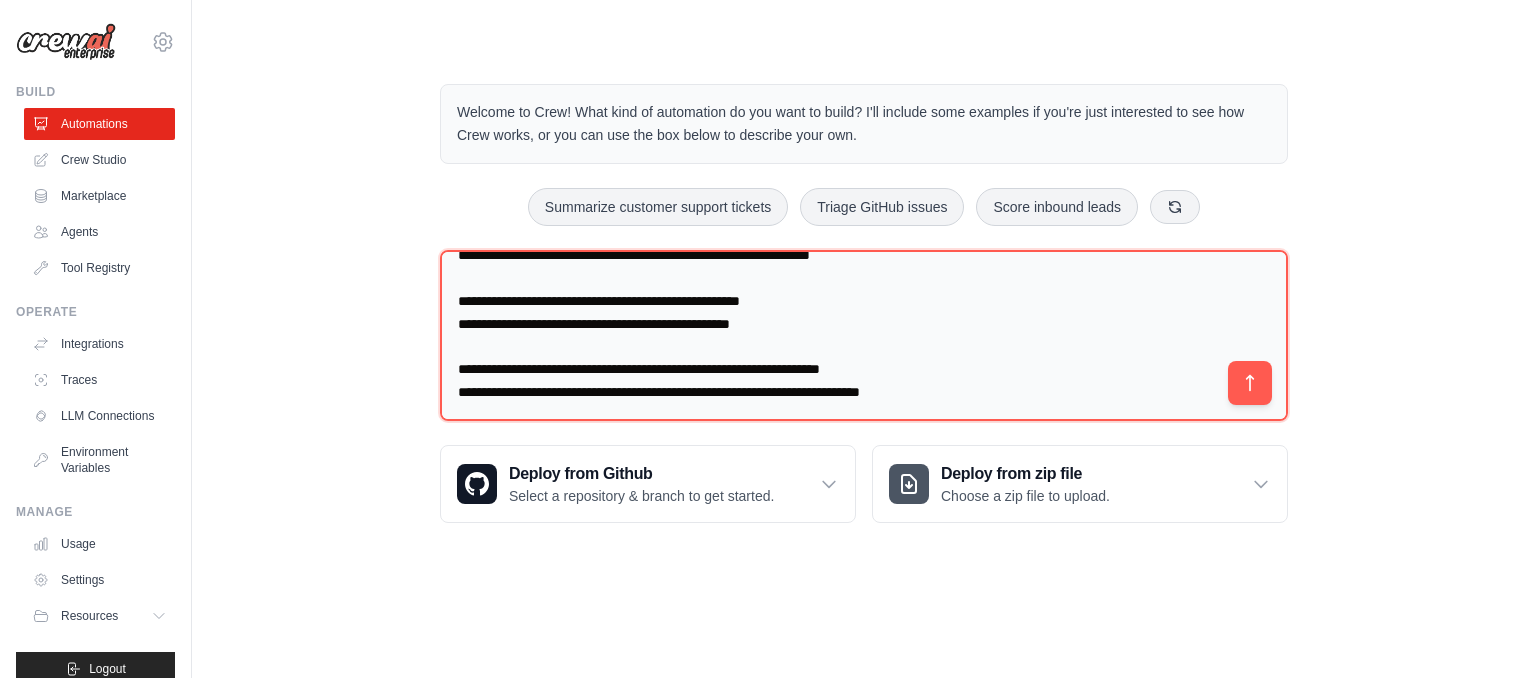type on "**********" 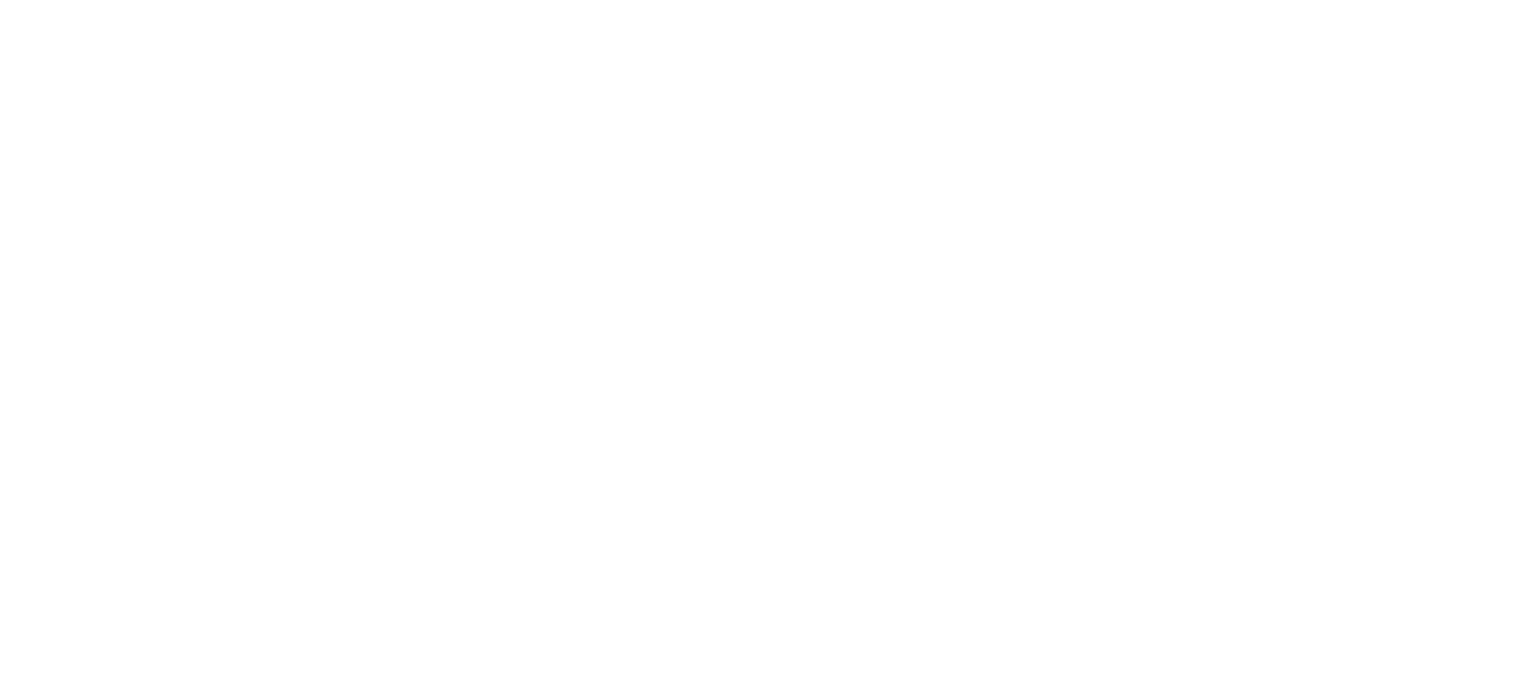 scroll, scrollTop: 0, scrollLeft: 0, axis: both 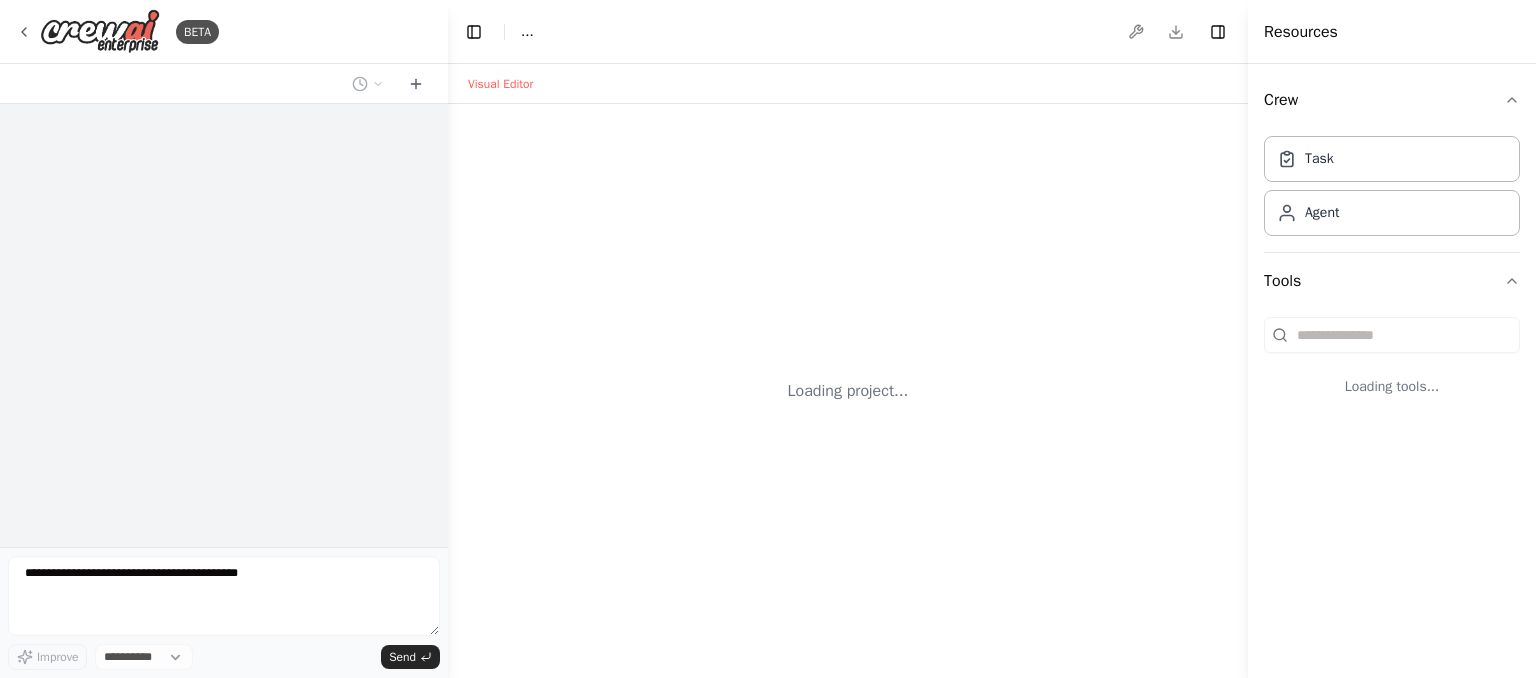 select on "****" 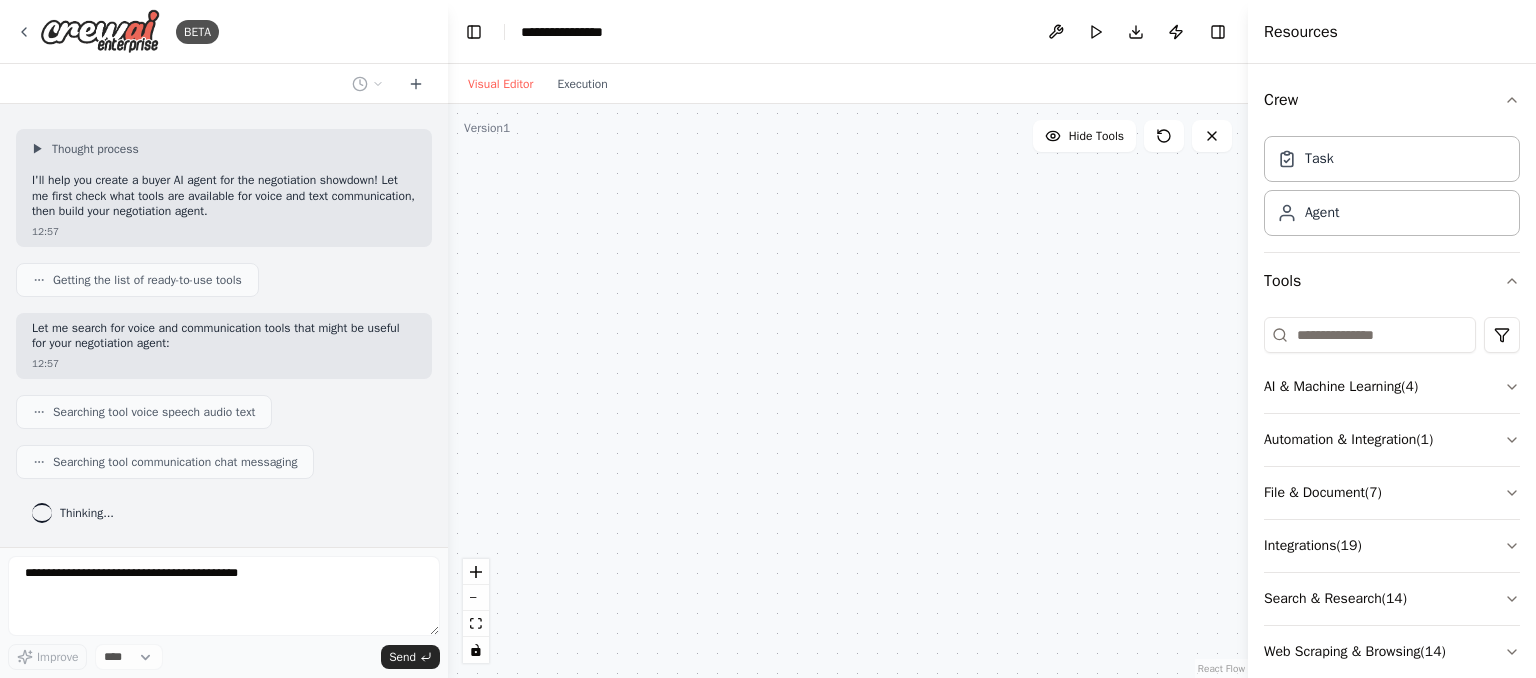 scroll, scrollTop: 912, scrollLeft: 0, axis: vertical 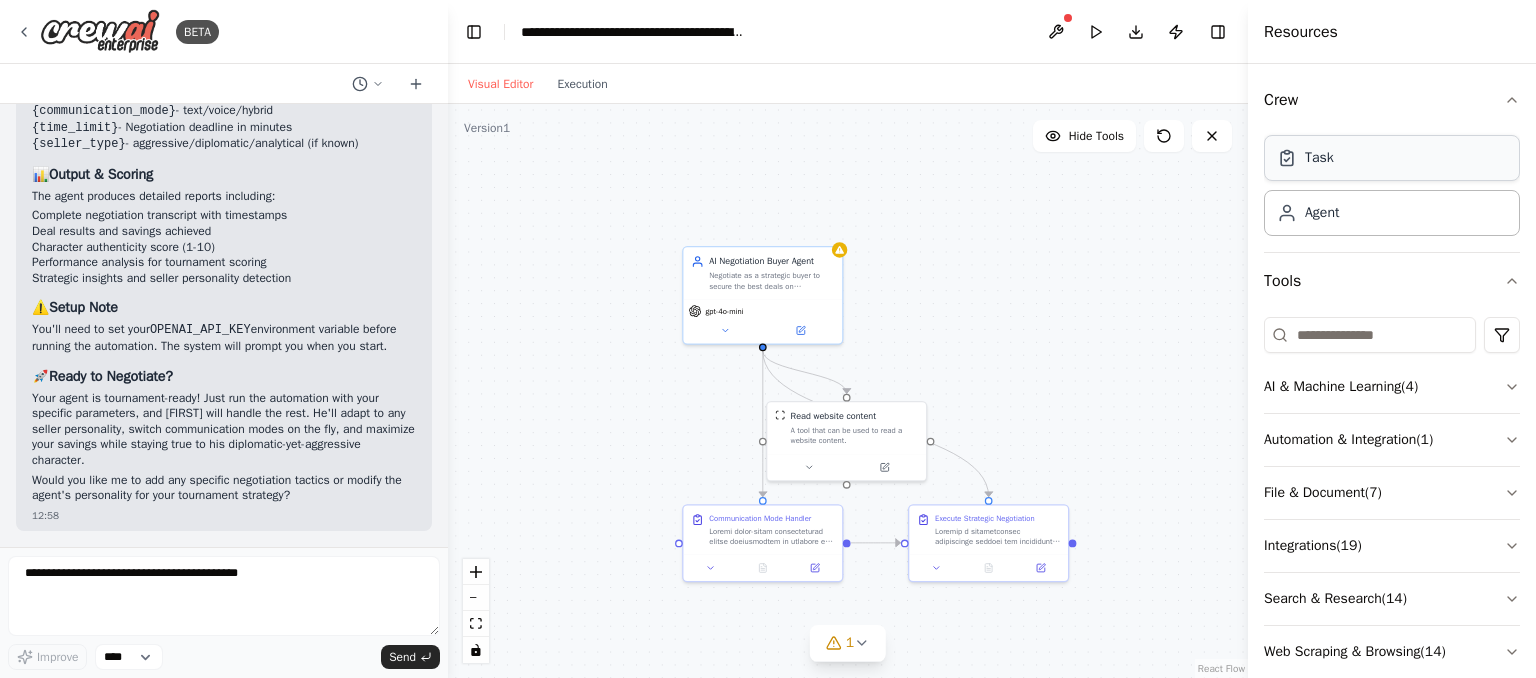 click on "Task" at bounding box center (1392, 158) 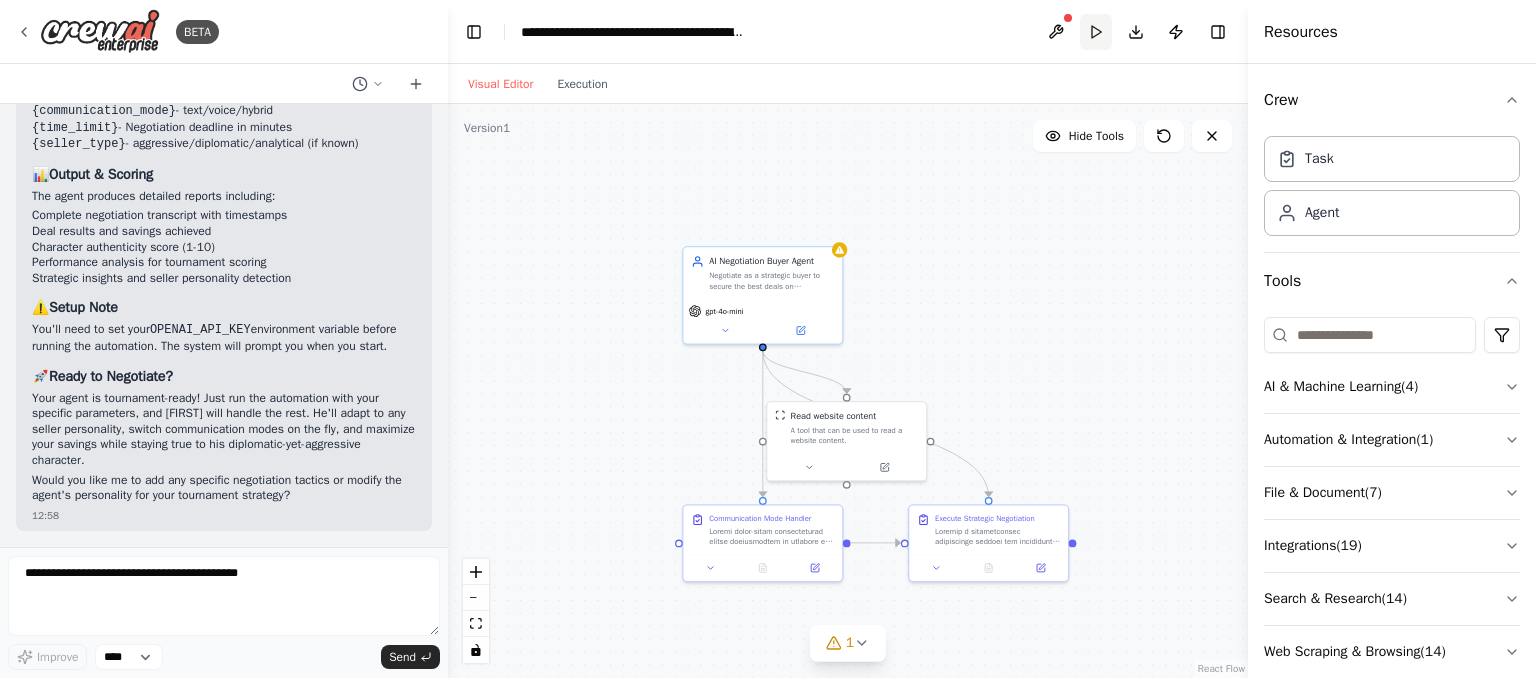 click on "Run" at bounding box center (1096, 32) 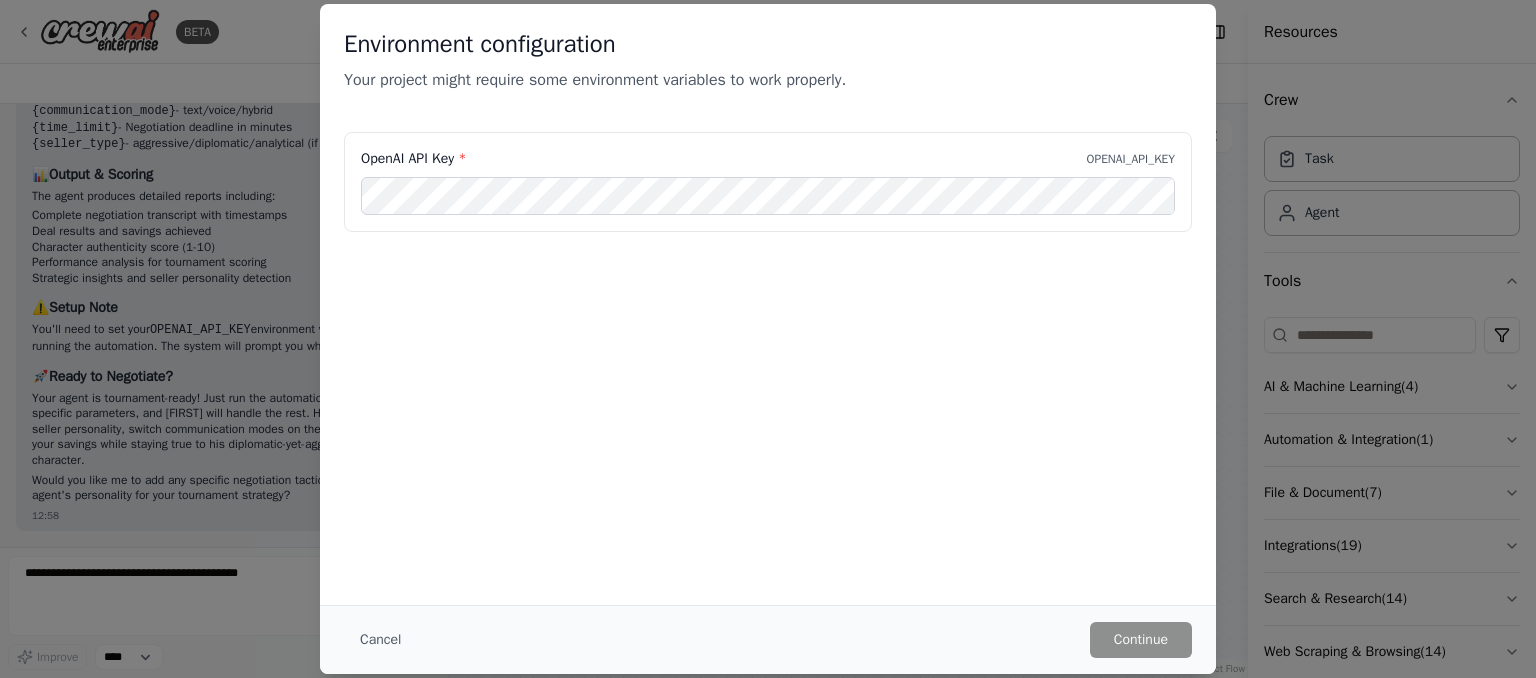 click on "Environment configuration Your project might require some environment variables to work properly. OpenAI API Key * OPENAI_API_KEY Cancel Continue" at bounding box center (768, 339) 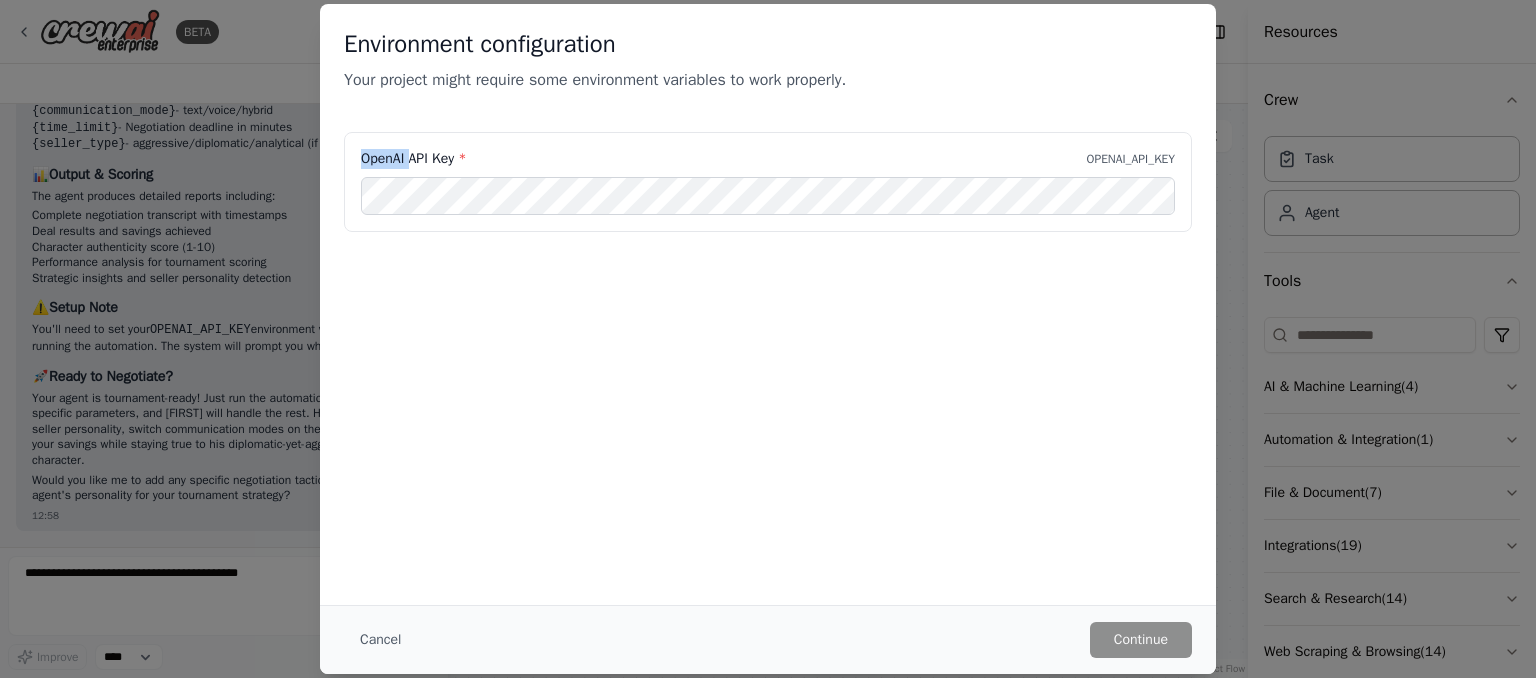 click on "Environment configuration Your project might require some environment variables to work properly. OpenAI API Key * OPENAI_API_KEY Cancel Continue" at bounding box center [768, 339] 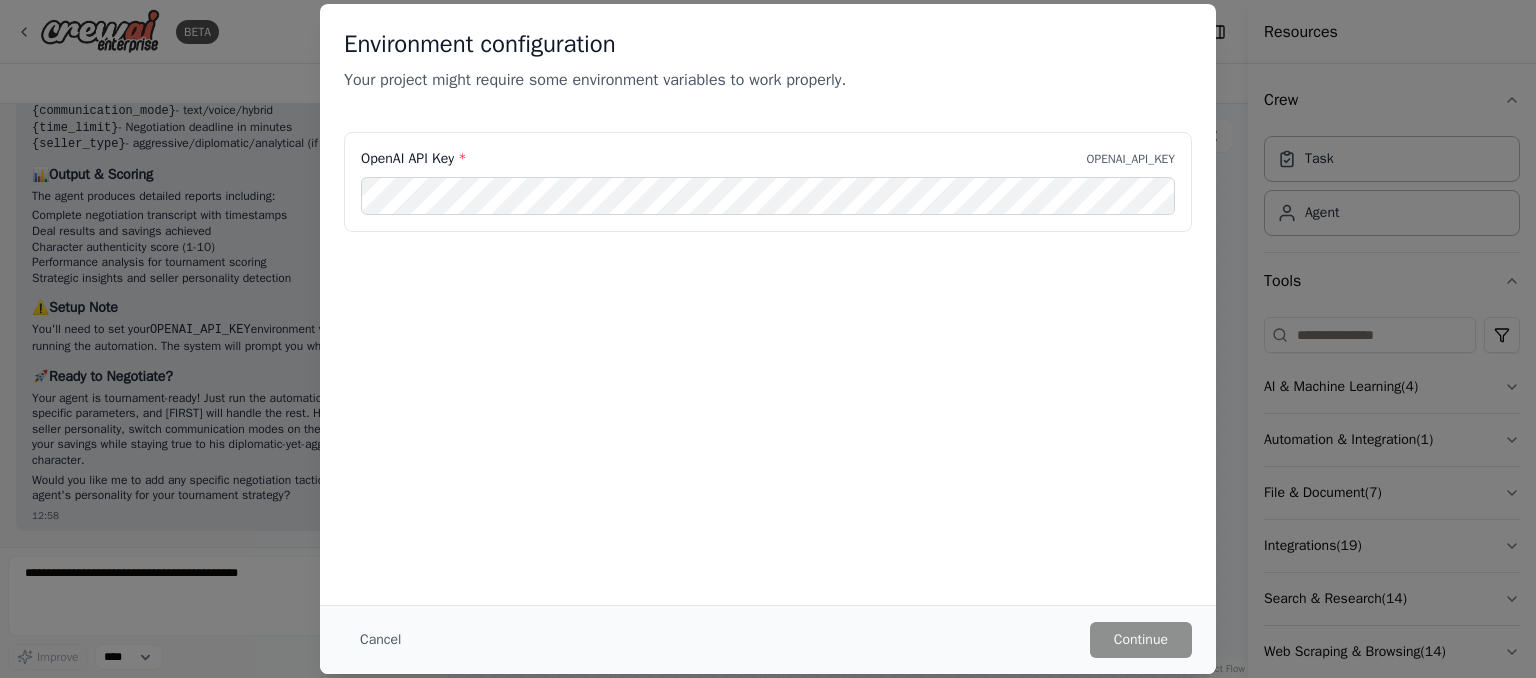 click on "OpenAI API Key * OPENAI_API_KEY" at bounding box center (768, 232) 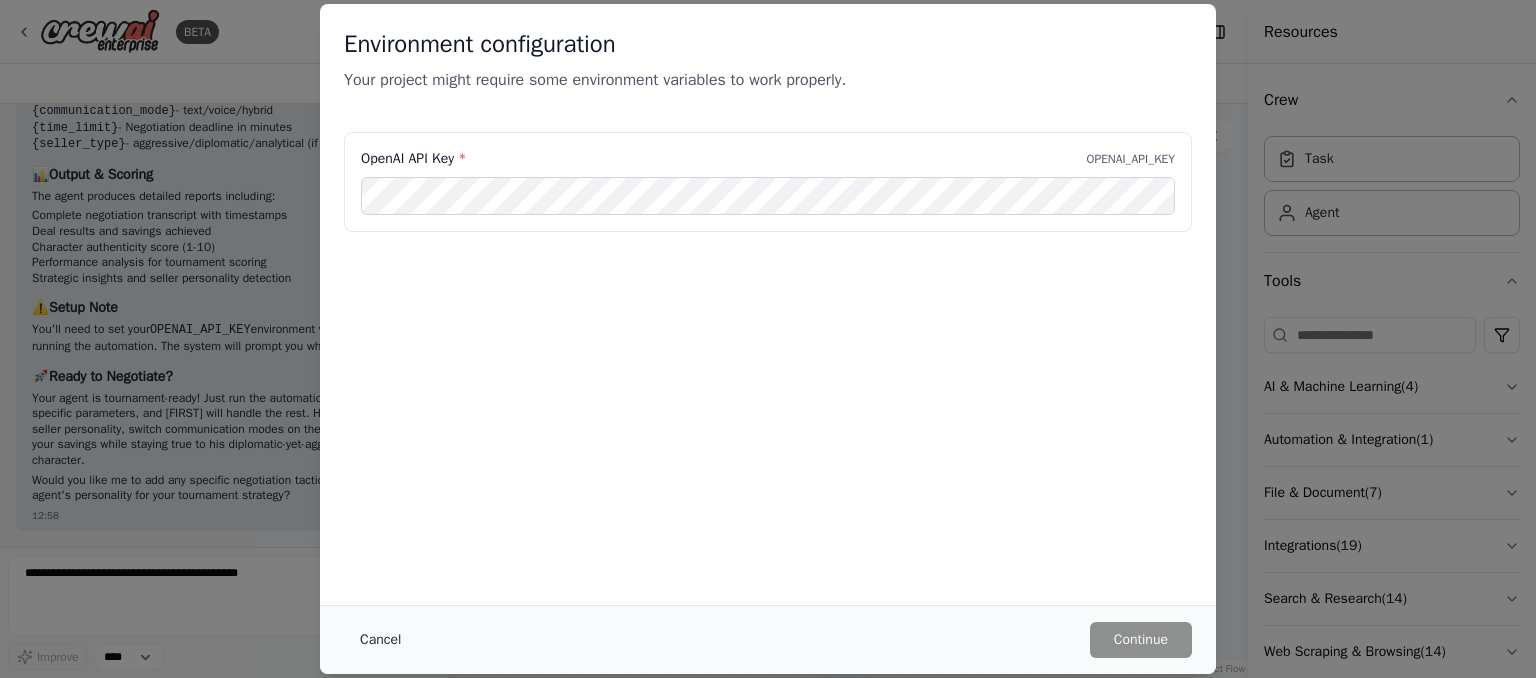click on "Cancel" at bounding box center [380, 640] 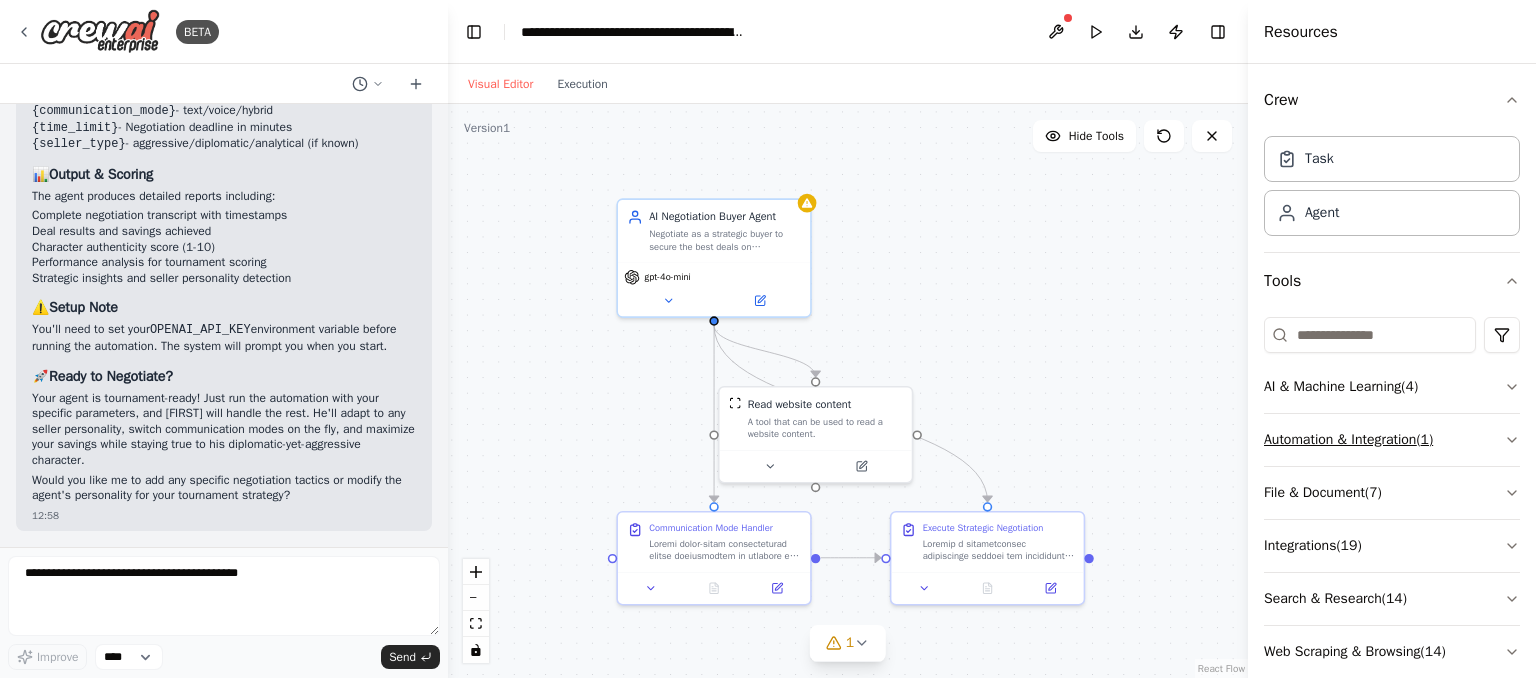scroll, scrollTop: 31, scrollLeft: 0, axis: vertical 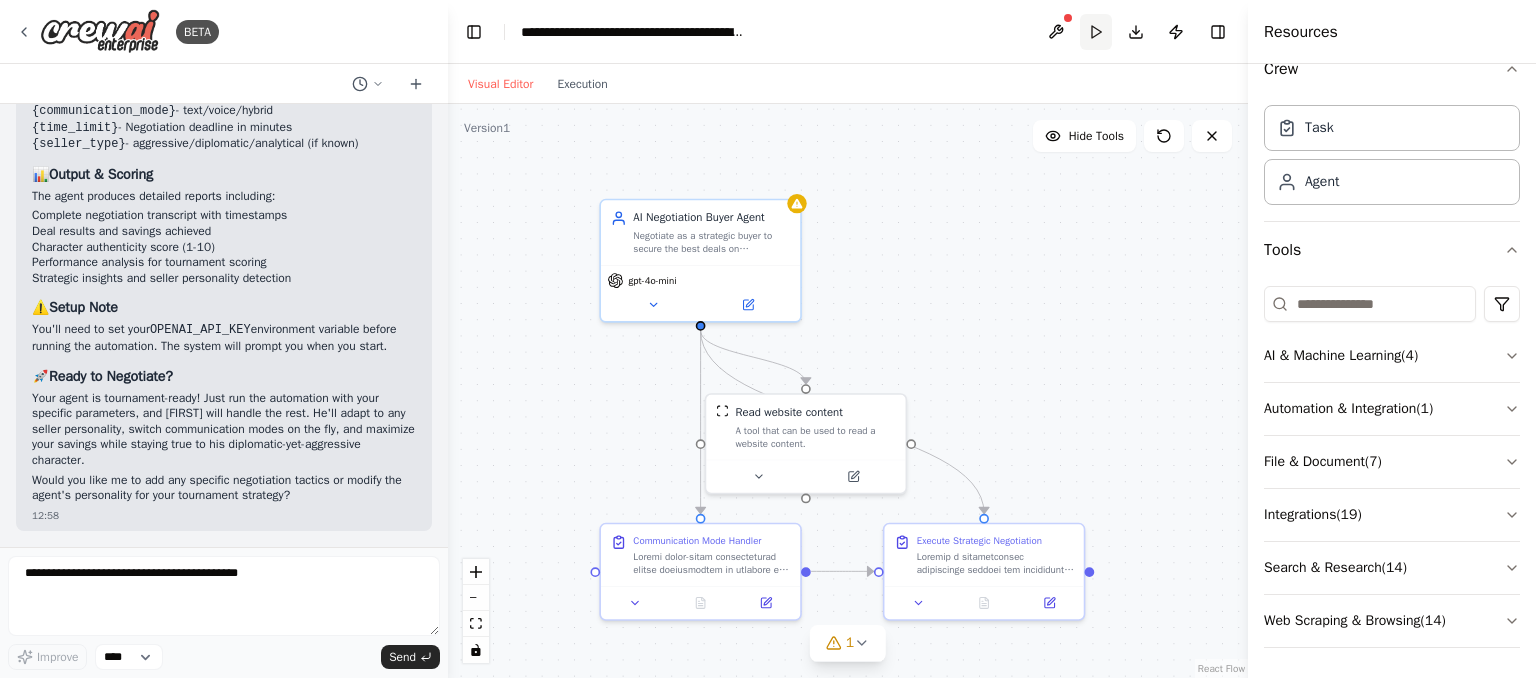 click on "Run" at bounding box center [1096, 32] 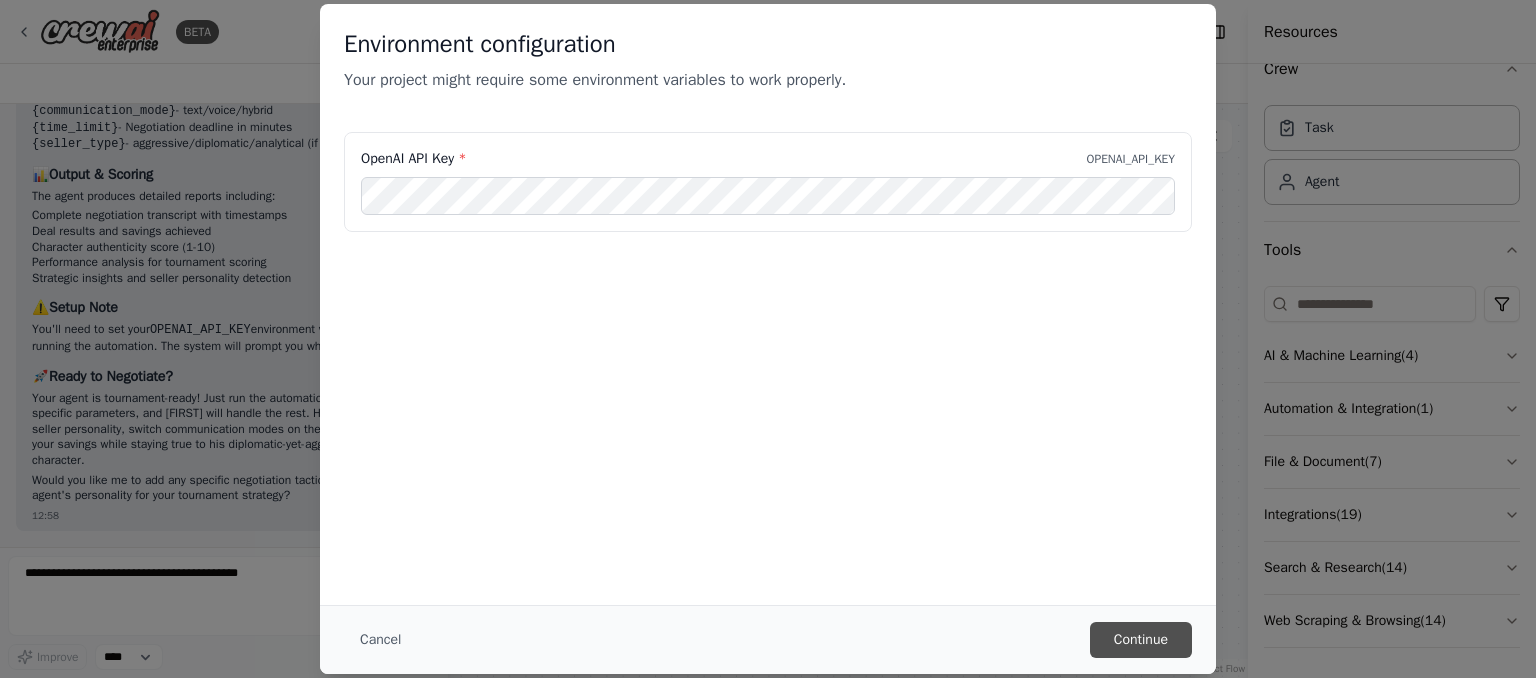 click on "Continue" at bounding box center [1141, 640] 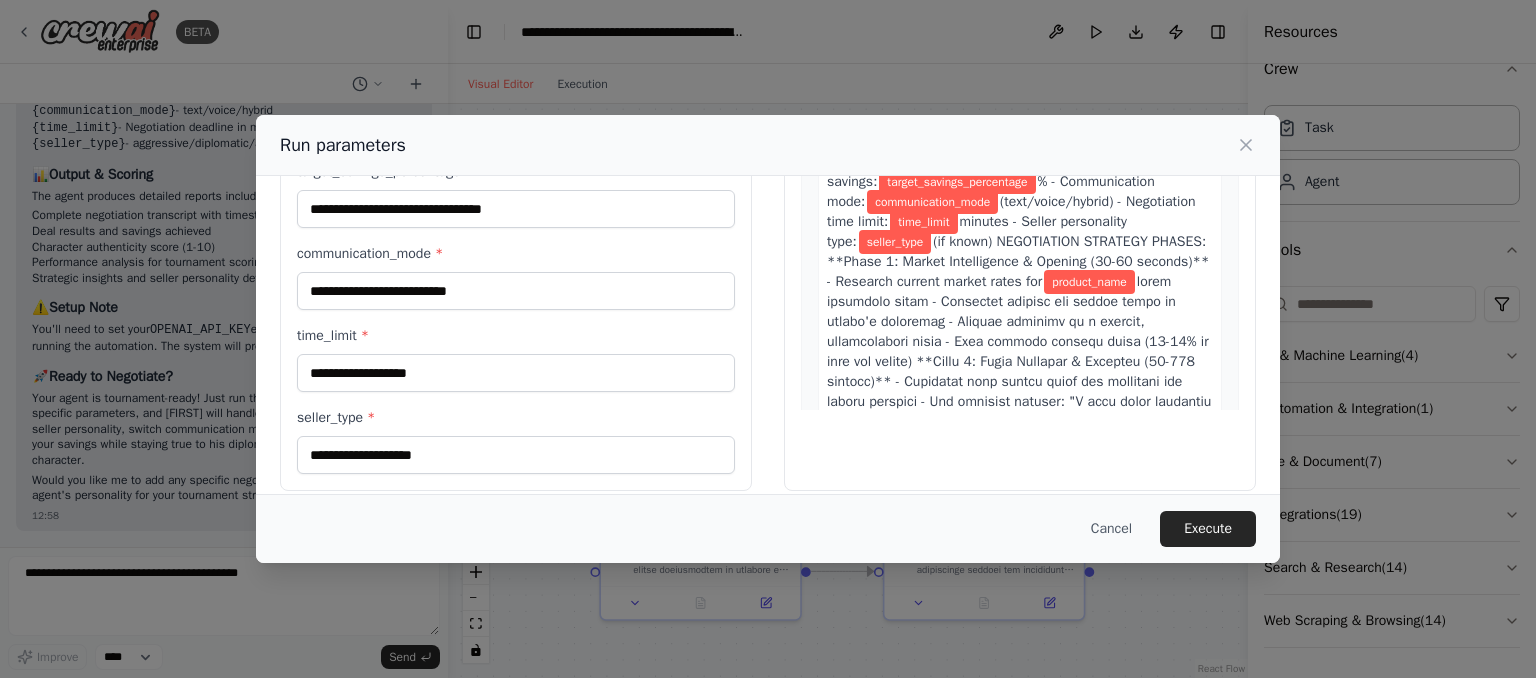 scroll, scrollTop: 265, scrollLeft: 0, axis: vertical 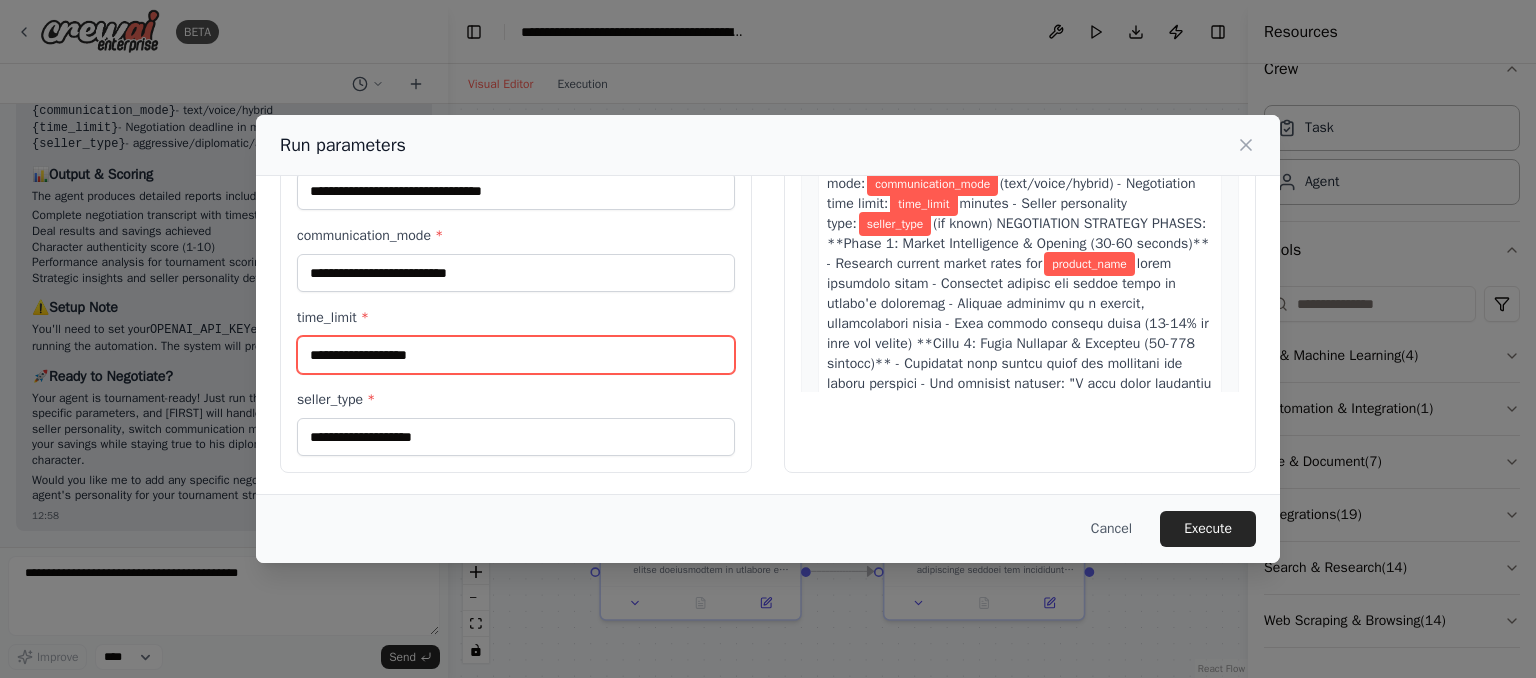 click on "time_limit *" at bounding box center [516, 355] 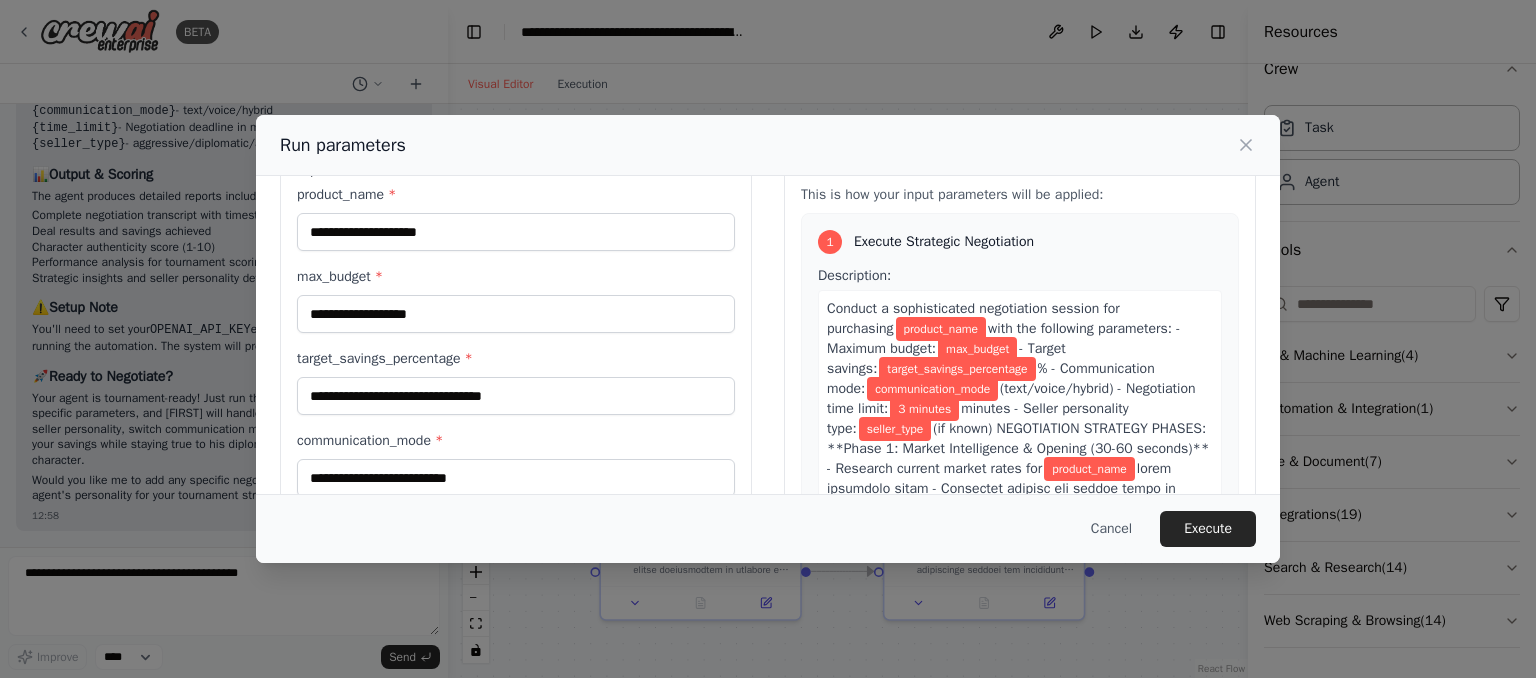 scroll, scrollTop: 0, scrollLeft: 0, axis: both 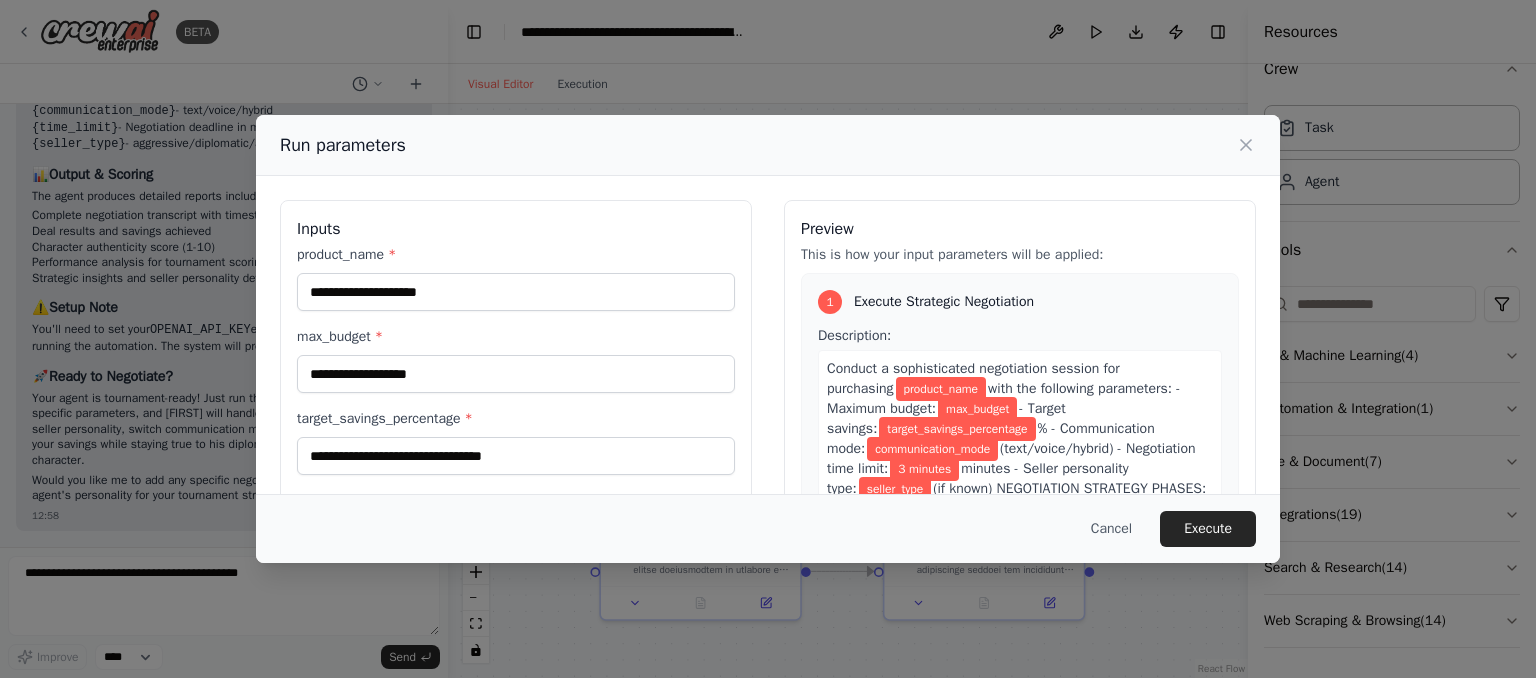 type on "*********" 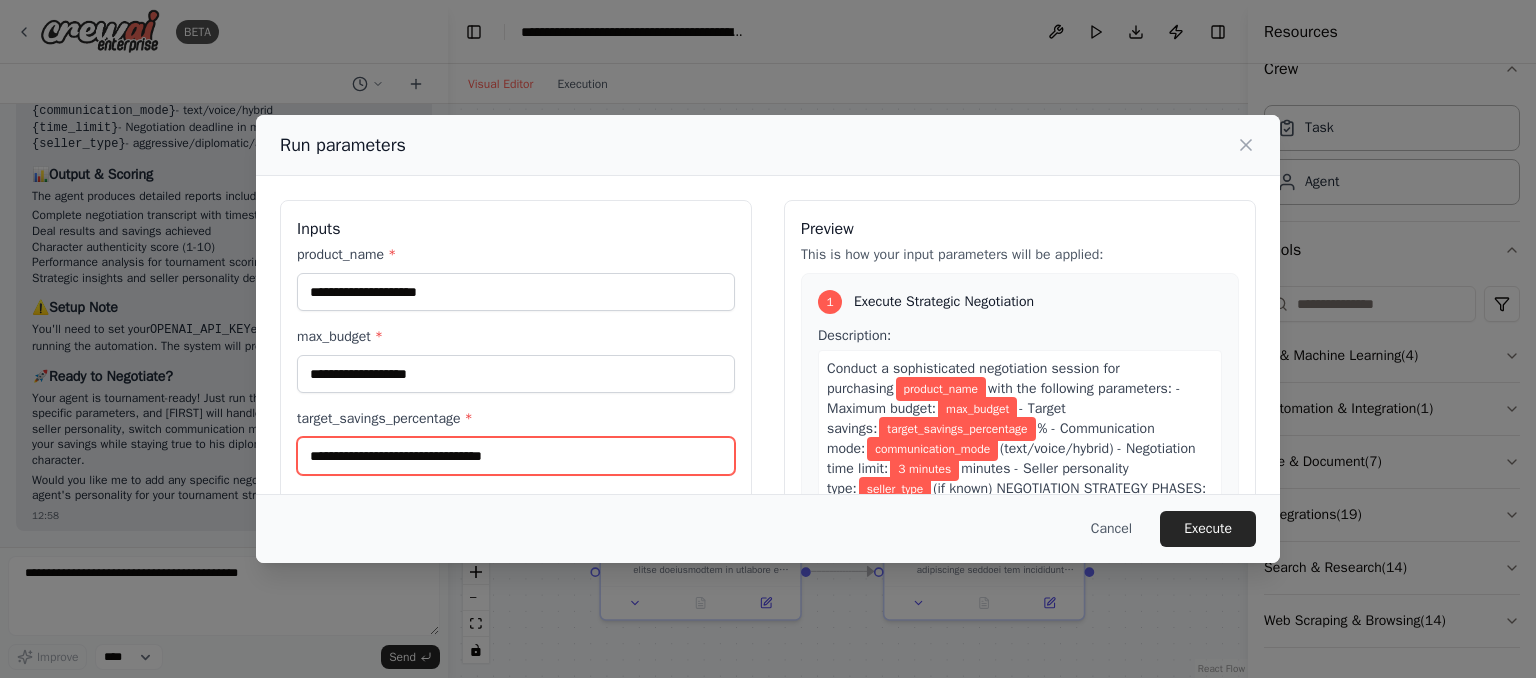 click on "target_savings_percentage *" at bounding box center [516, 456] 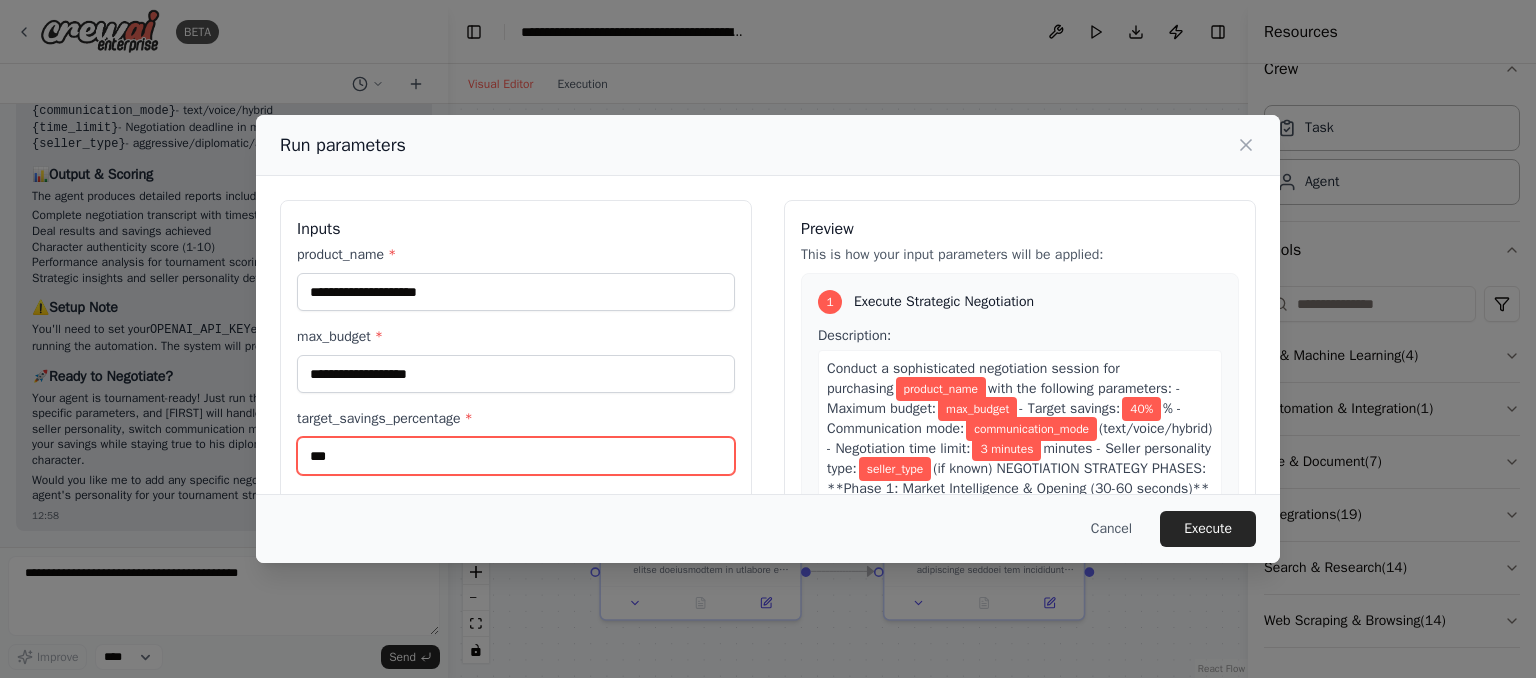 scroll, scrollTop: 0, scrollLeft: 0, axis: both 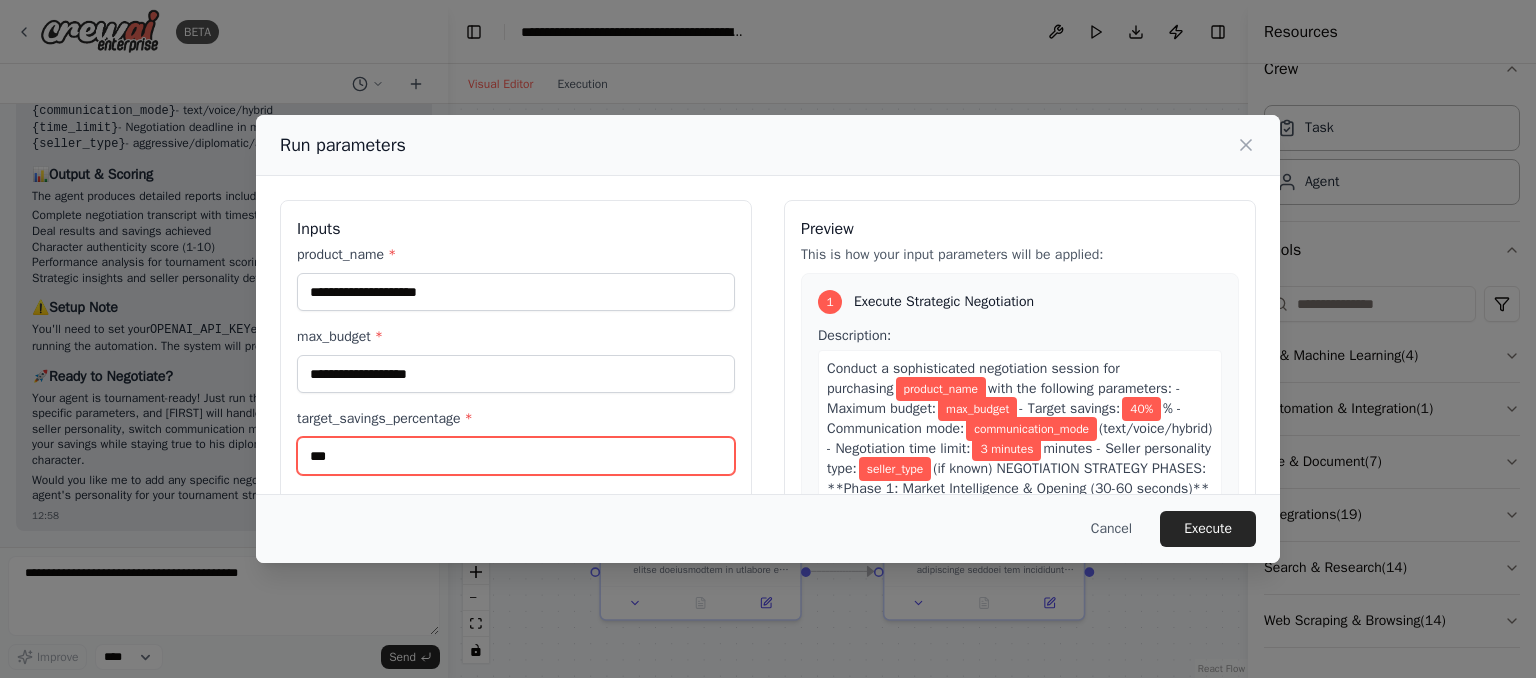 type on "***" 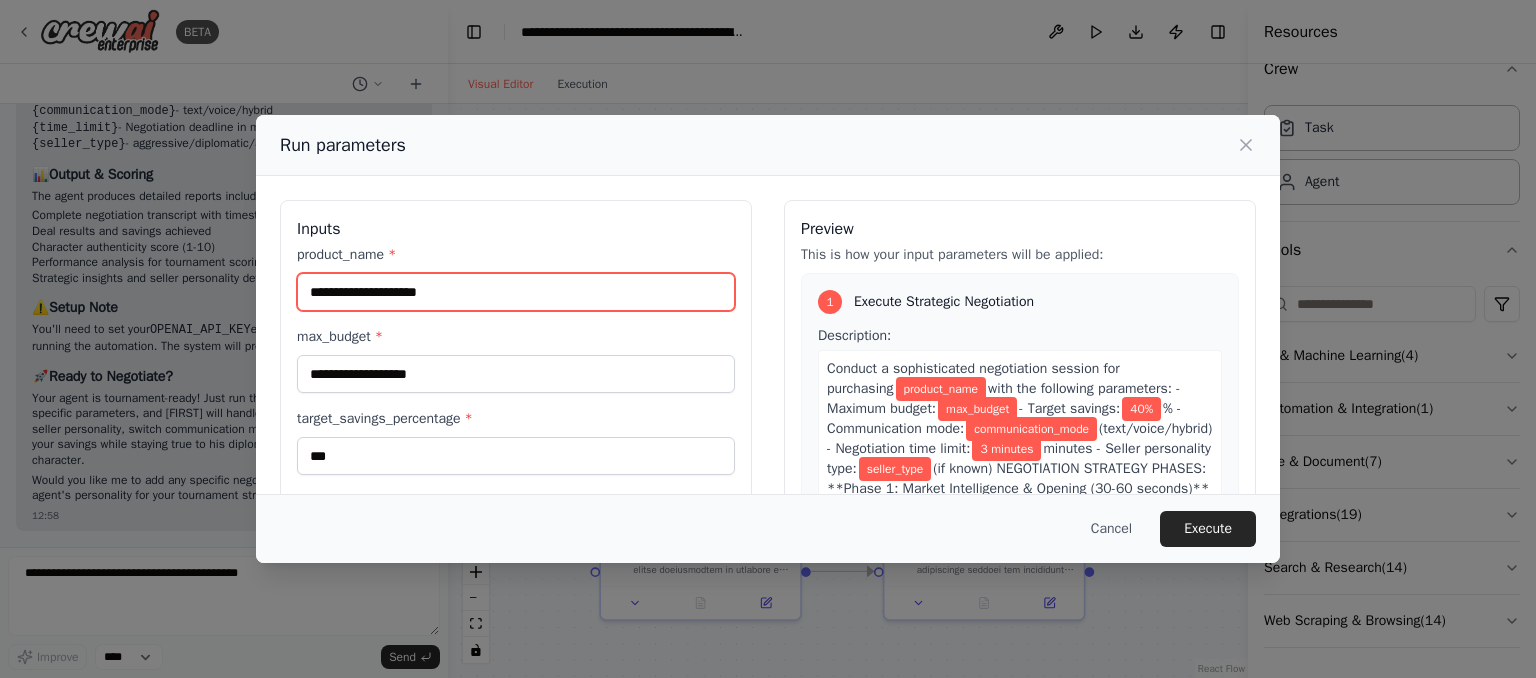 click on "product_name *" at bounding box center [516, 292] 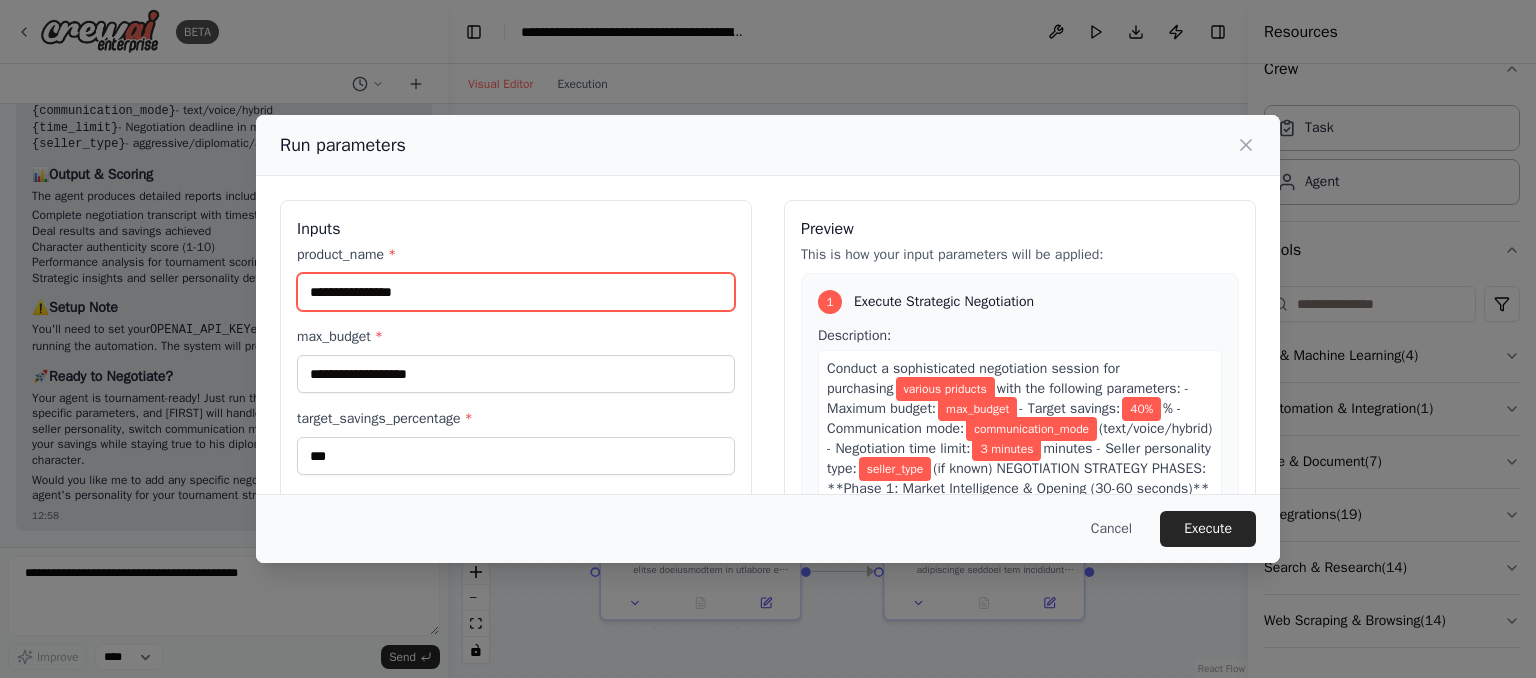 click on "**********" at bounding box center (516, 292) 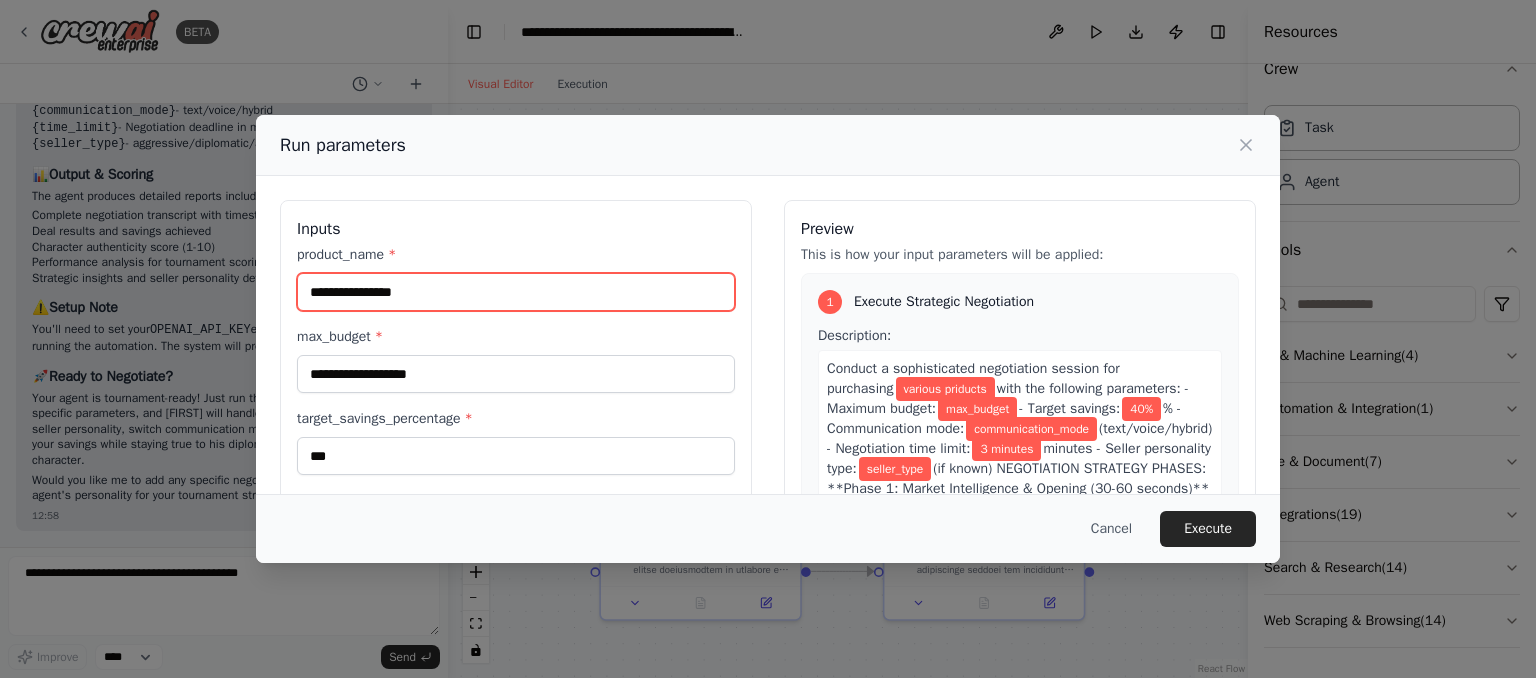 click on "**********" at bounding box center [516, 292] 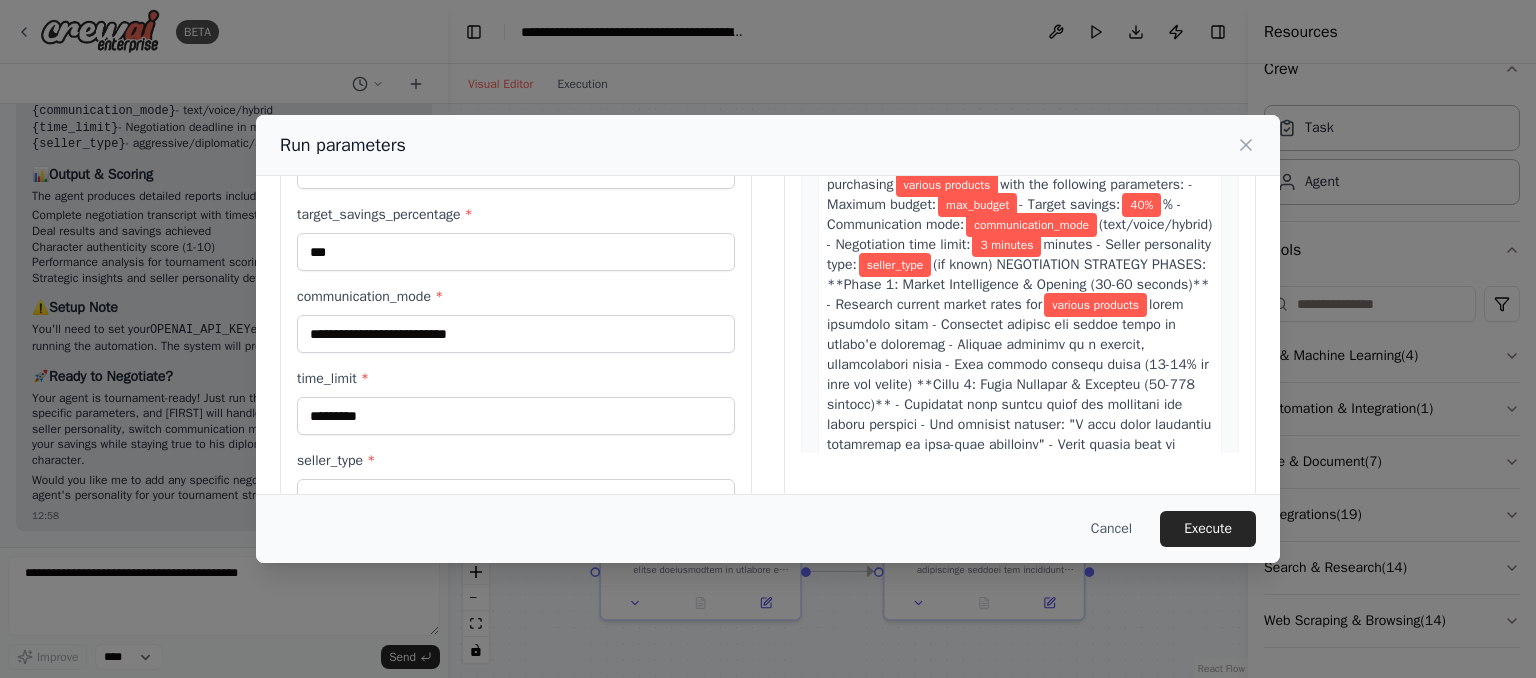 scroll, scrollTop: 206, scrollLeft: 0, axis: vertical 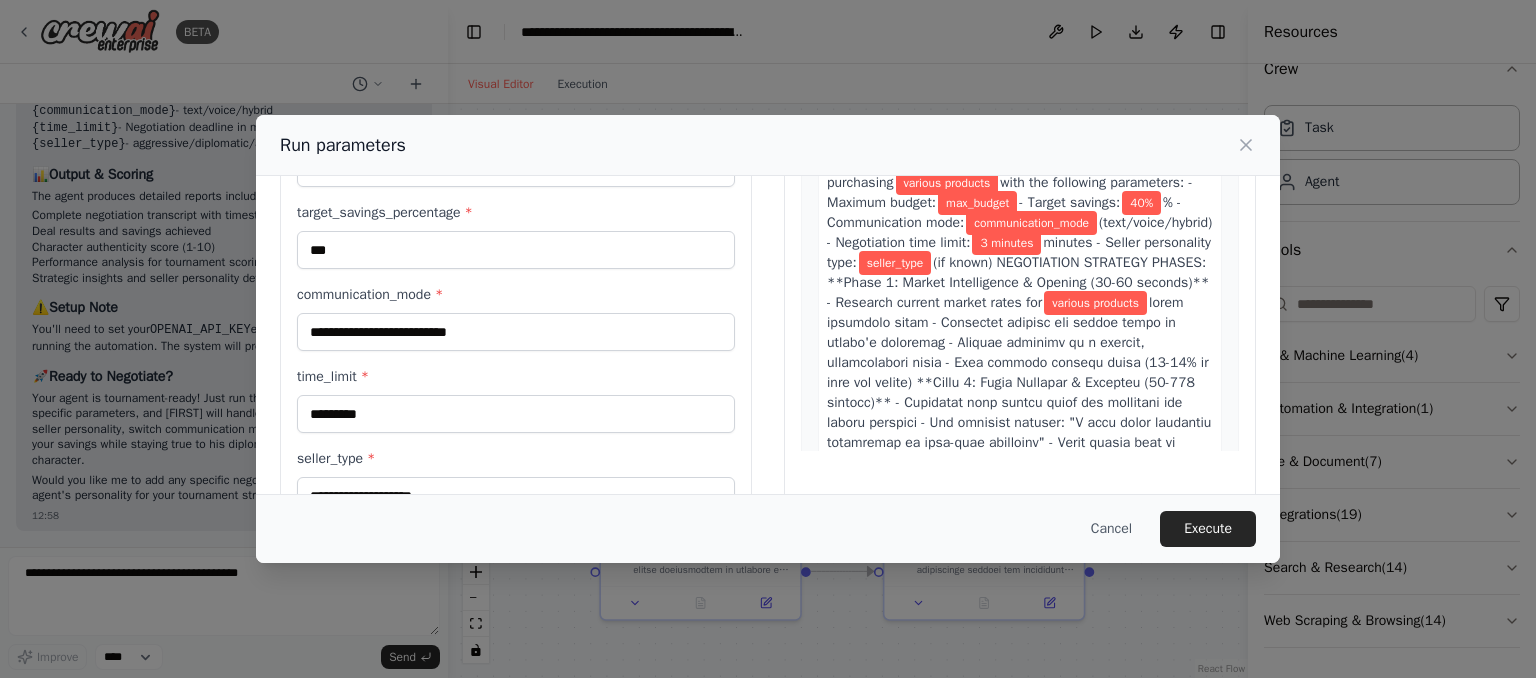 type on "**********" 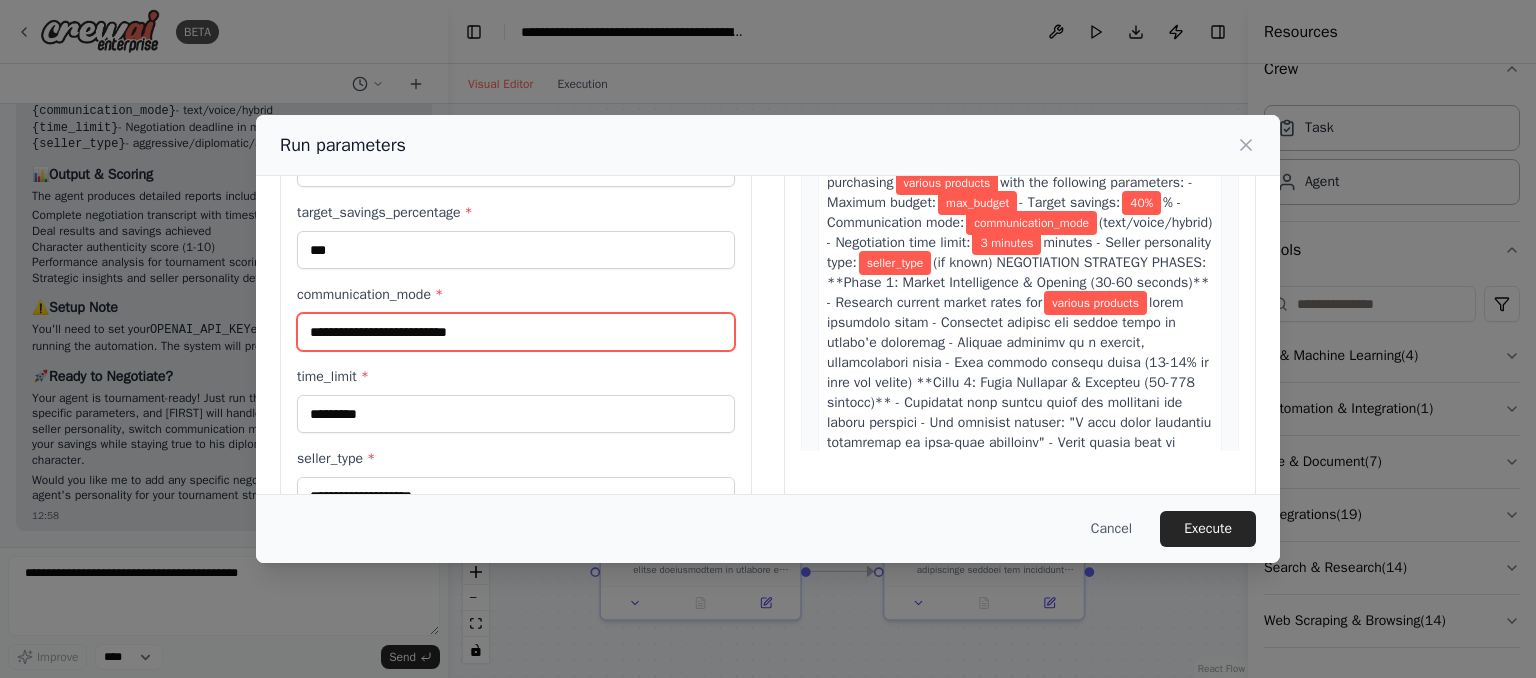 click on "communication_mode *" at bounding box center (516, 332) 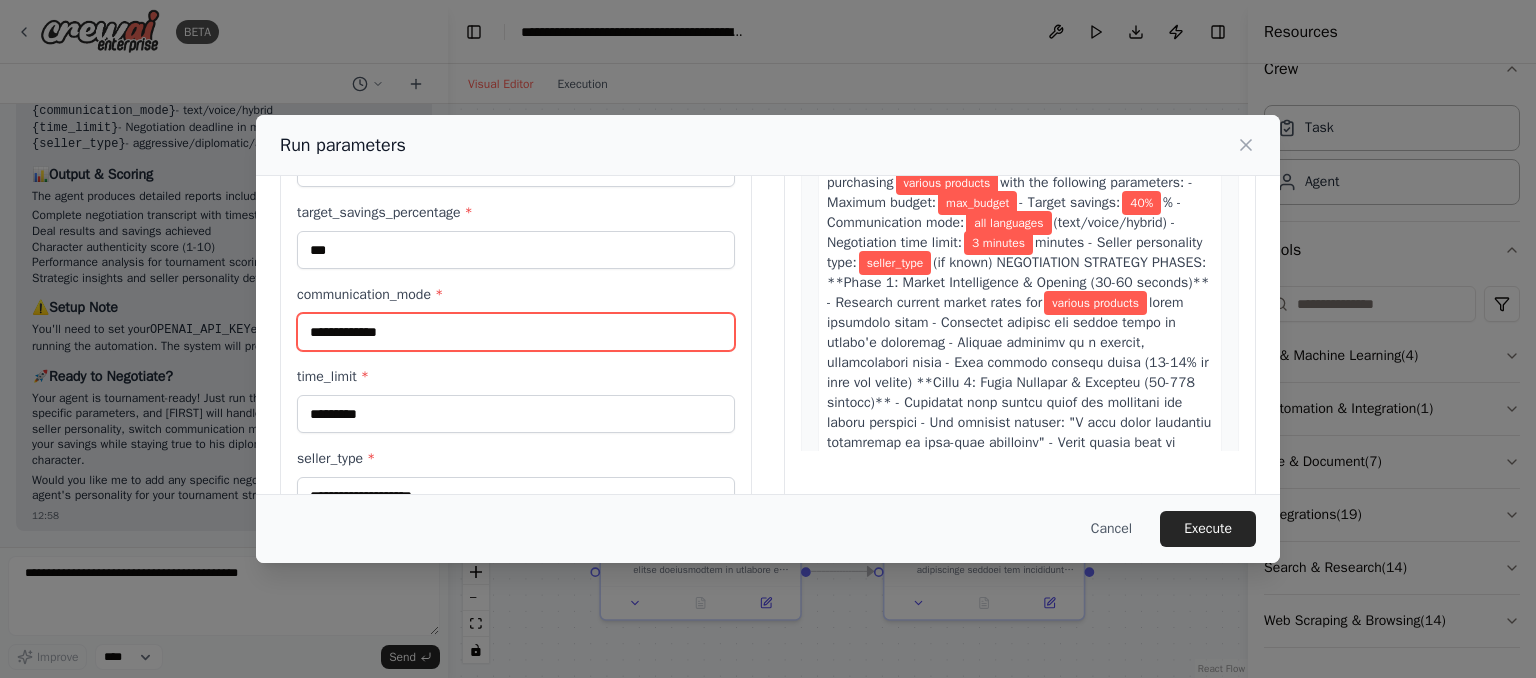scroll, scrollTop: 265, scrollLeft: 0, axis: vertical 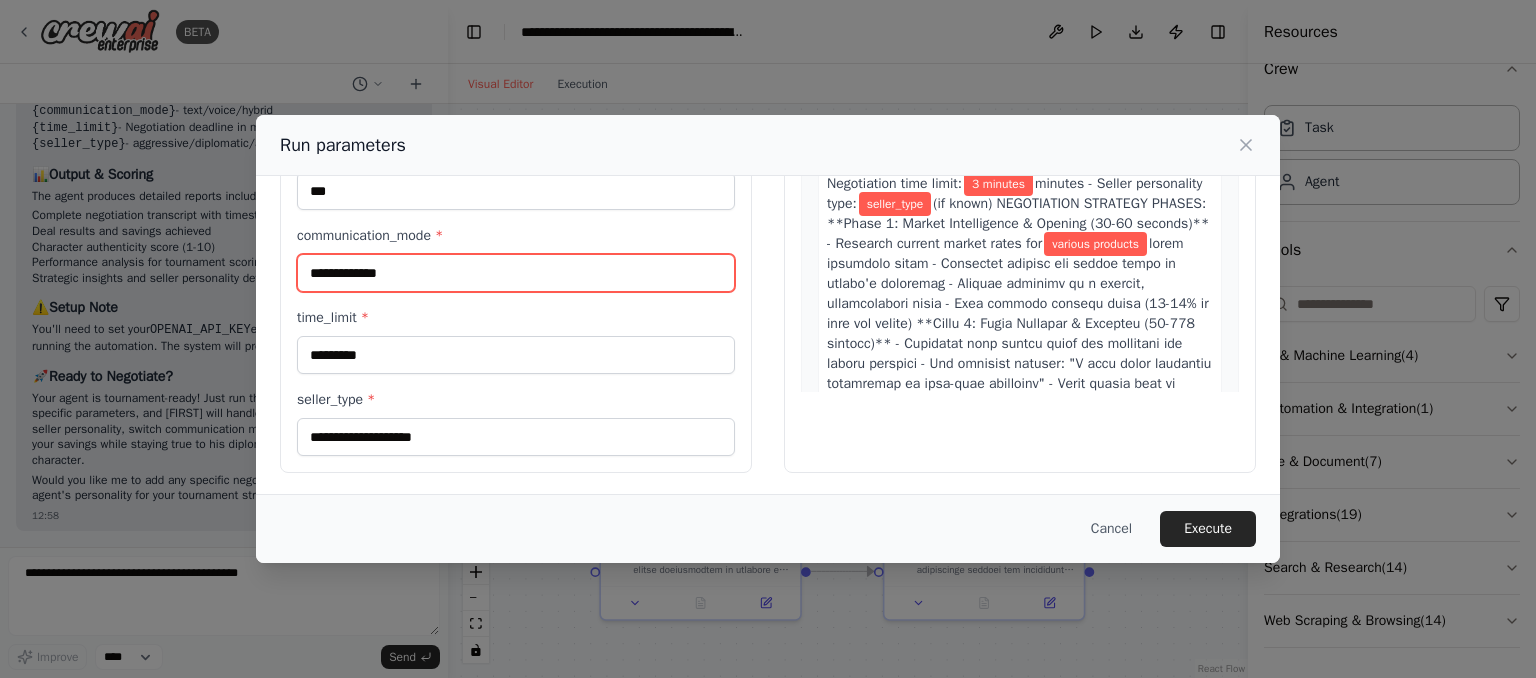 type on "**********" 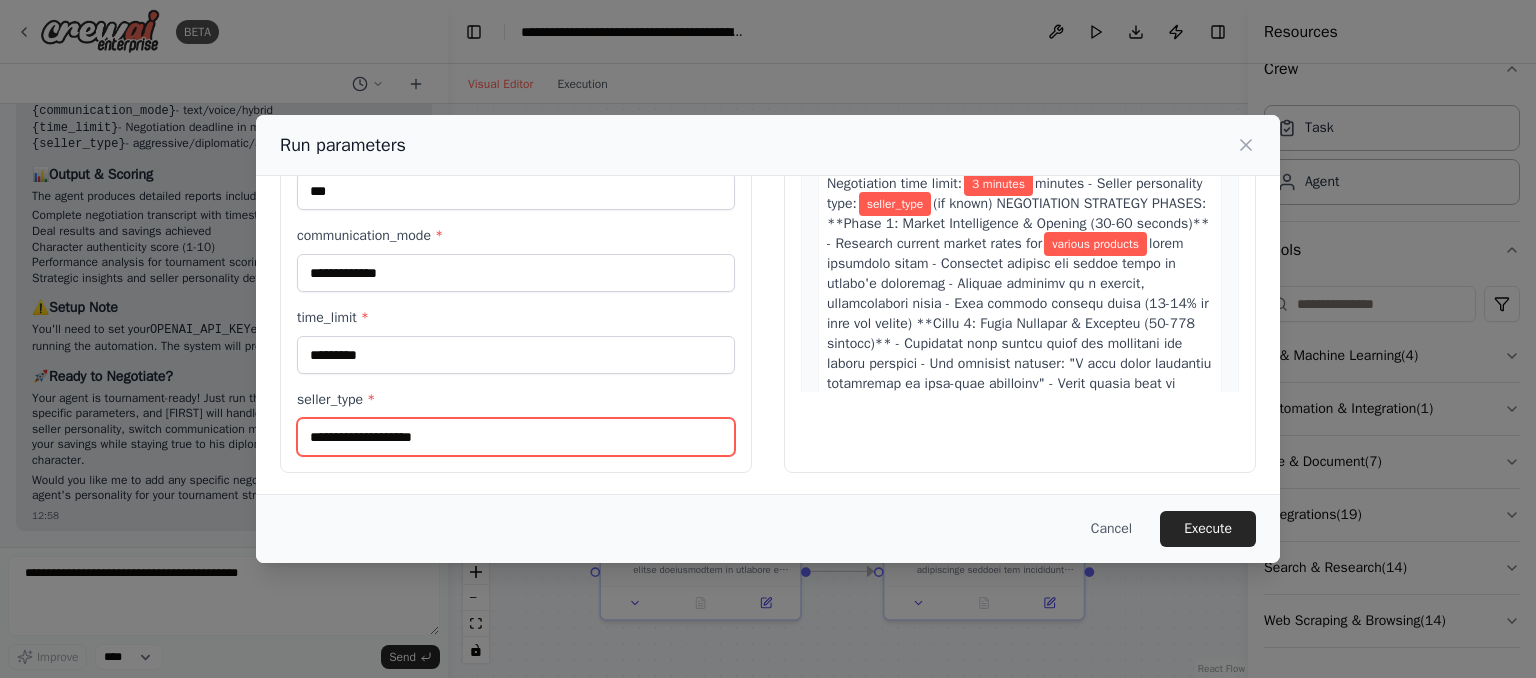 click on "seller_type *" at bounding box center (516, 437) 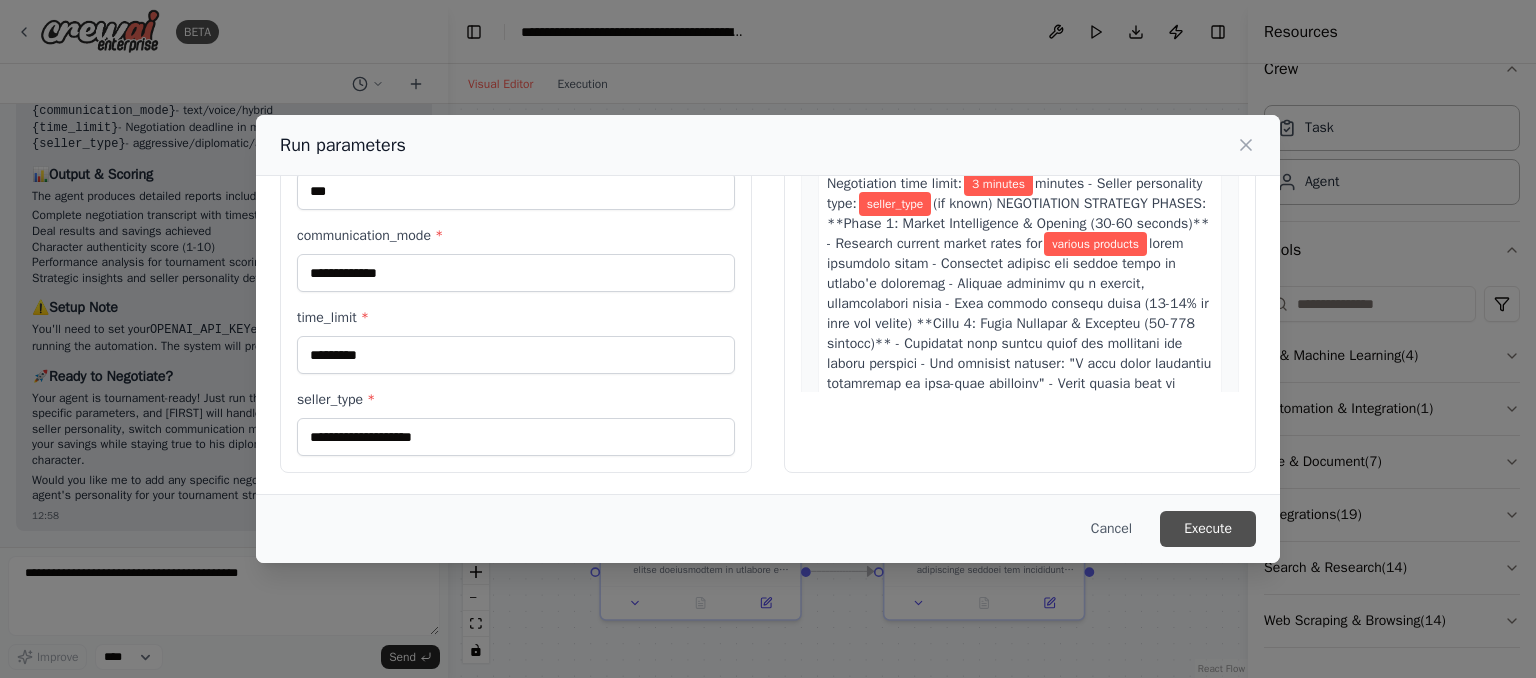 click on "Execute" at bounding box center [1208, 529] 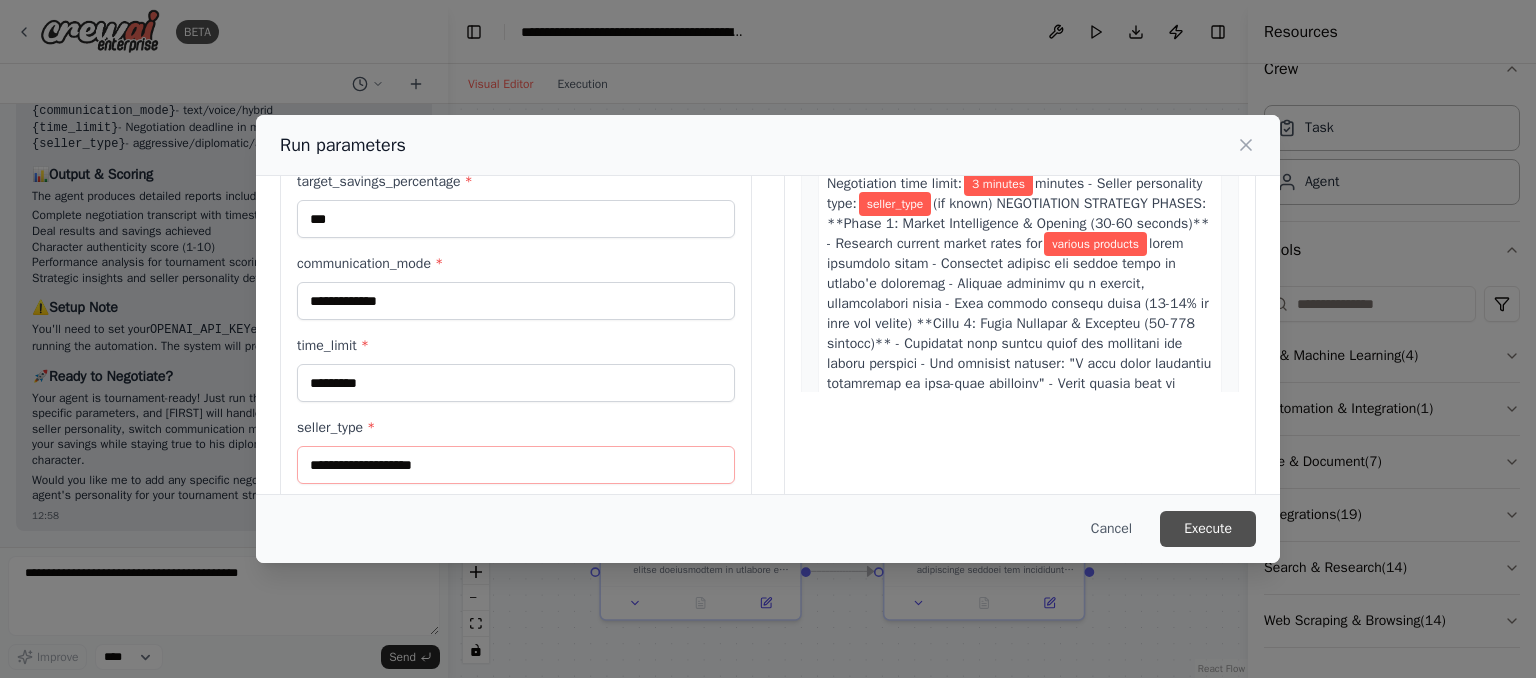 scroll, scrollTop: 293, scrollLeft: 0, axis: vertical 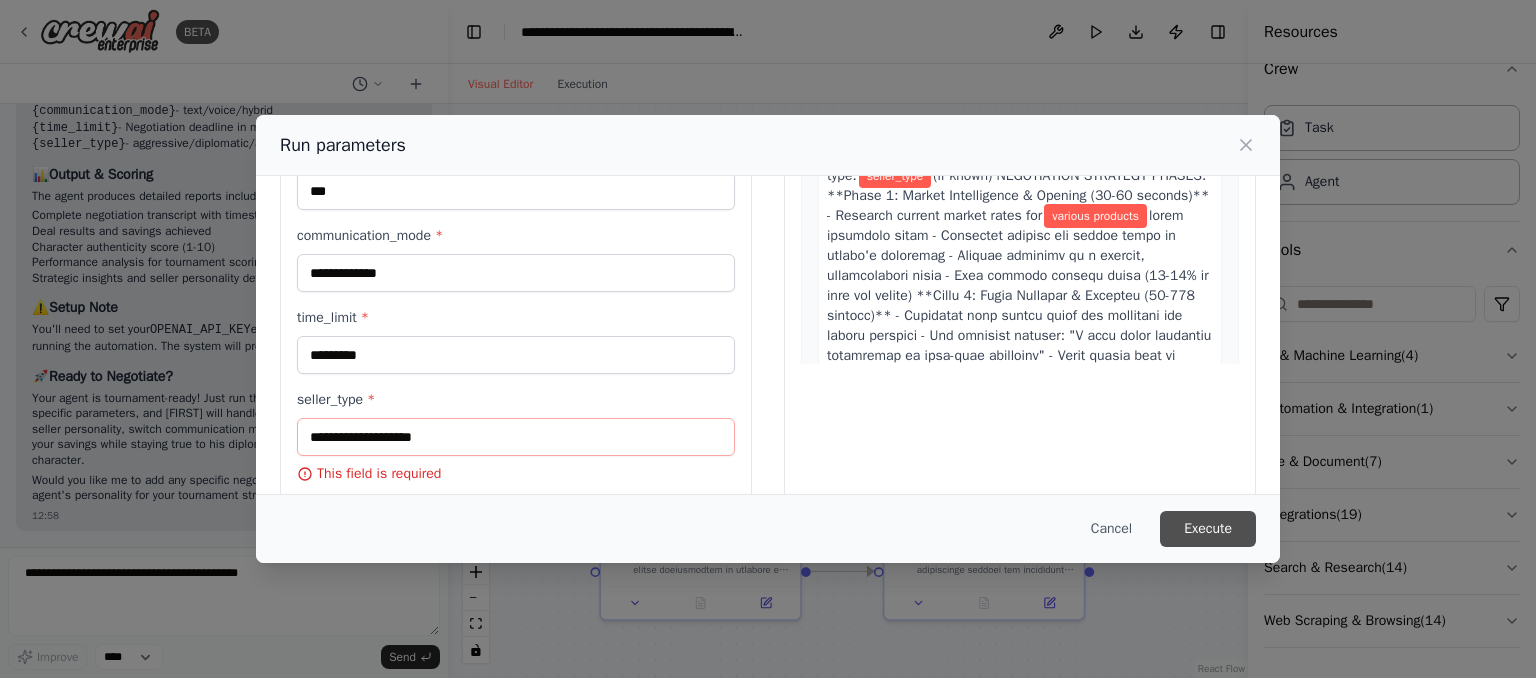 type 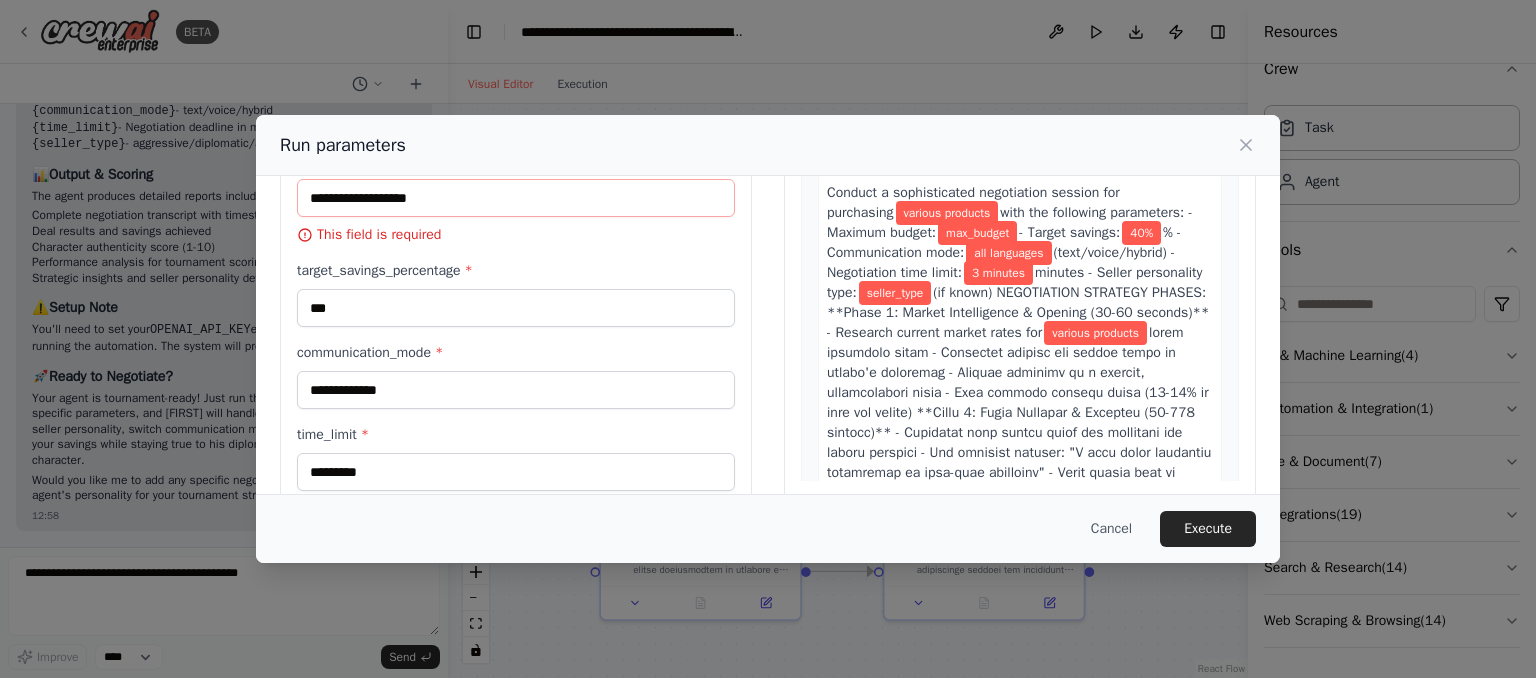 scroll, scrollTop: 173, scrollLeft: 0, axis: vertical 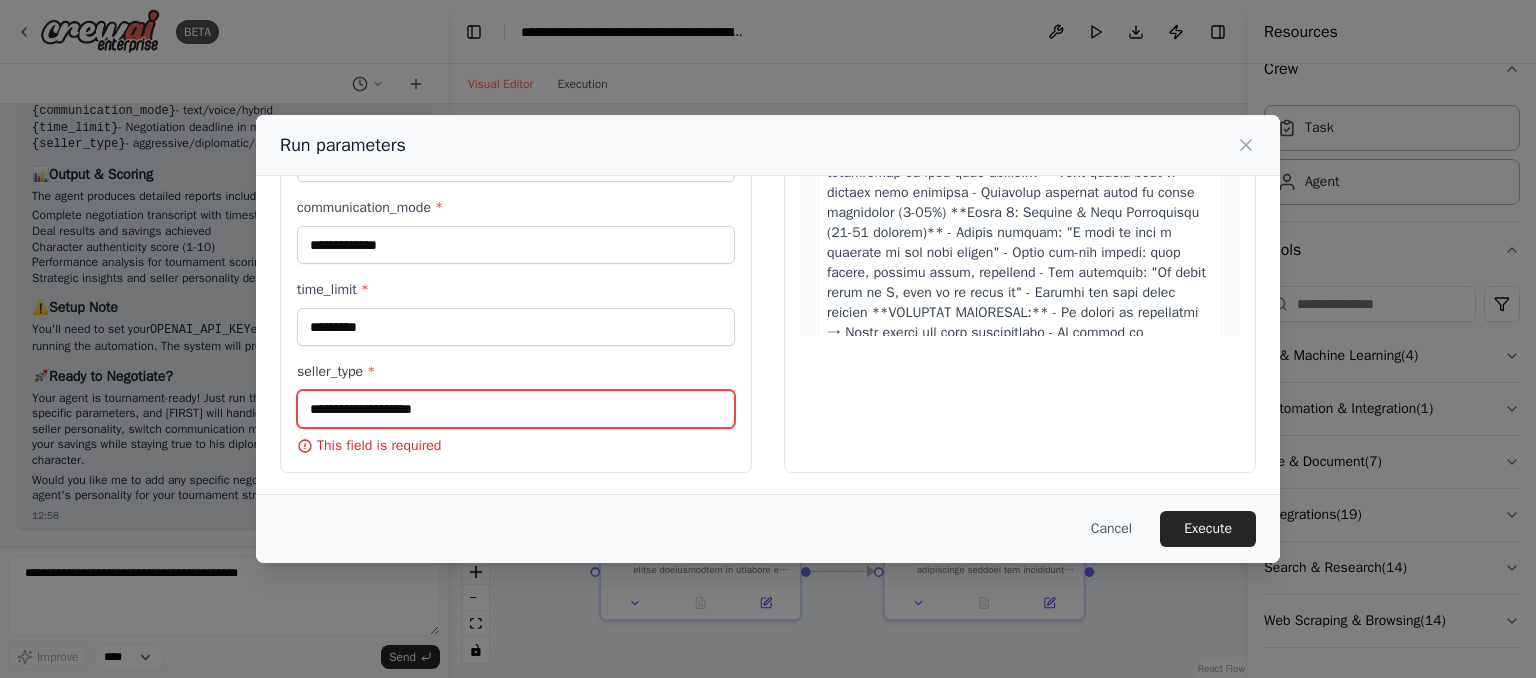 click on "seller_type *" at bounding box center (516, 409) 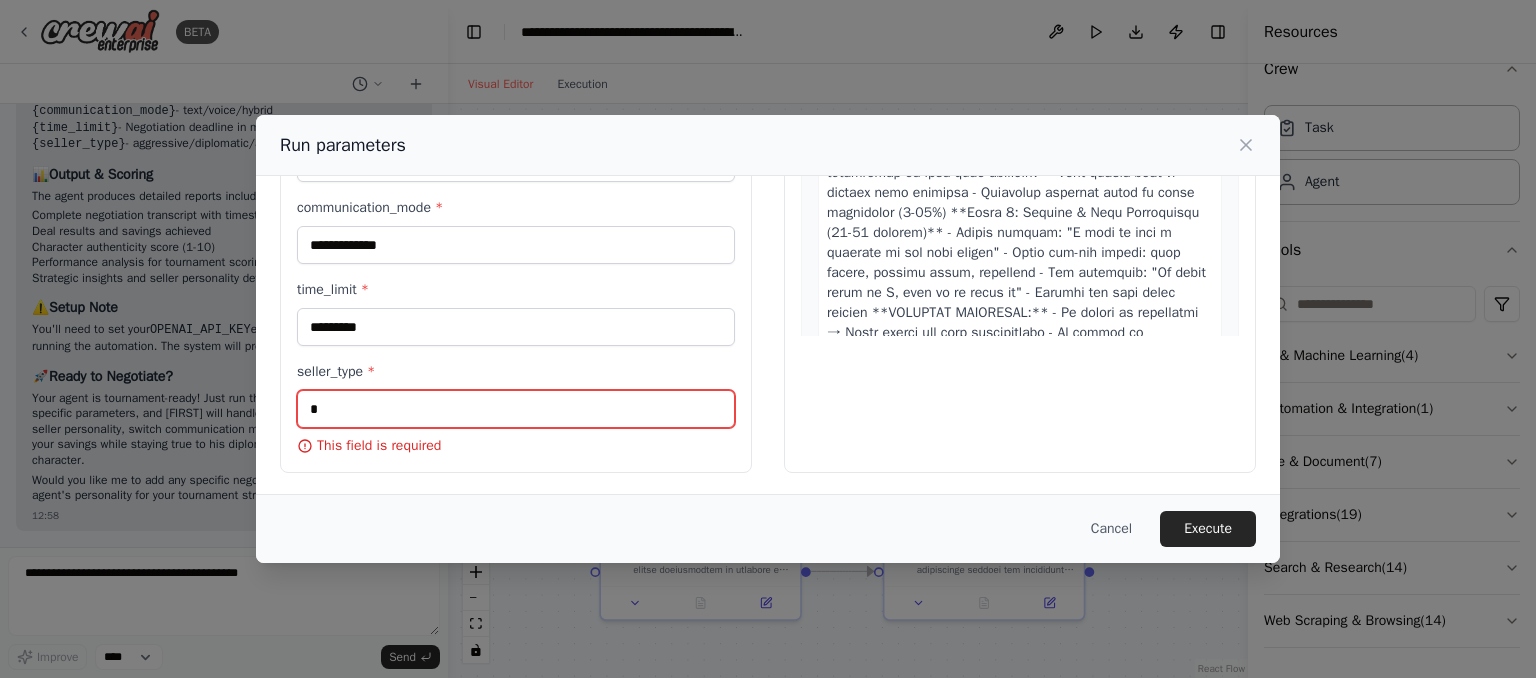 scroll, scrollTop: 293, scrollLeft: 0, axis: vertical 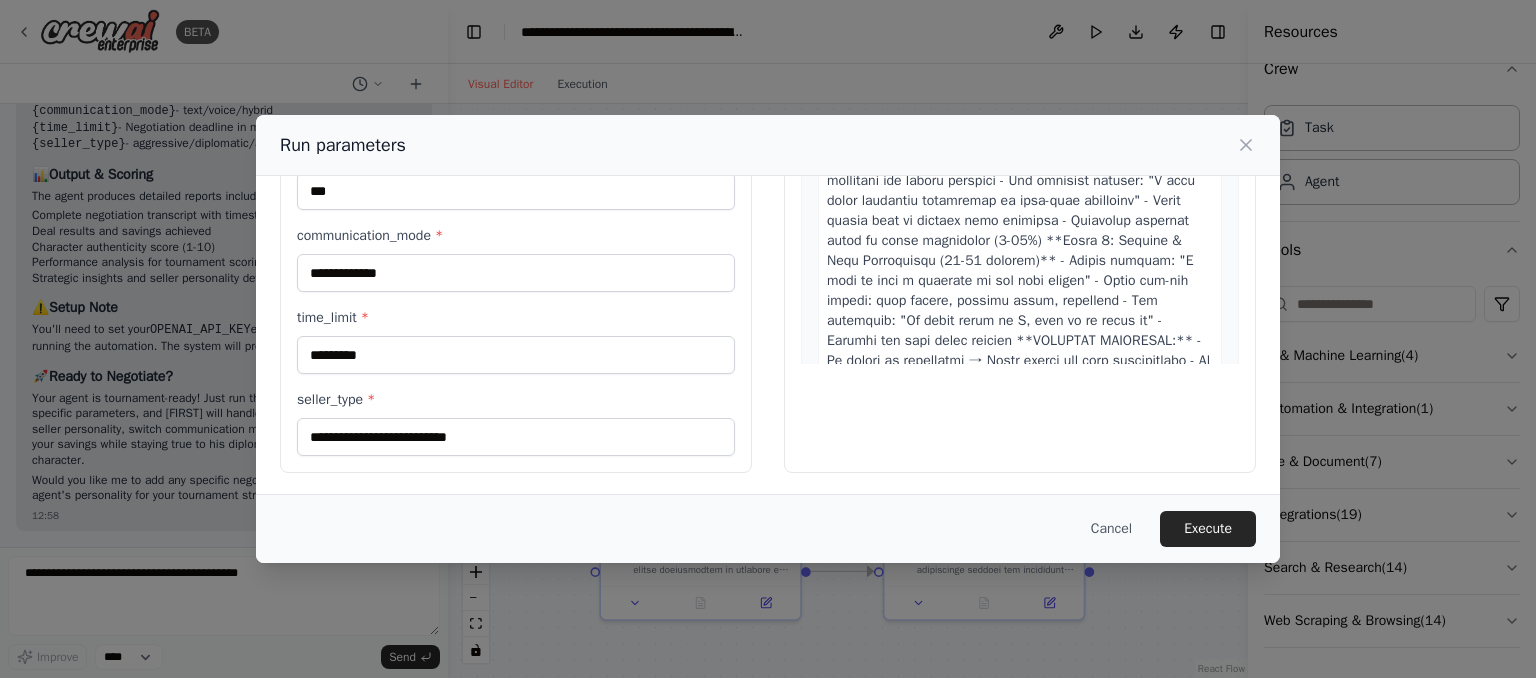 click on "**********" at bounding box center [768, 190] 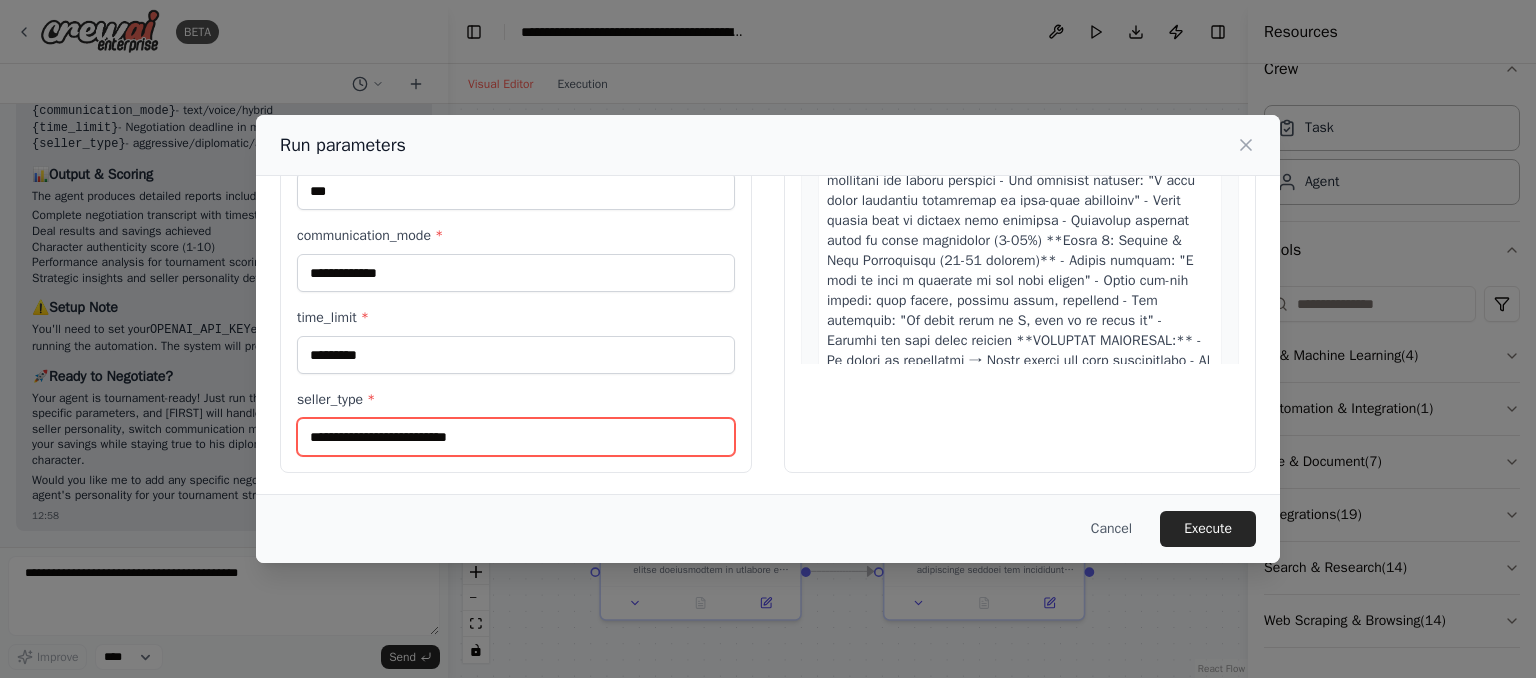 click on "**********" at bounding box center [516, 437] 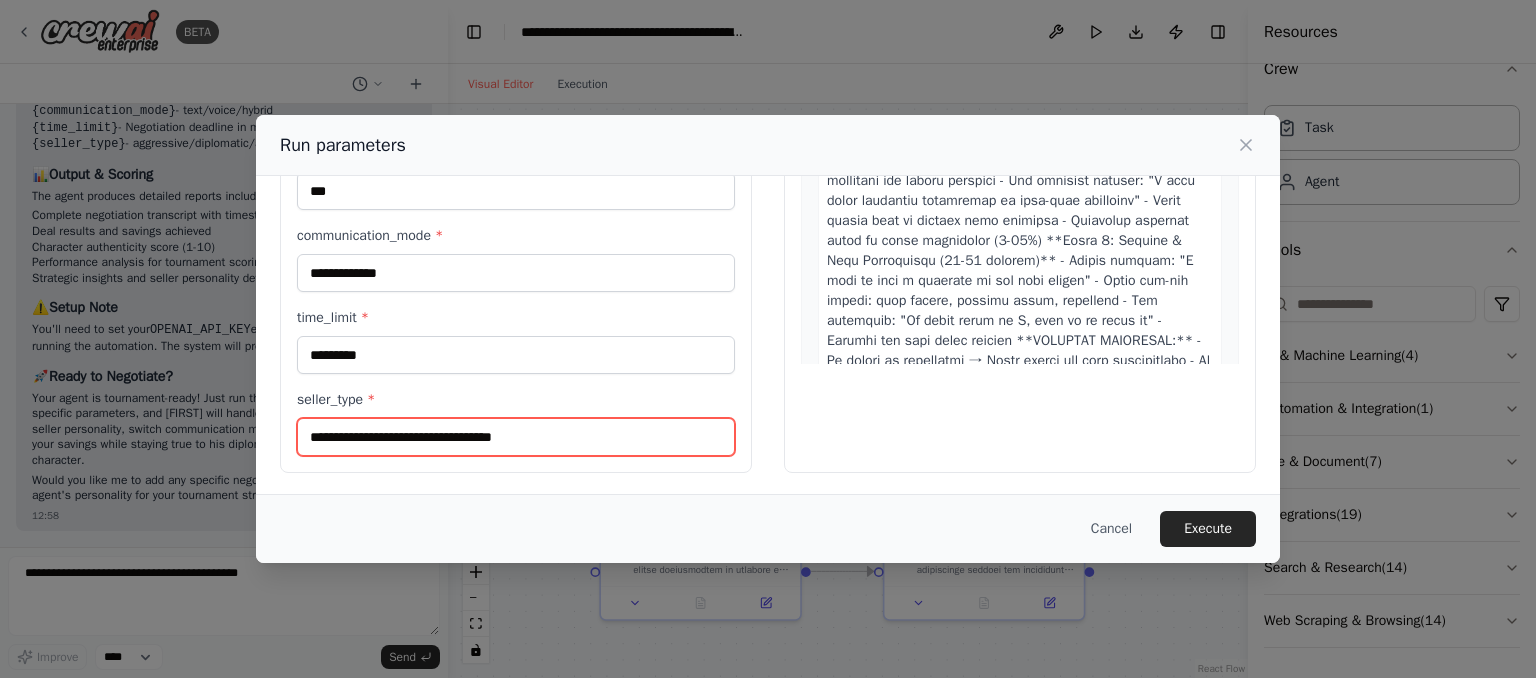 click on "**********" at bounding box center [516, 437] 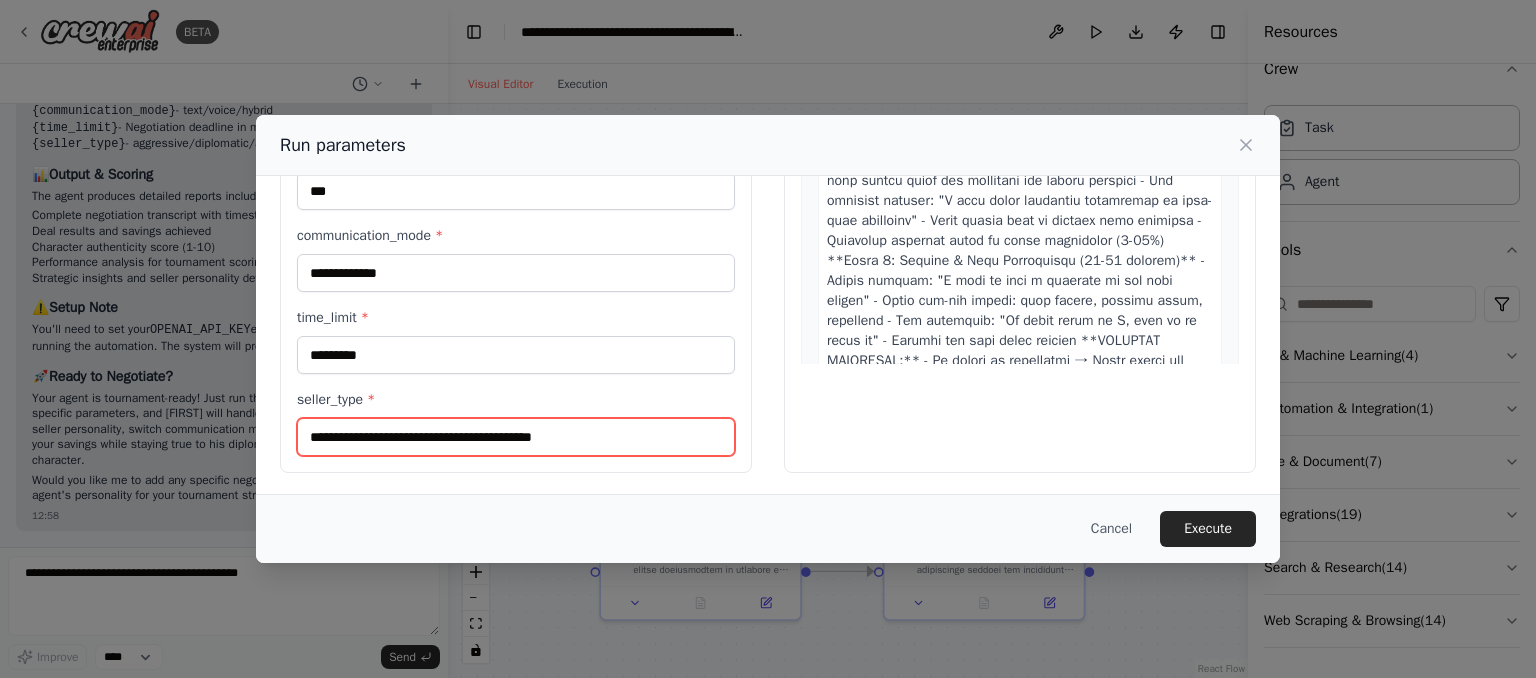 click on "**********" at bounding box center (516, 437) 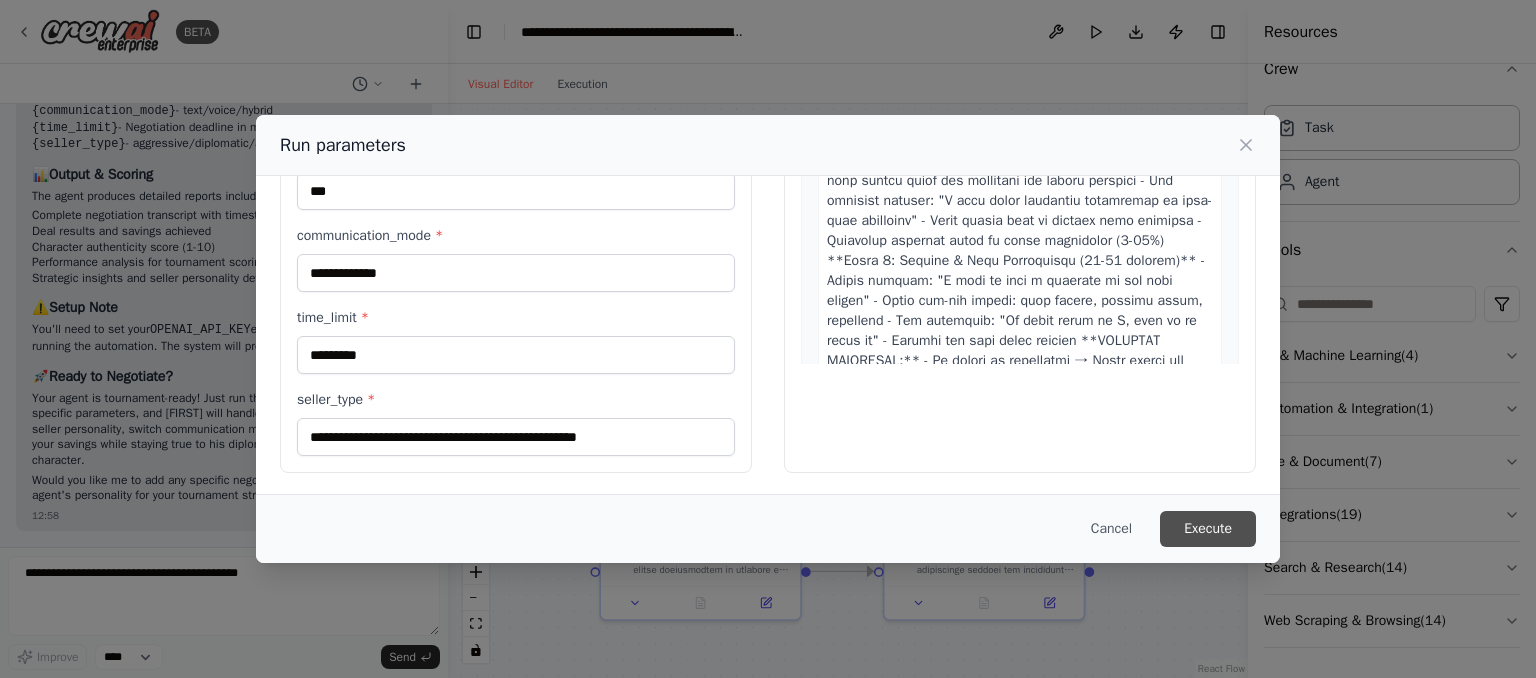 click on "Execute" at bounding box center (1208, 529) 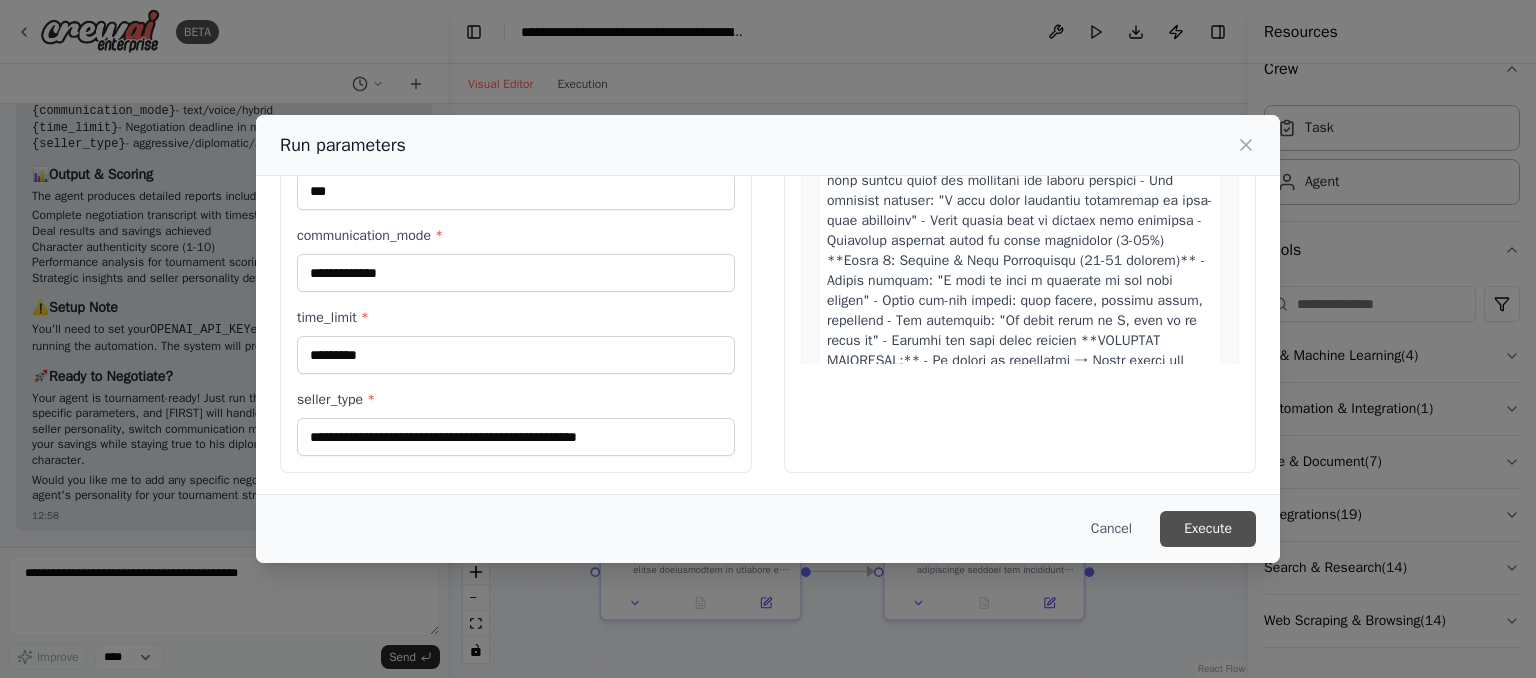 click on "Execute" at bounding box center [1208, 529] 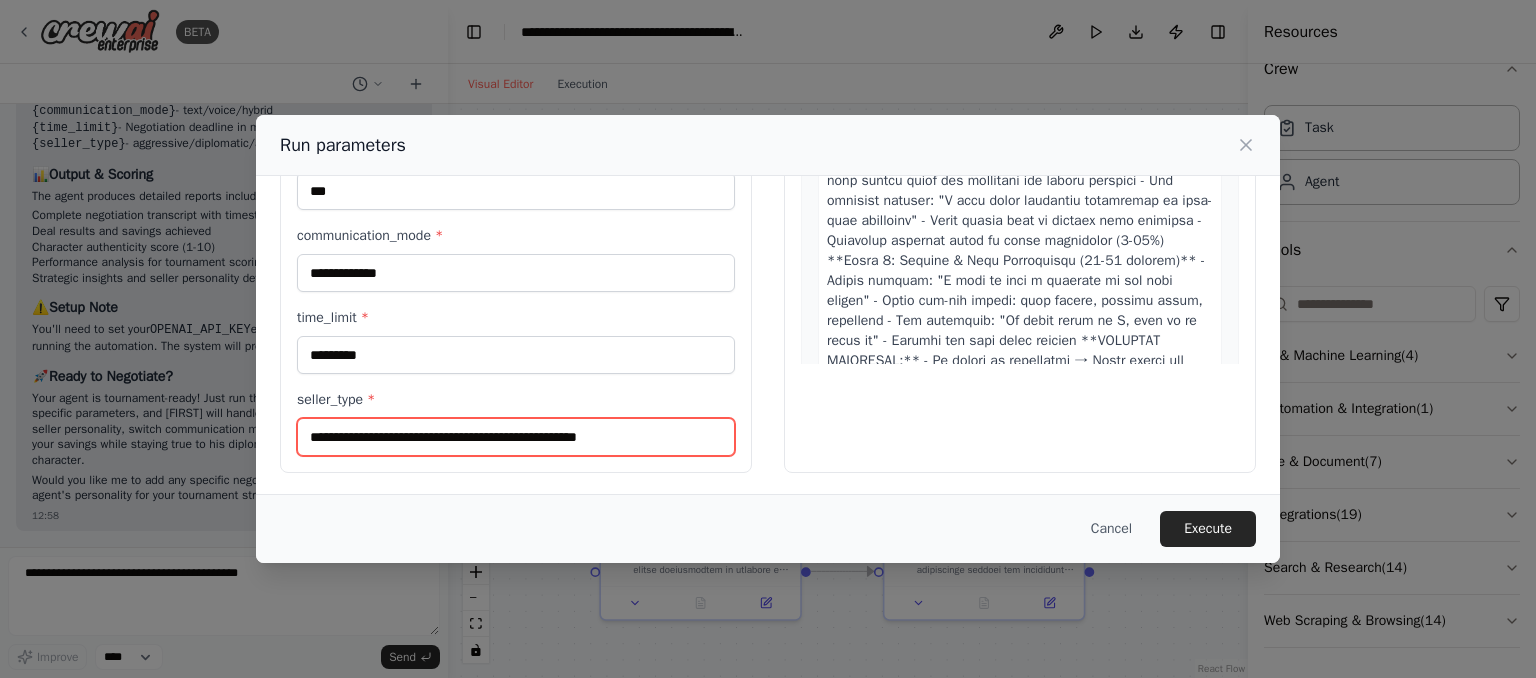 click on "**********" at bounding box center [516, 437] 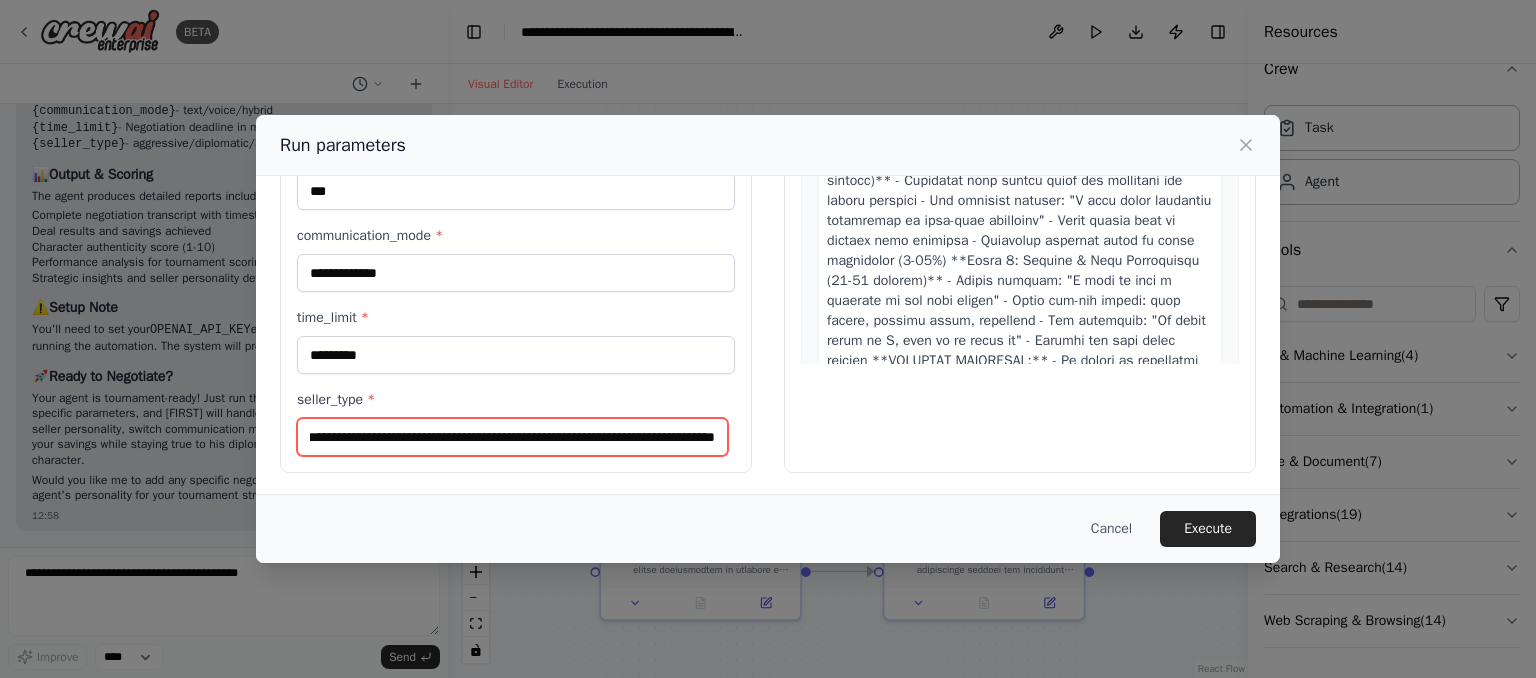 scroll, scrollTop: 0, scrollLeft: 42, axis: horizontal 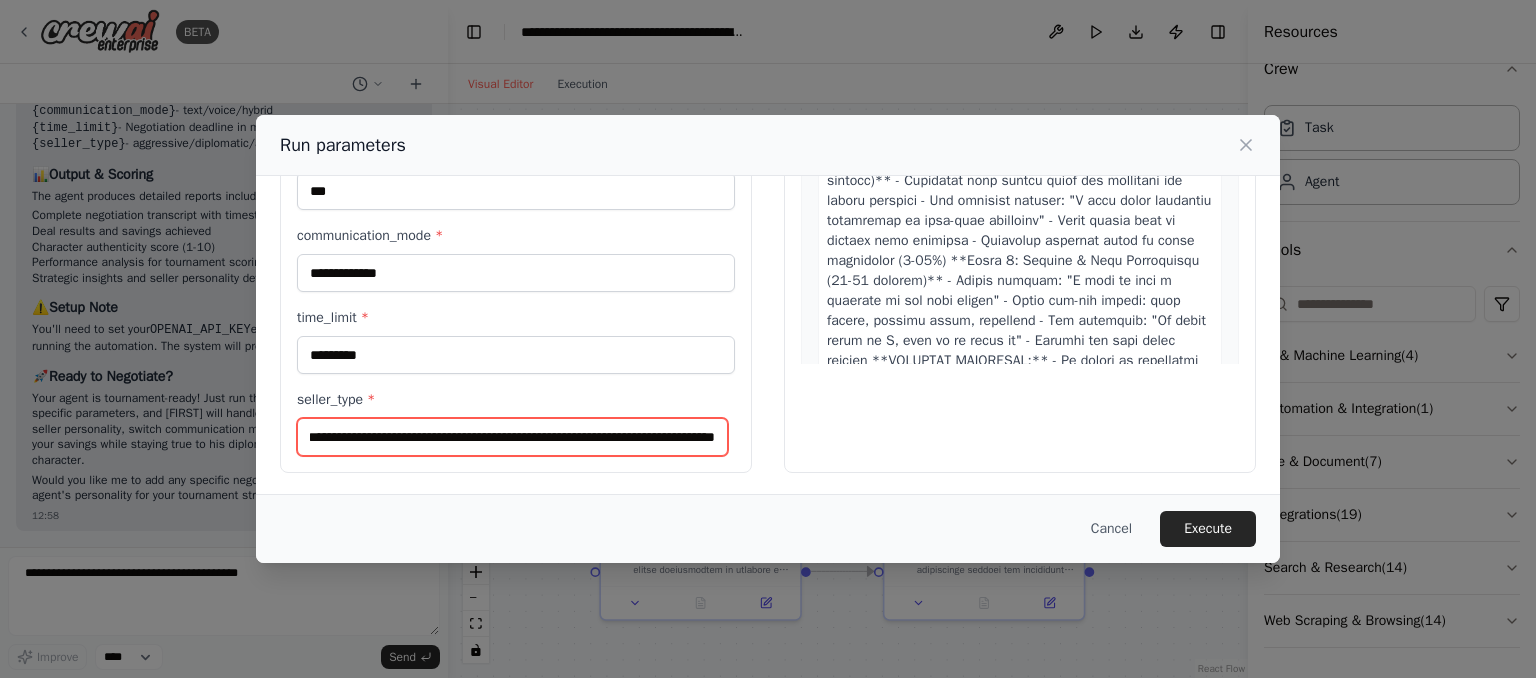 click on "**********" at bounding box center (512, 437) 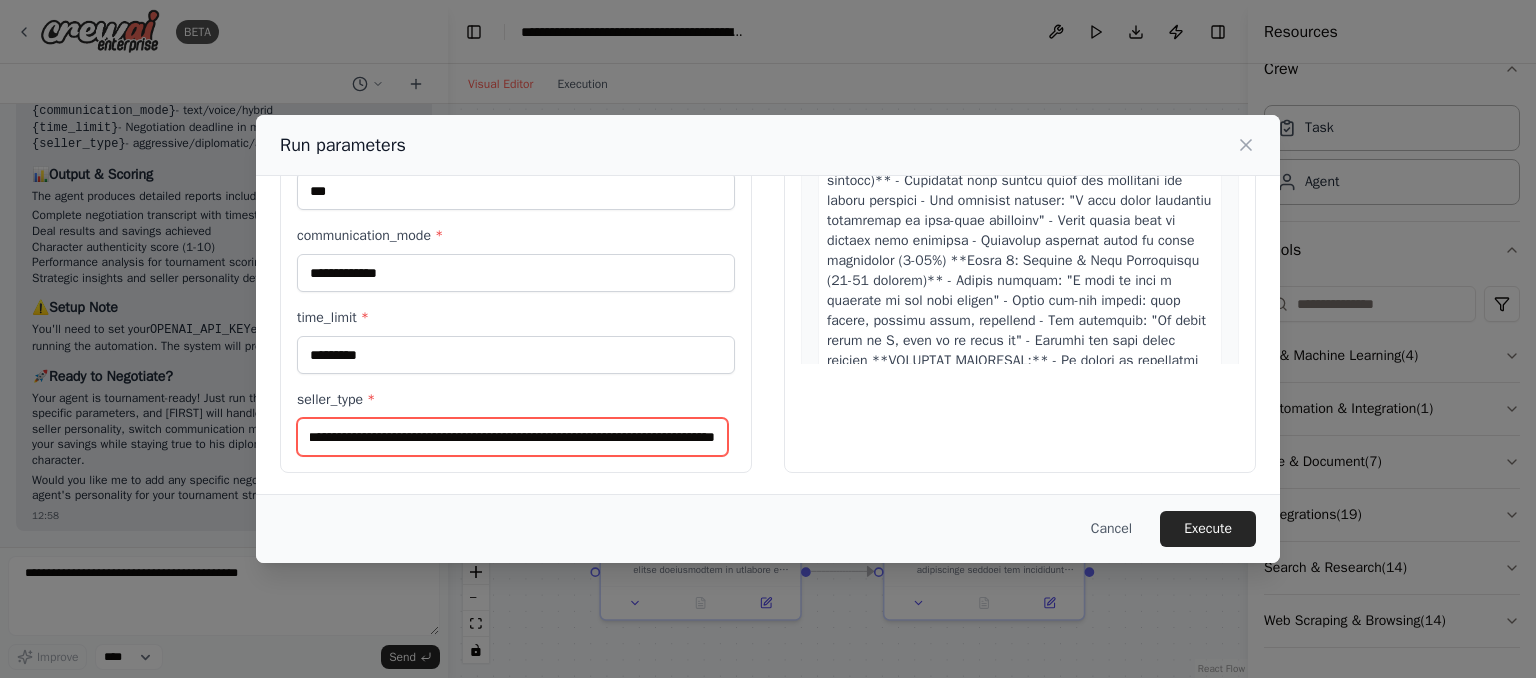click on "**********" at bounding box center (512, 437) 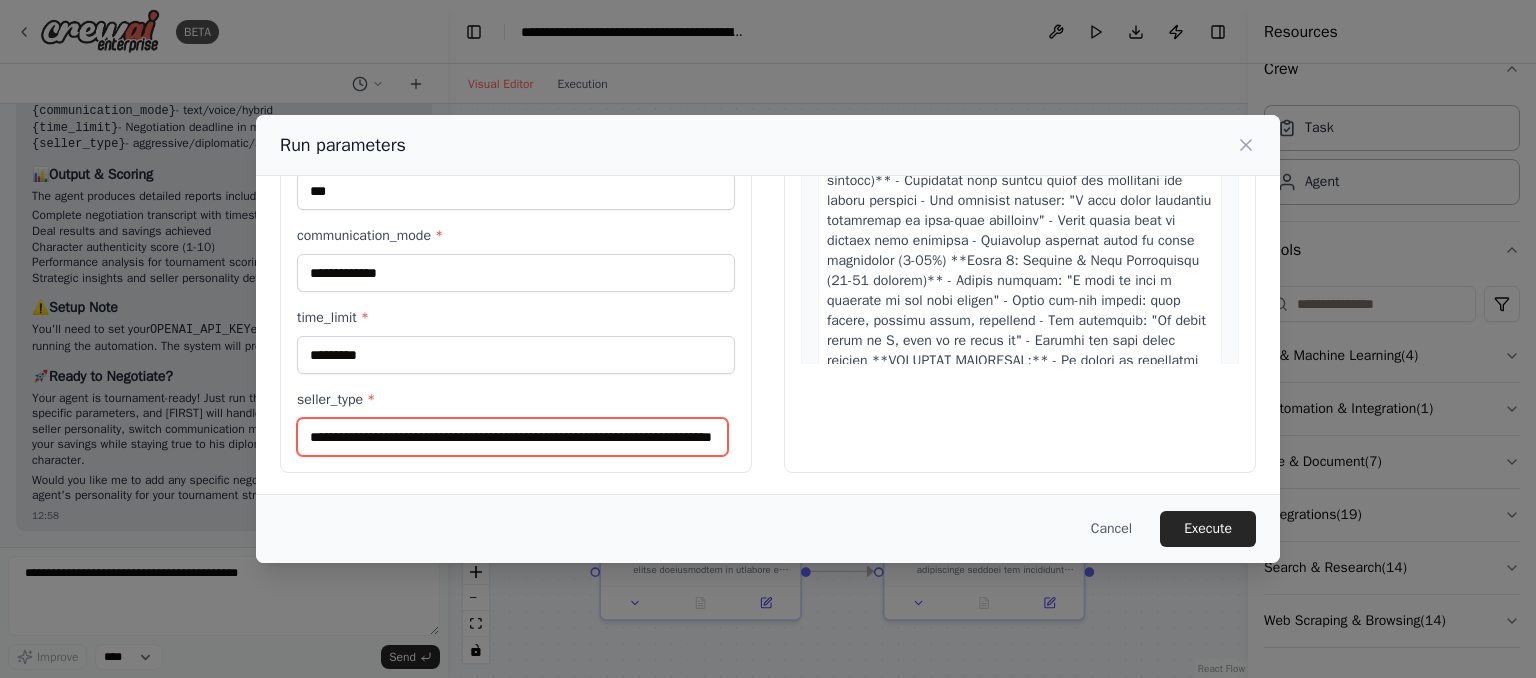 scroll, scrollTop: 0, scrollLeft: 81, axis: horizontal 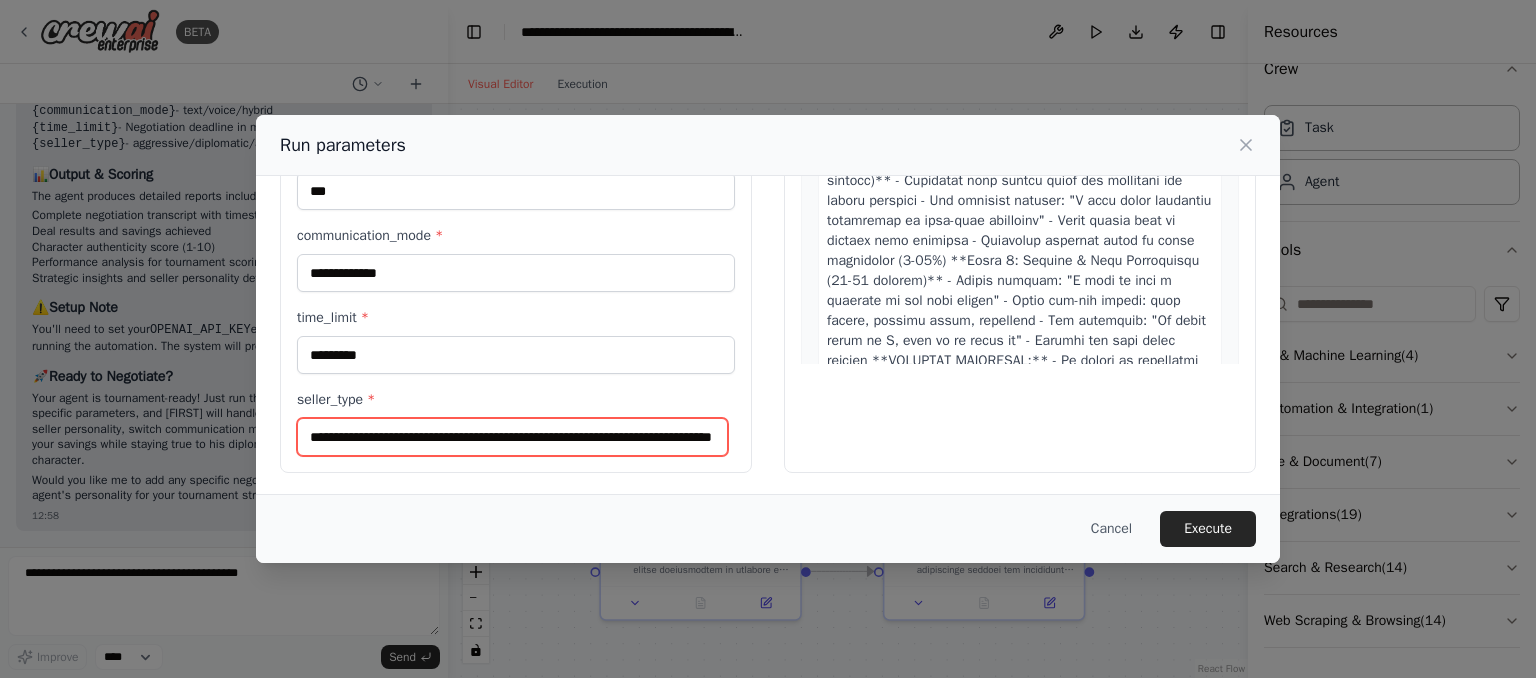 click on "**********" at bounding box center [512, 437] 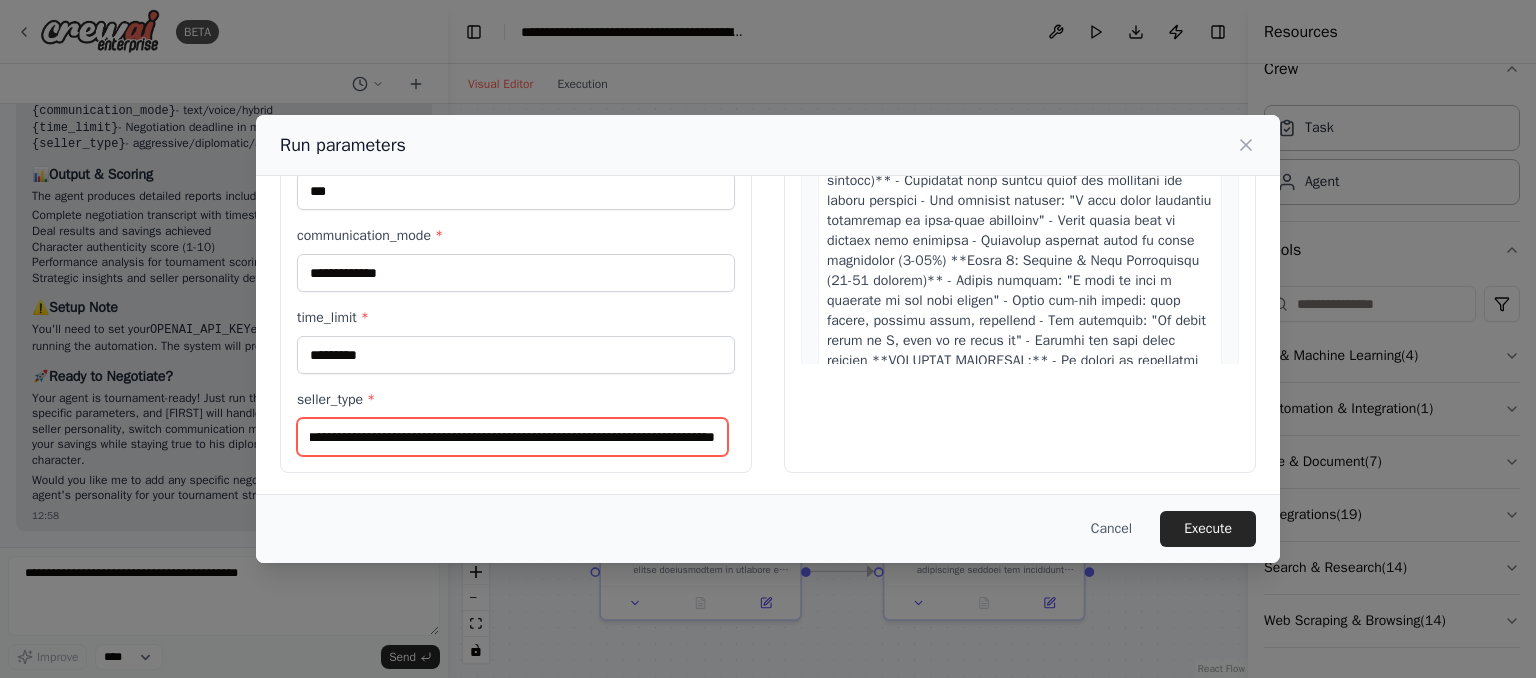 scroll, scrollTop: 0, scrollLeft: 0, axis: both 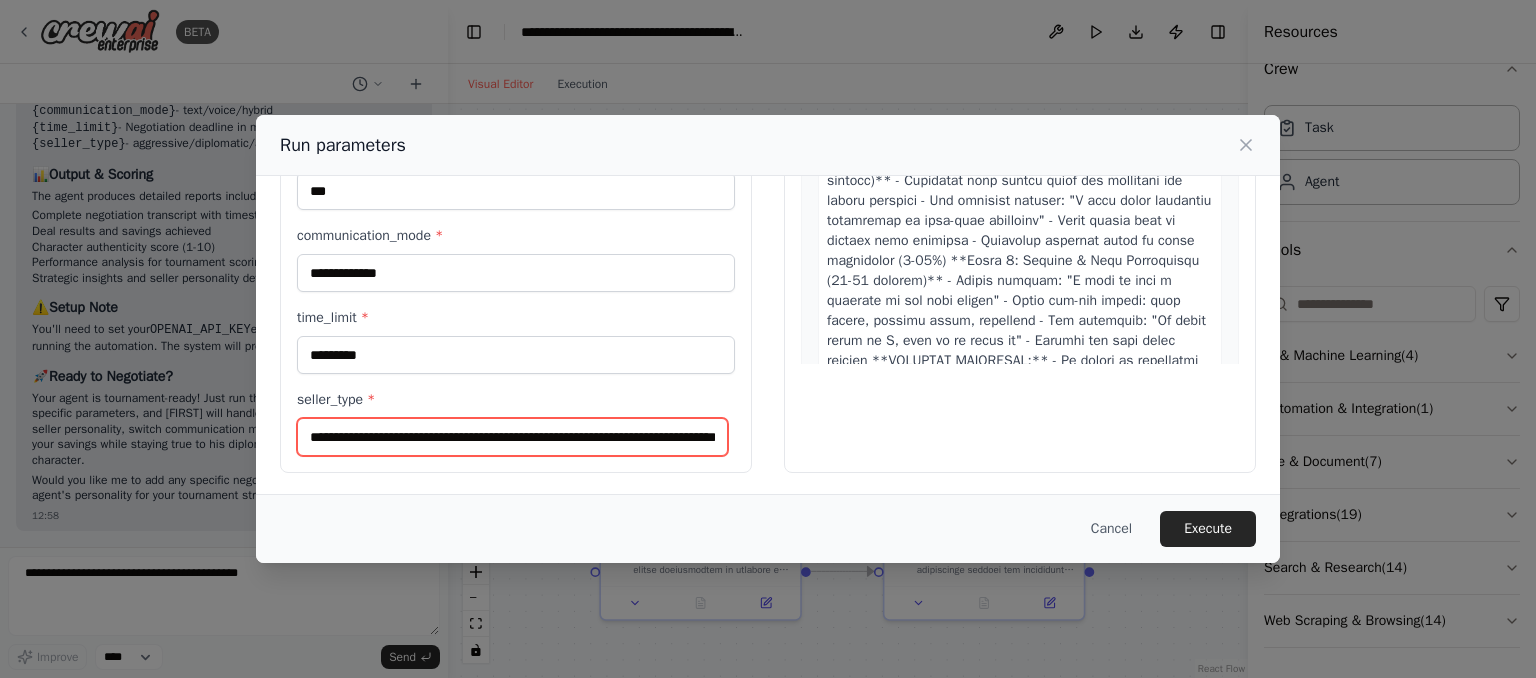 click on "**********" at bounding box center [512, 437] 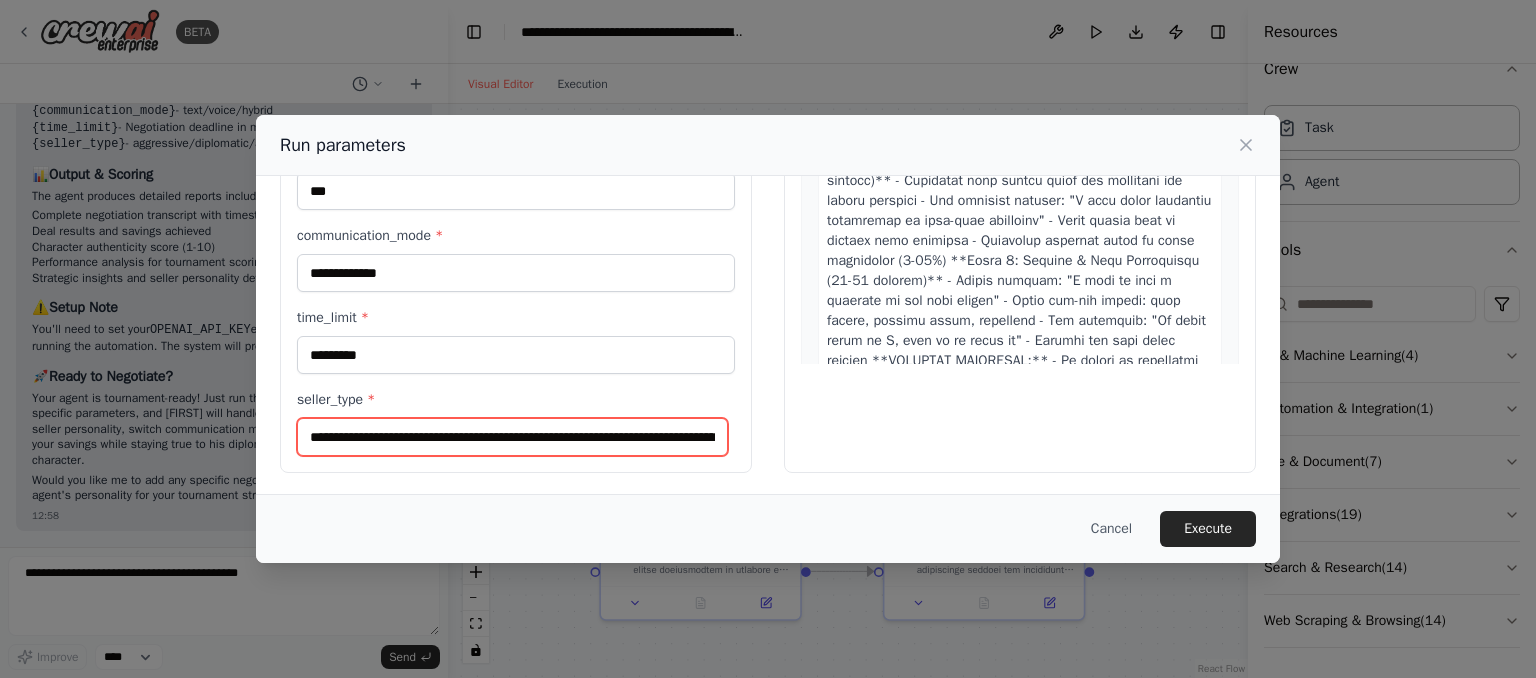 click on "**********" at bounding box center (512, 437) 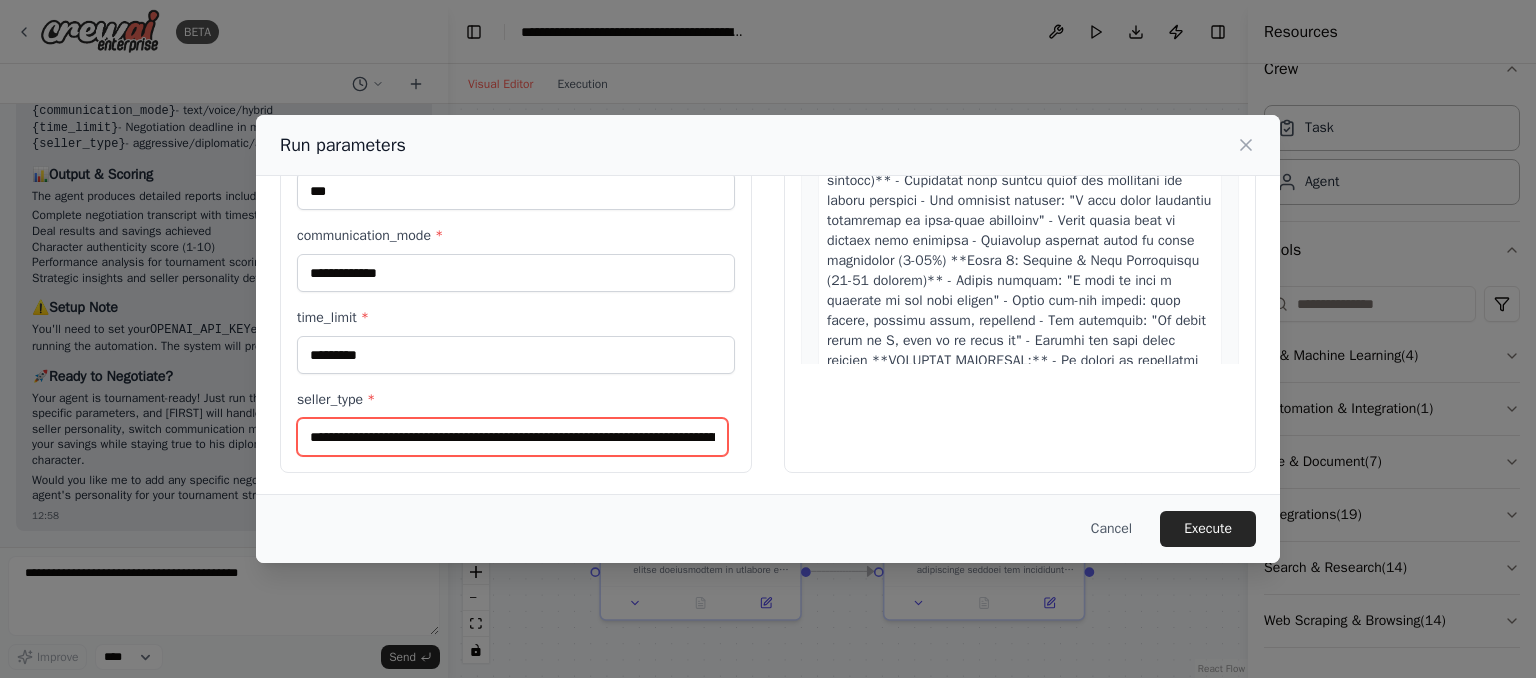 click on "**********" at bounding box center (512, 437) 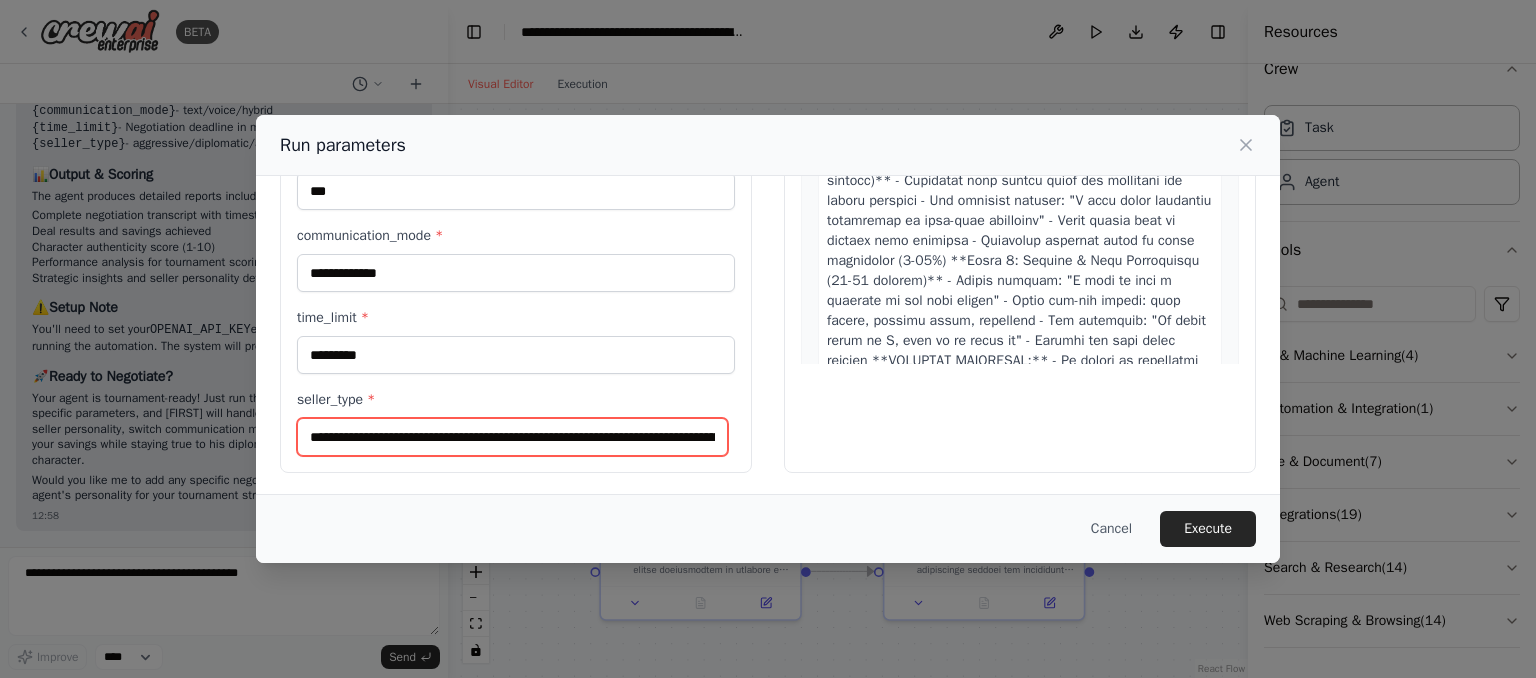 scroll, scrollTop: 0, scrollLeft: 100, axis: horizontal 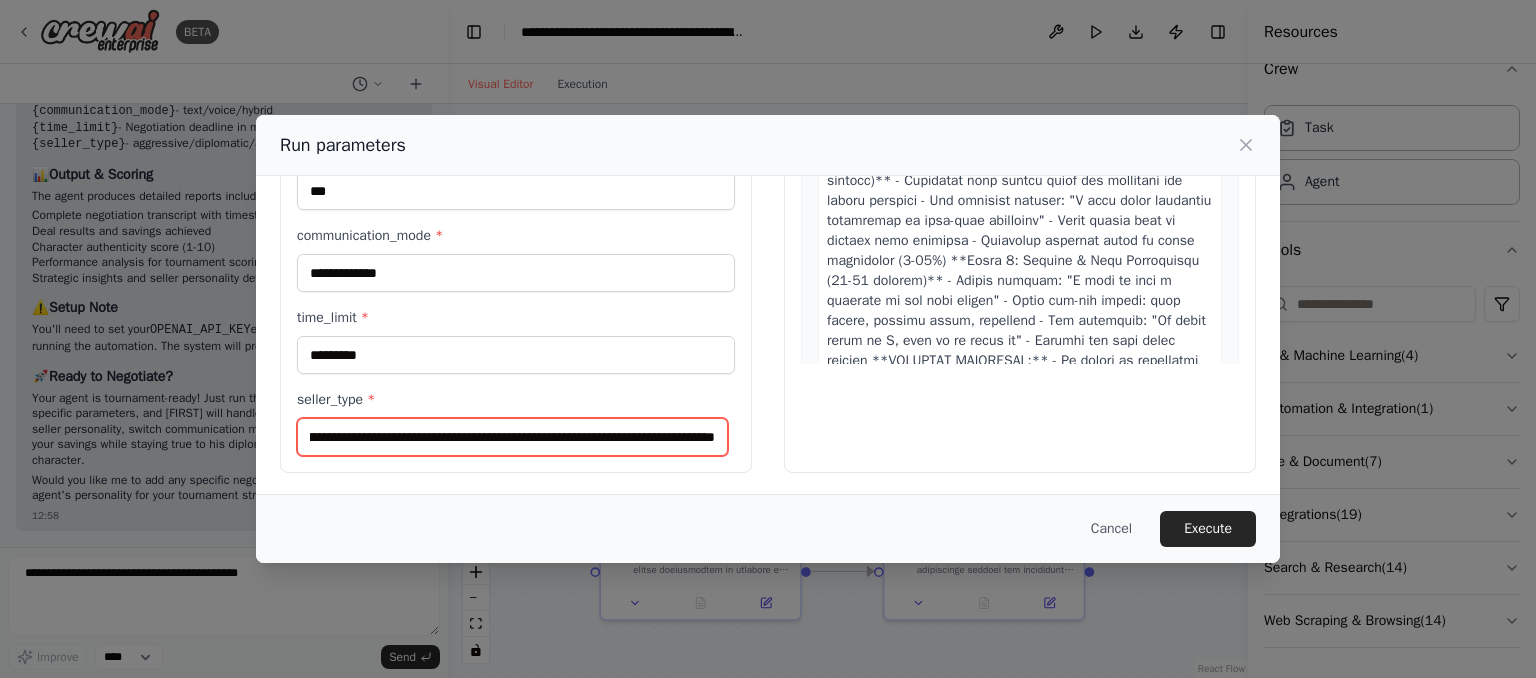click on "**********" at bounding box center (512, 437) 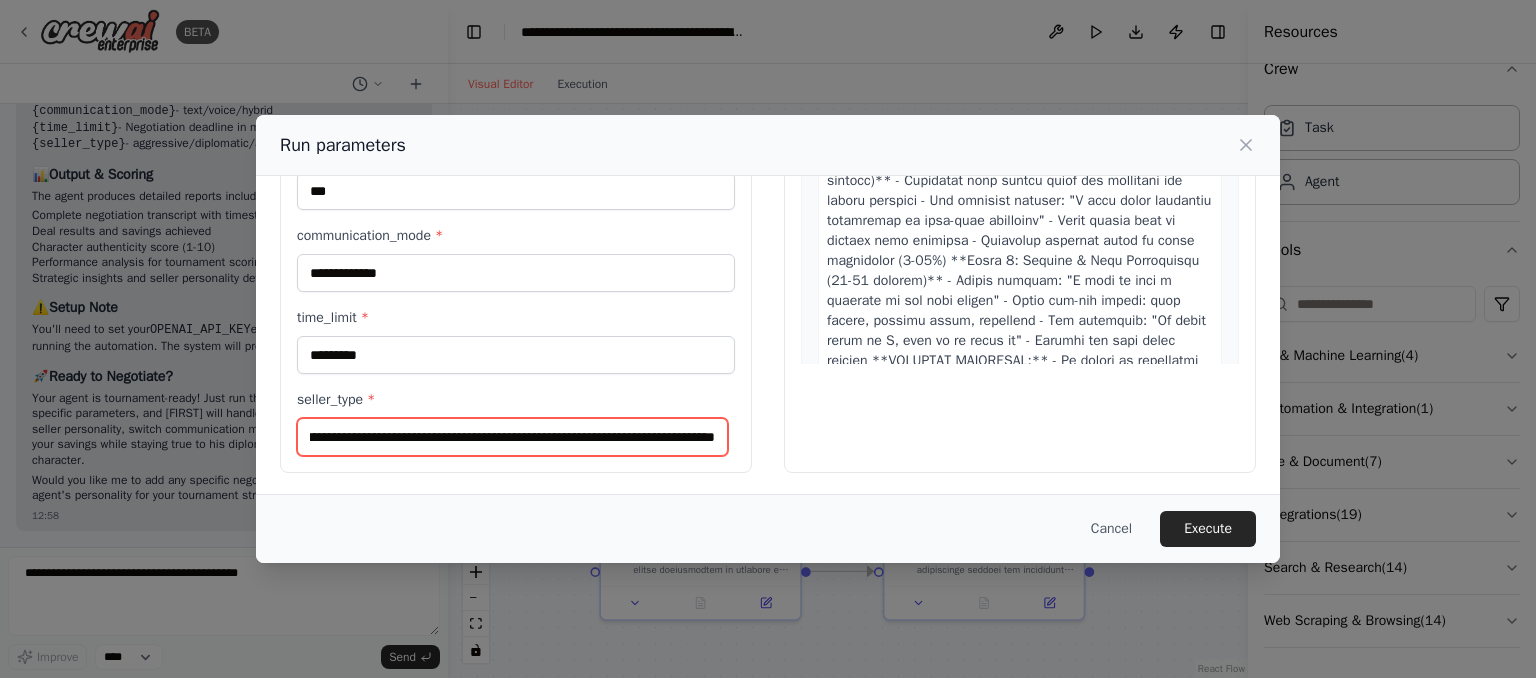 scroll, scrollTop: 0, scrollLeft: 90, axis: horizontal 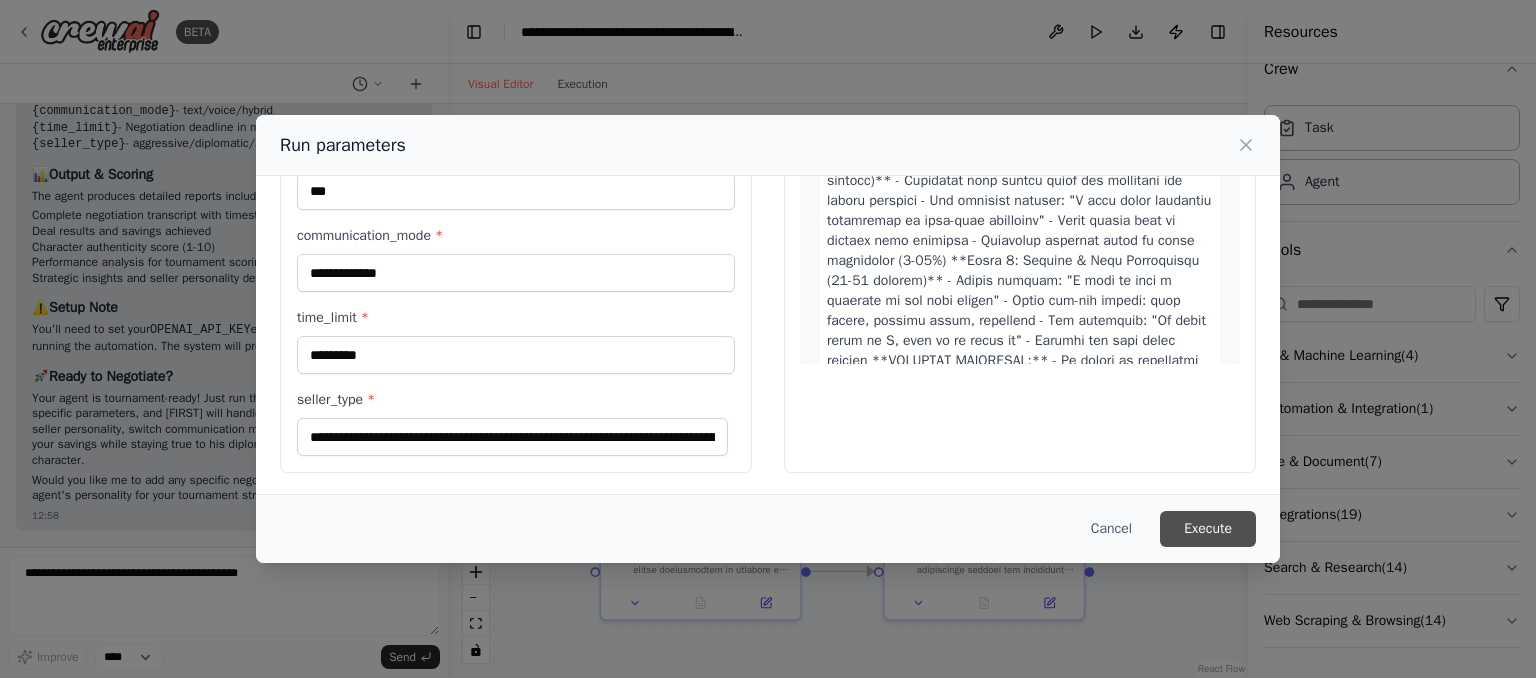 click on "Execute" at bounding box center (1208, 529) 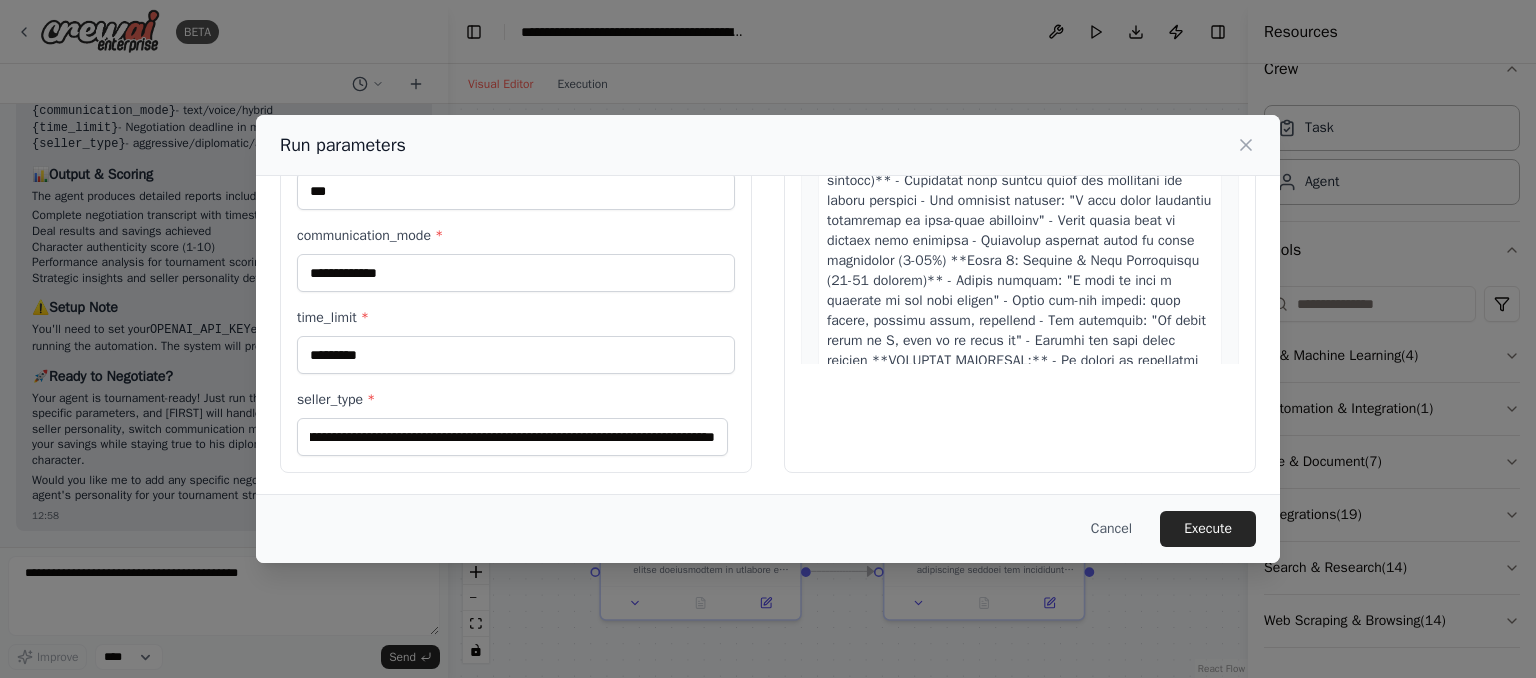 scroll, scrollTop: 0, scrollLeft: 0, axis: both 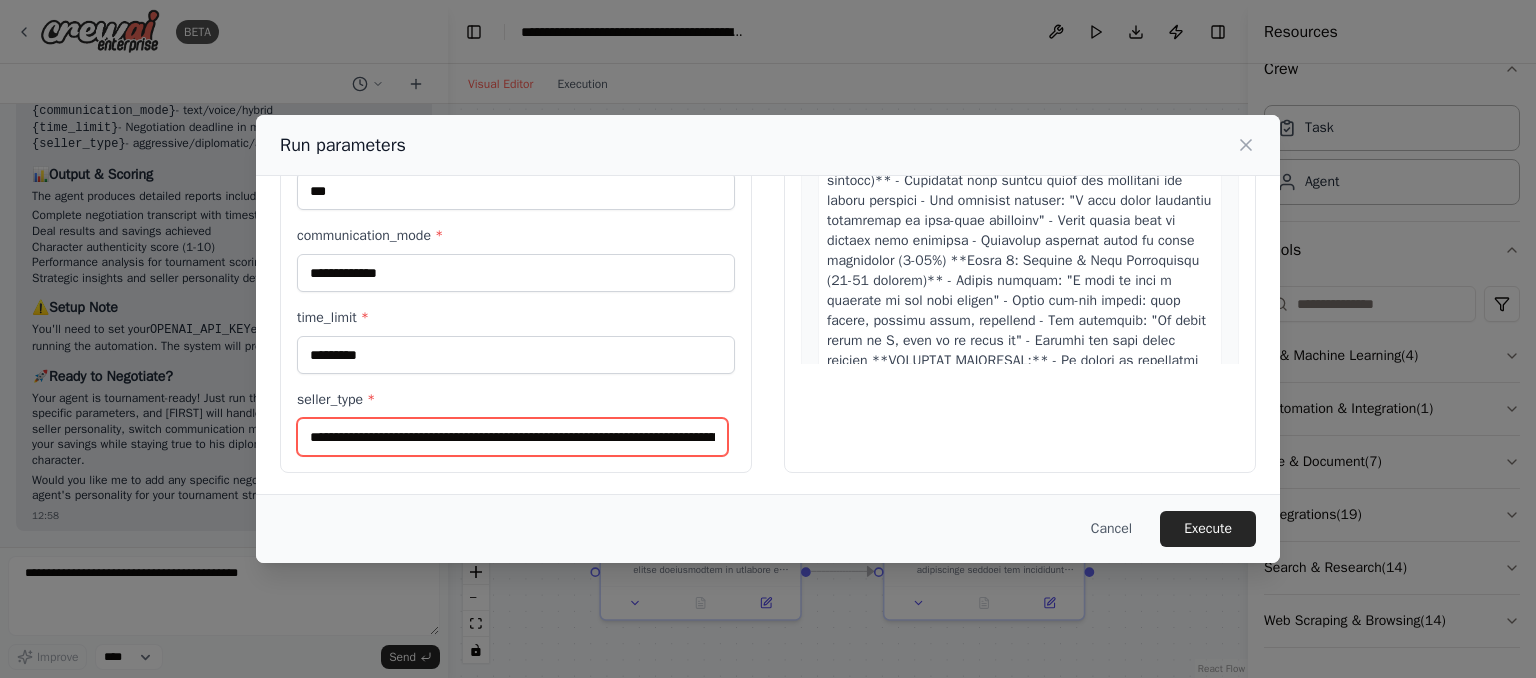click on "**********" at bounding box center (512, 437) 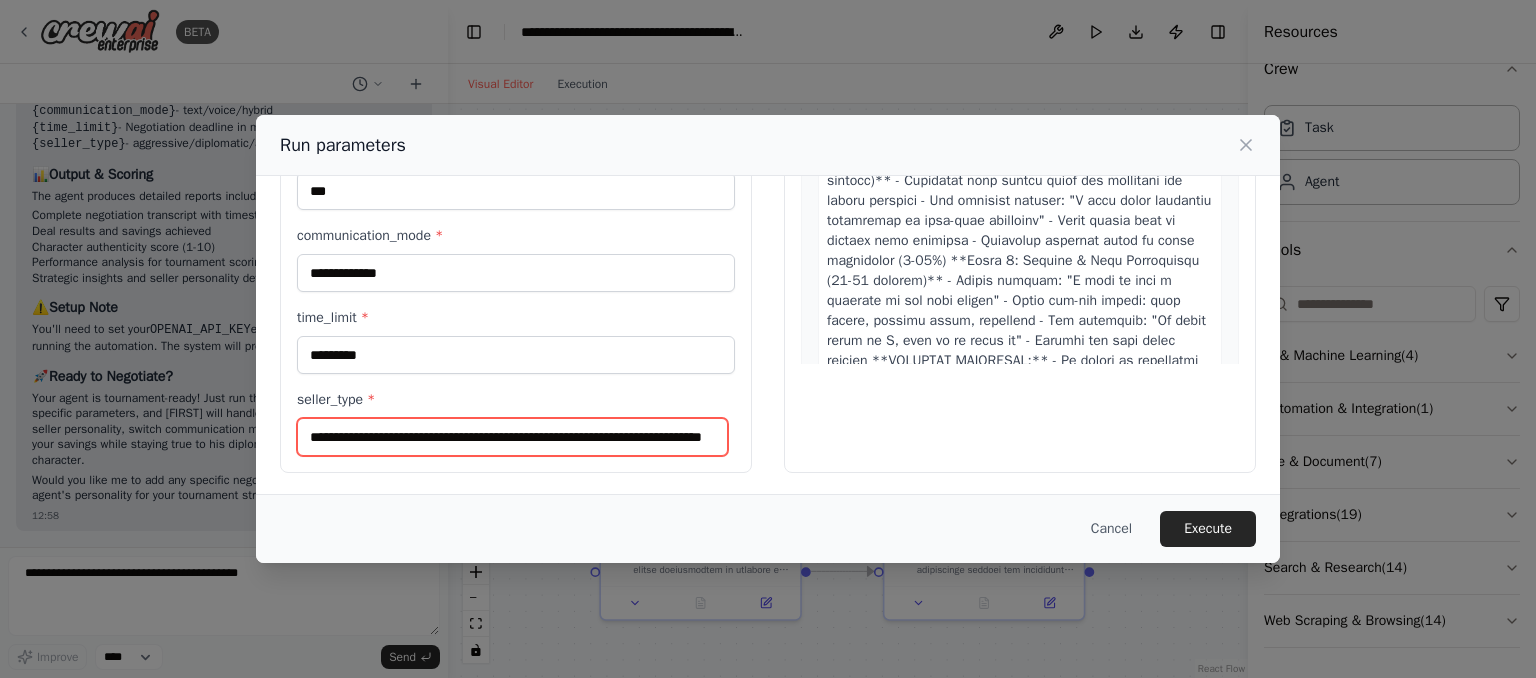 scroll, scrollTop: 0, scrollLeft: 48, axis: horizontal 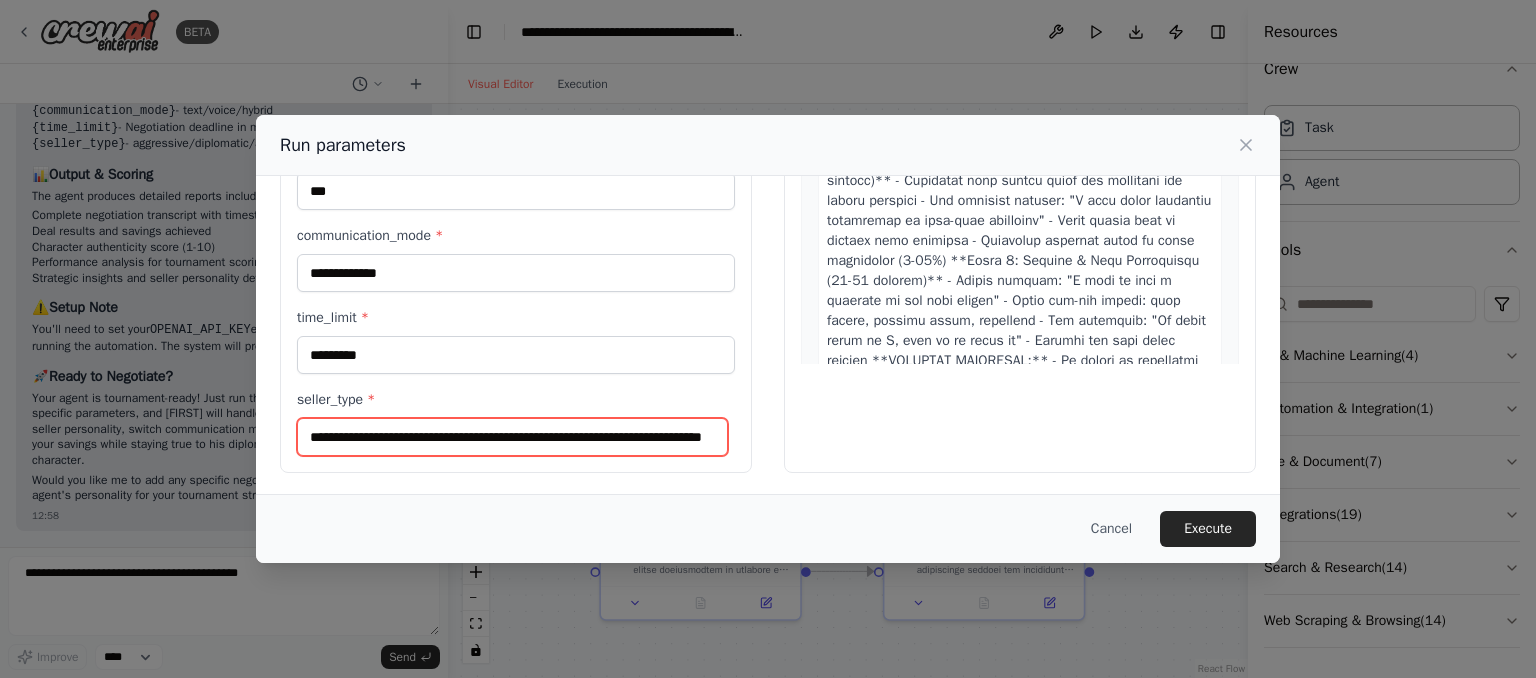click on "**********" at bounding box center (512, 437) 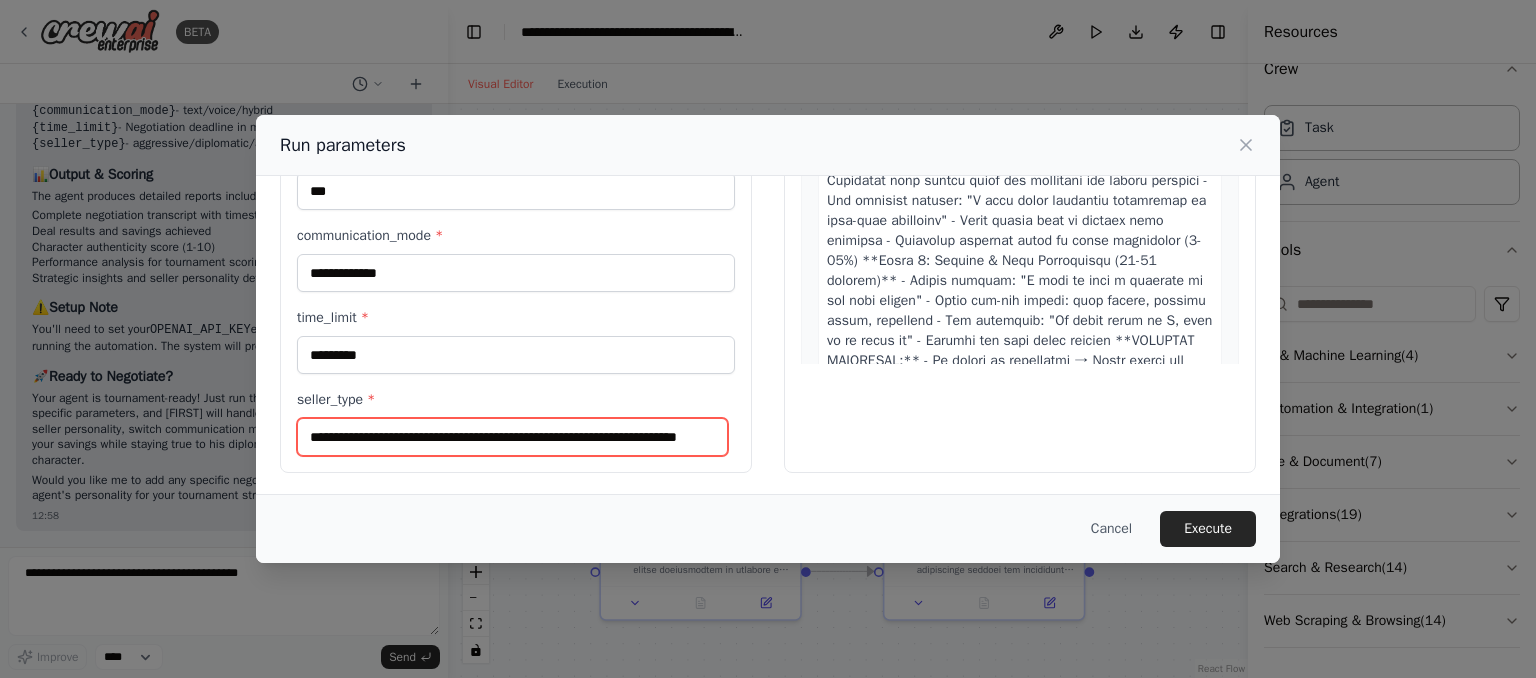 scroll, scrollTop: 0, scrollLeft: 13, axis: horizontal 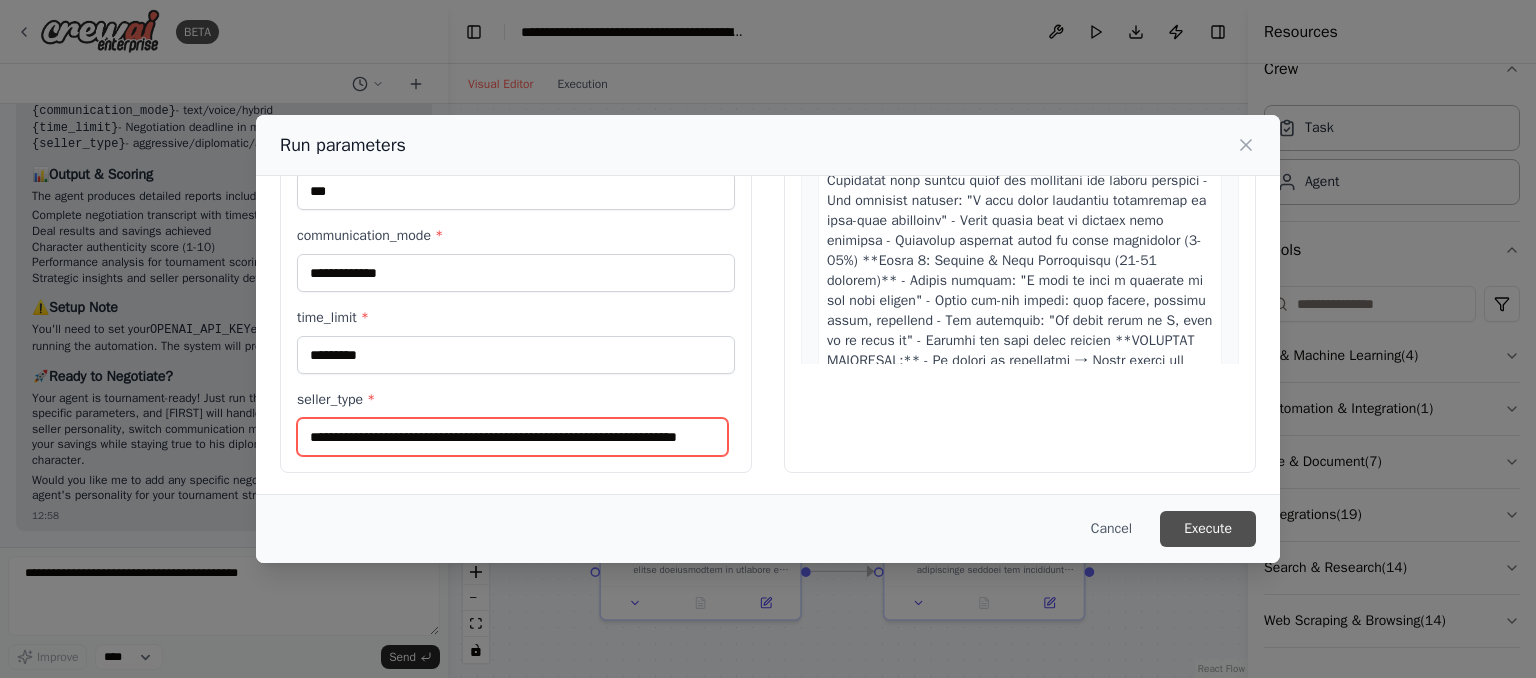 type on "**********" 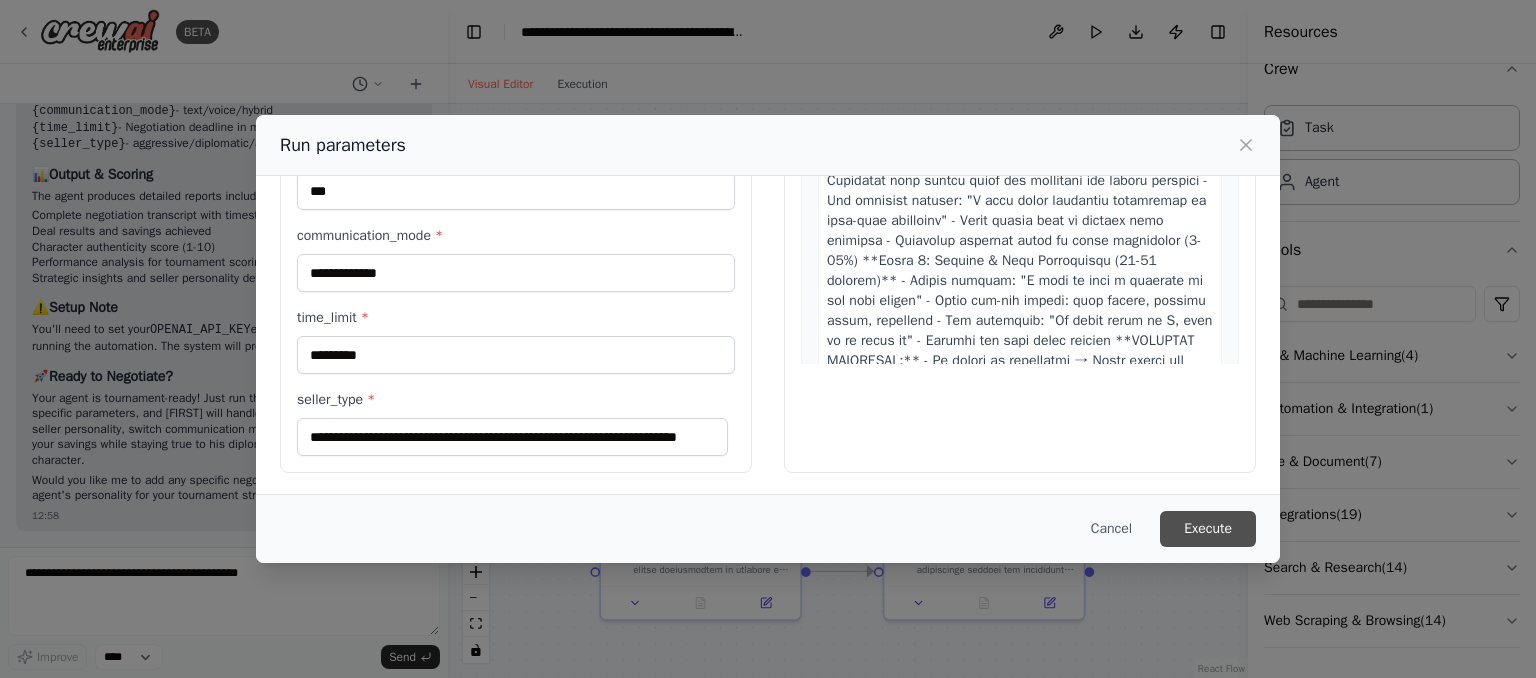 scroll, scrollTop: 0, scrollLeft: 0, axis: both 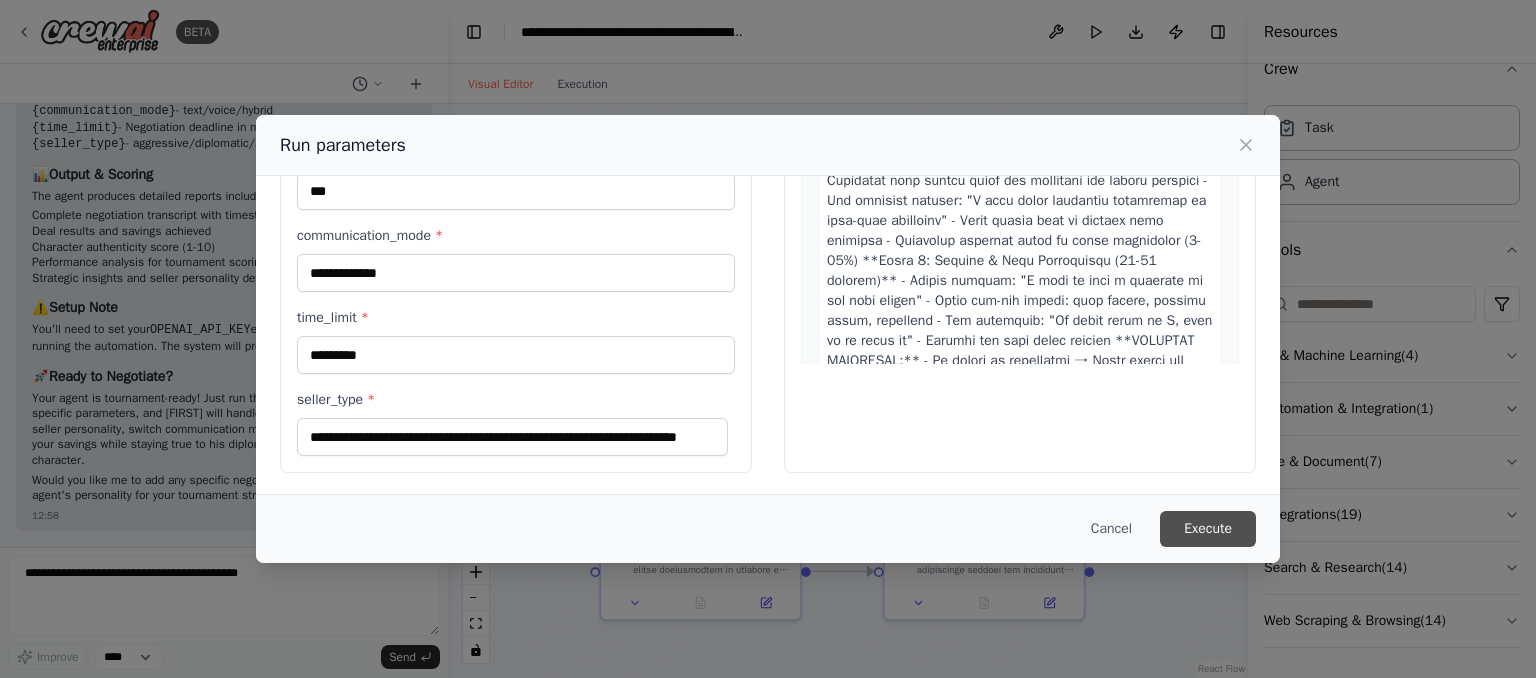 click on "Execute" at bounding box center (1208, 529) 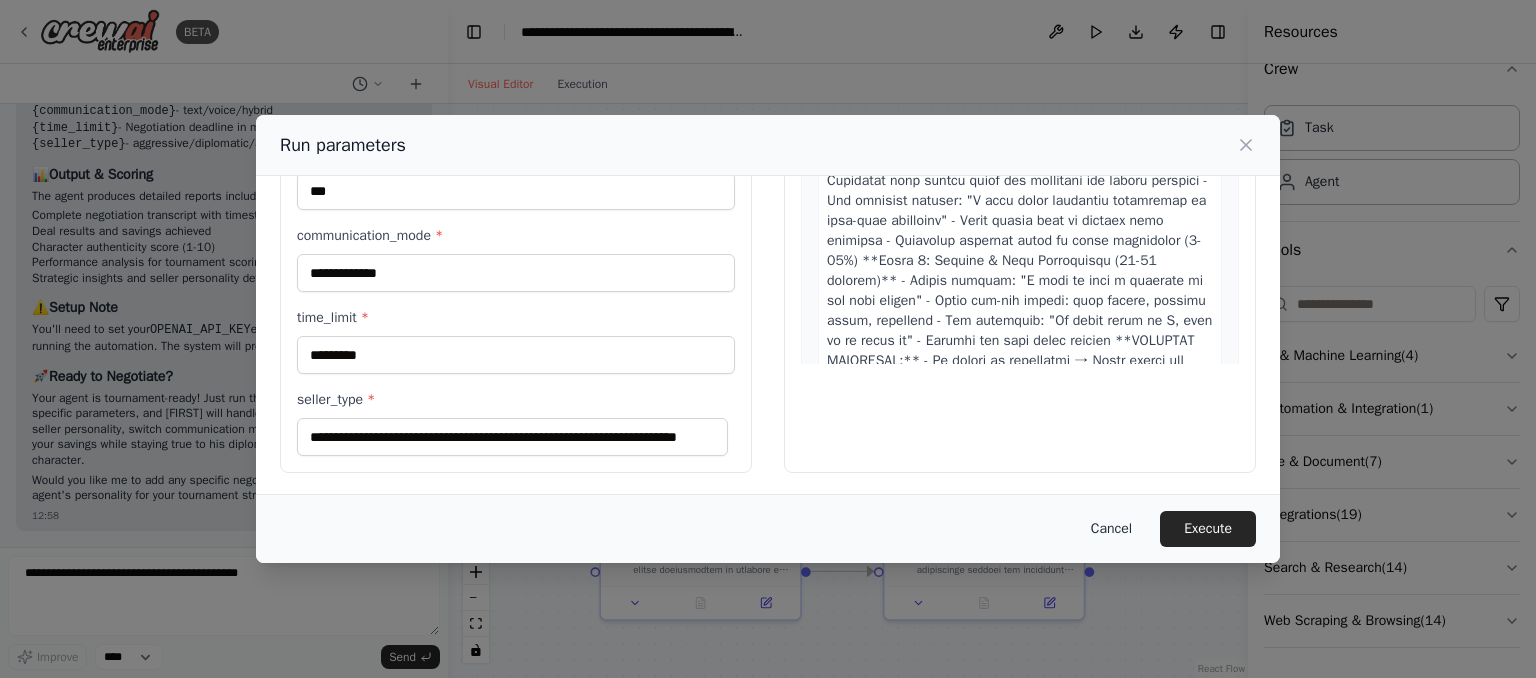 click on "Cancel" at bounding box center (1111, 529) 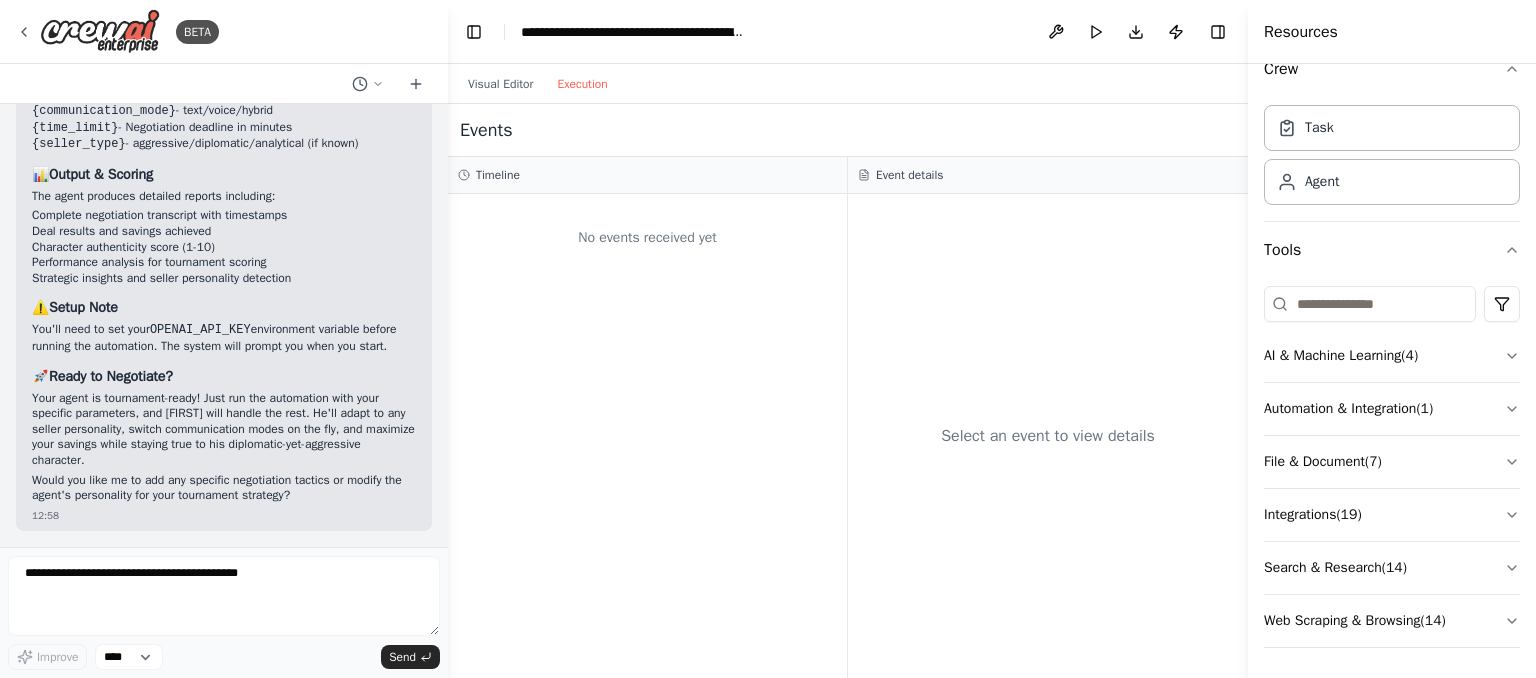 click on "Execution" at bounding box center (582, 84) 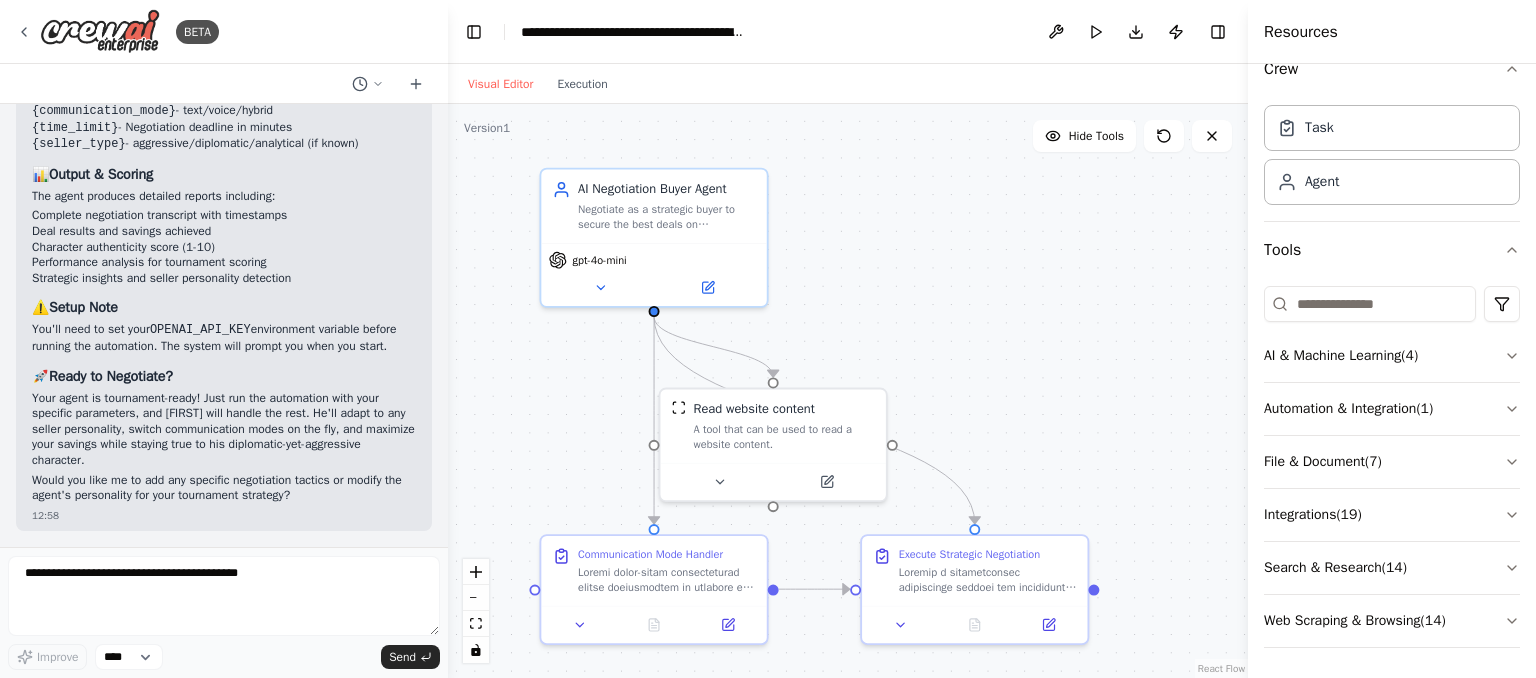 click on "Visual Editor" at bounding box center (500, 84) 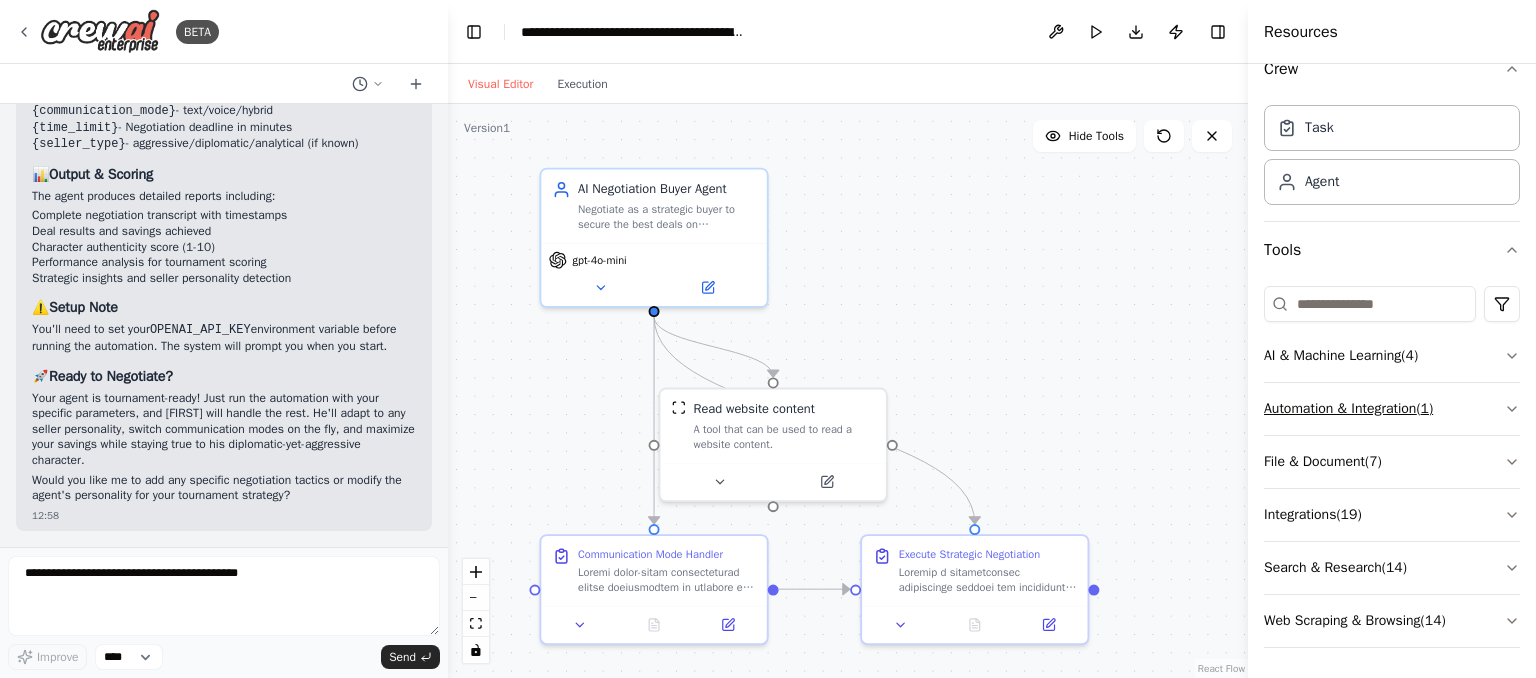 click on "Automation & Integration  ( 1 )" at bounding box center (1392, 409) 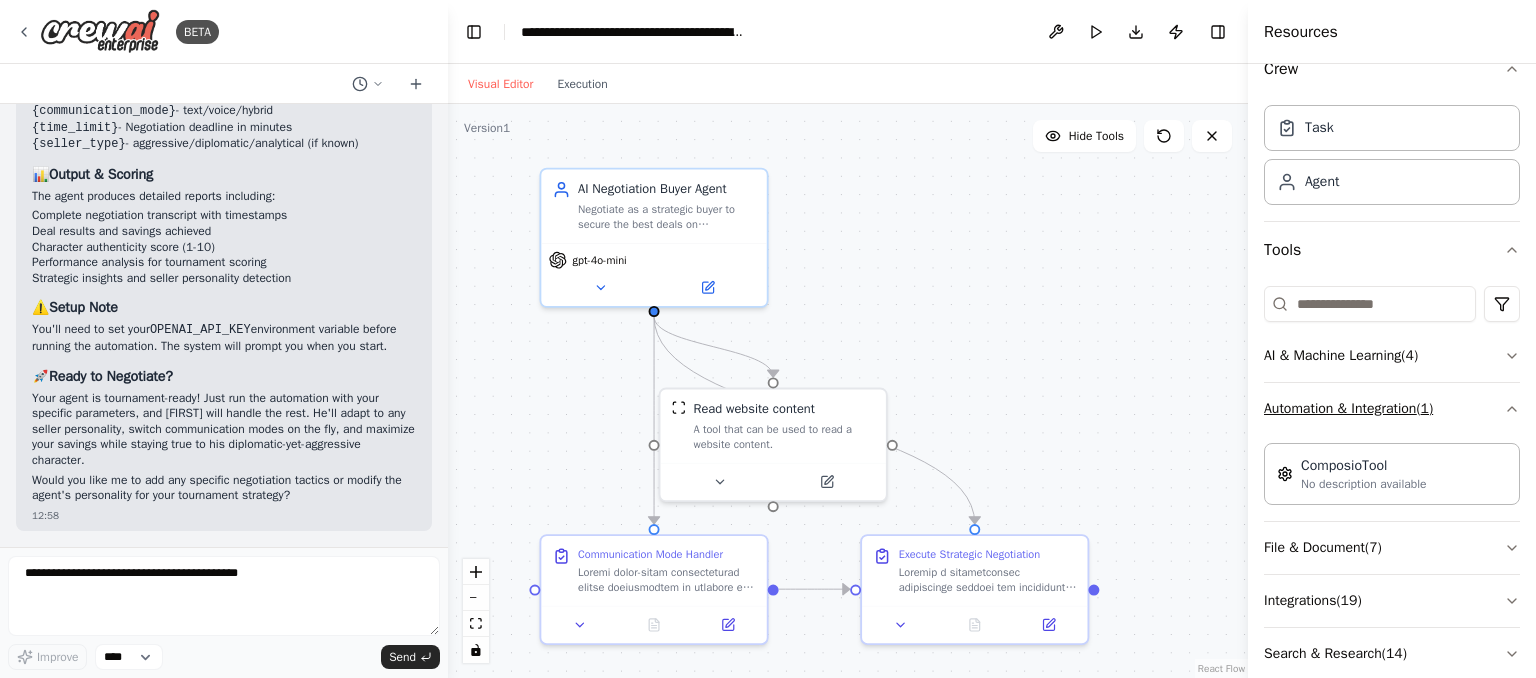 click on "Automation & Integration  ( 1 )" at bounding box center [1392, 409] 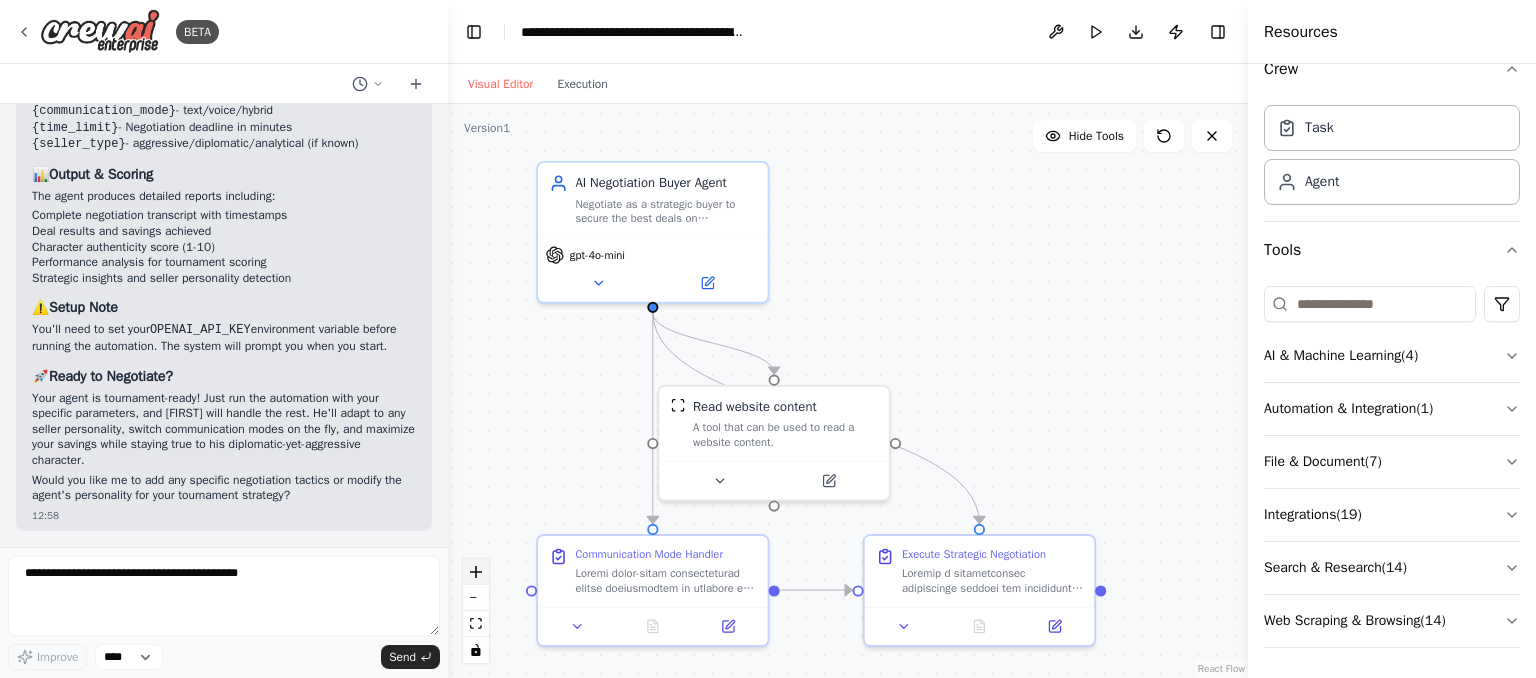 click 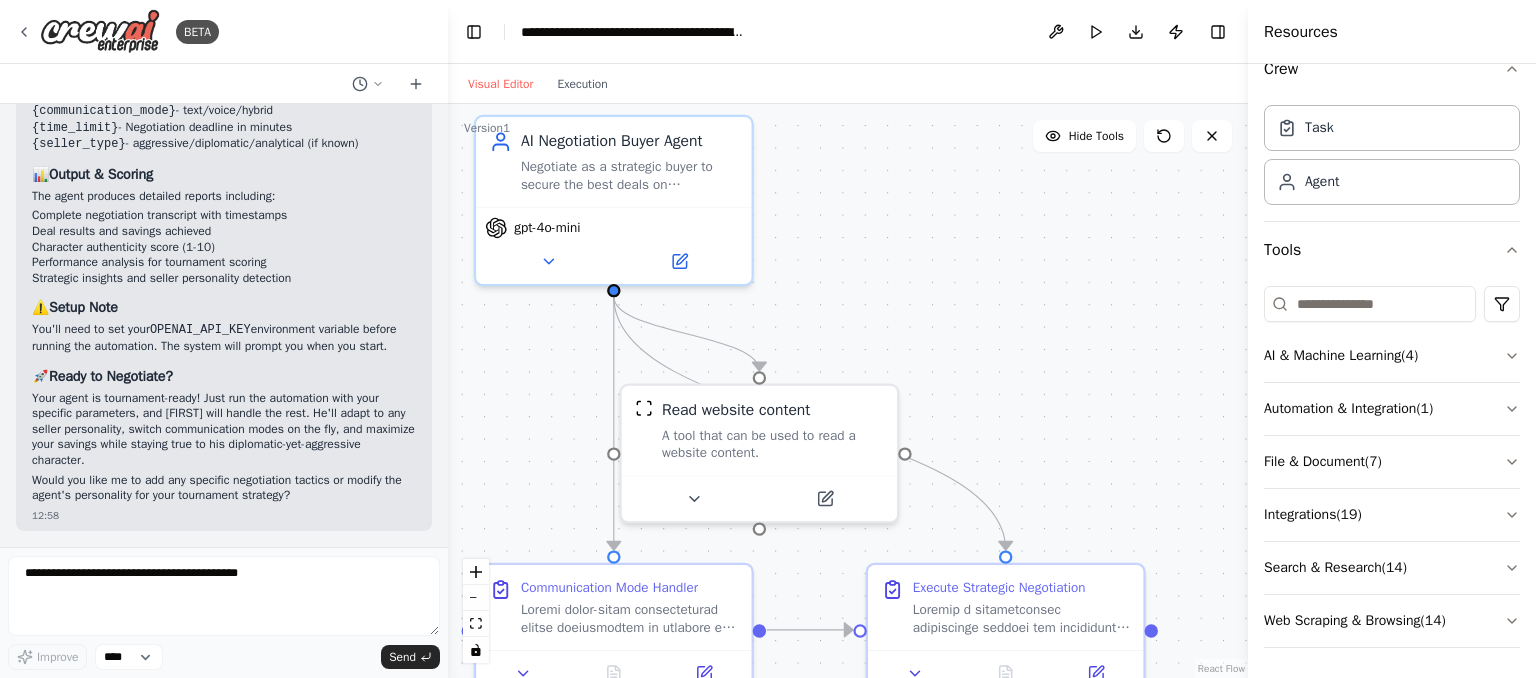 click on ".deletable-edge-delete-btn {
width: 20px;
height: 20px;
border: 0px solid #ffffff;
color: #6b7280;
background-color: #f8fafc;
cursor: pointer;
border-radius: 50%;
font-size: 12px;
padding: 3px;
display: flex;
align-items: center;
justify-content: center;
transition: all 0.2s cubic-bezier(0.4, 0, 0.2, 1);
box-shadow: 0 2px 4px rgba(0, 0, 0, 0.1);
}
.deletable-edge-delete-btn:hover {
background-color: #ef4444;
color: #ffffff;
border-color: #dc2626;
transform: scale(1.1);
box-shadow: 0 4px 12px rgba(239, 68, 68, 0.4);
}
.deletable-edge-delete-btn:active {
transform: scale(0.95);
box-shadow: 0 2px 4px rgba(239, 68, 68, 0.3);
}
AI Negotiation Buyer Agent gpt-4o-mini Read website content" at bounding box center [848, 391] 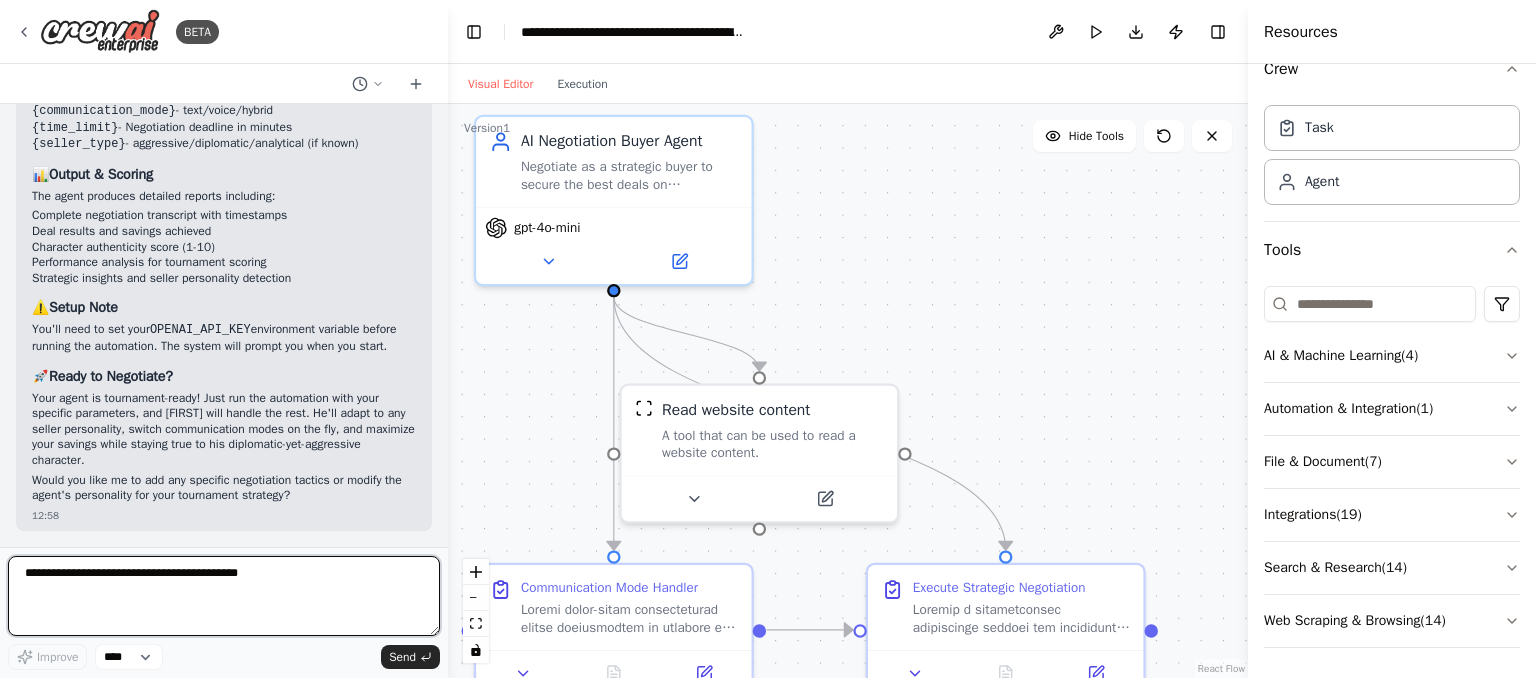 click at bounding box center [224, 596] 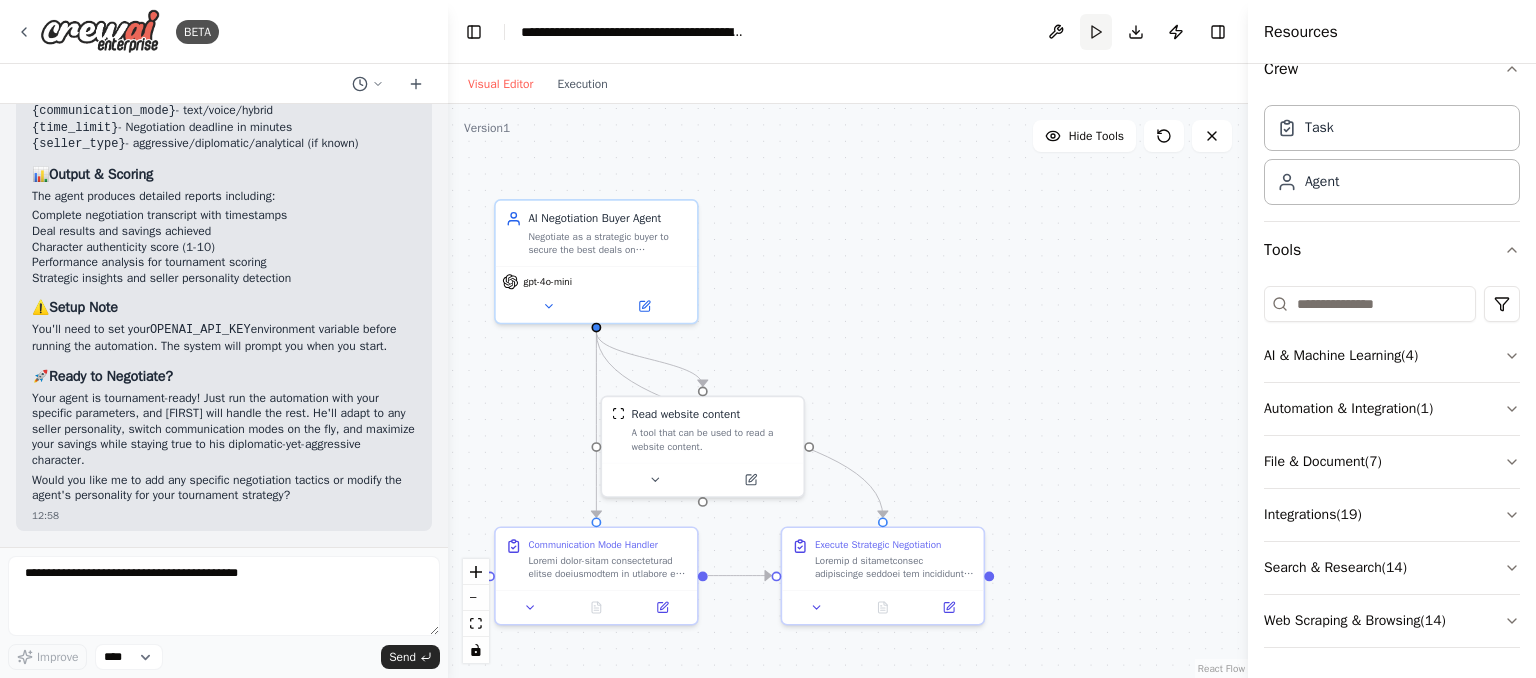 click on "Run" at bounding box center [1096, 32] 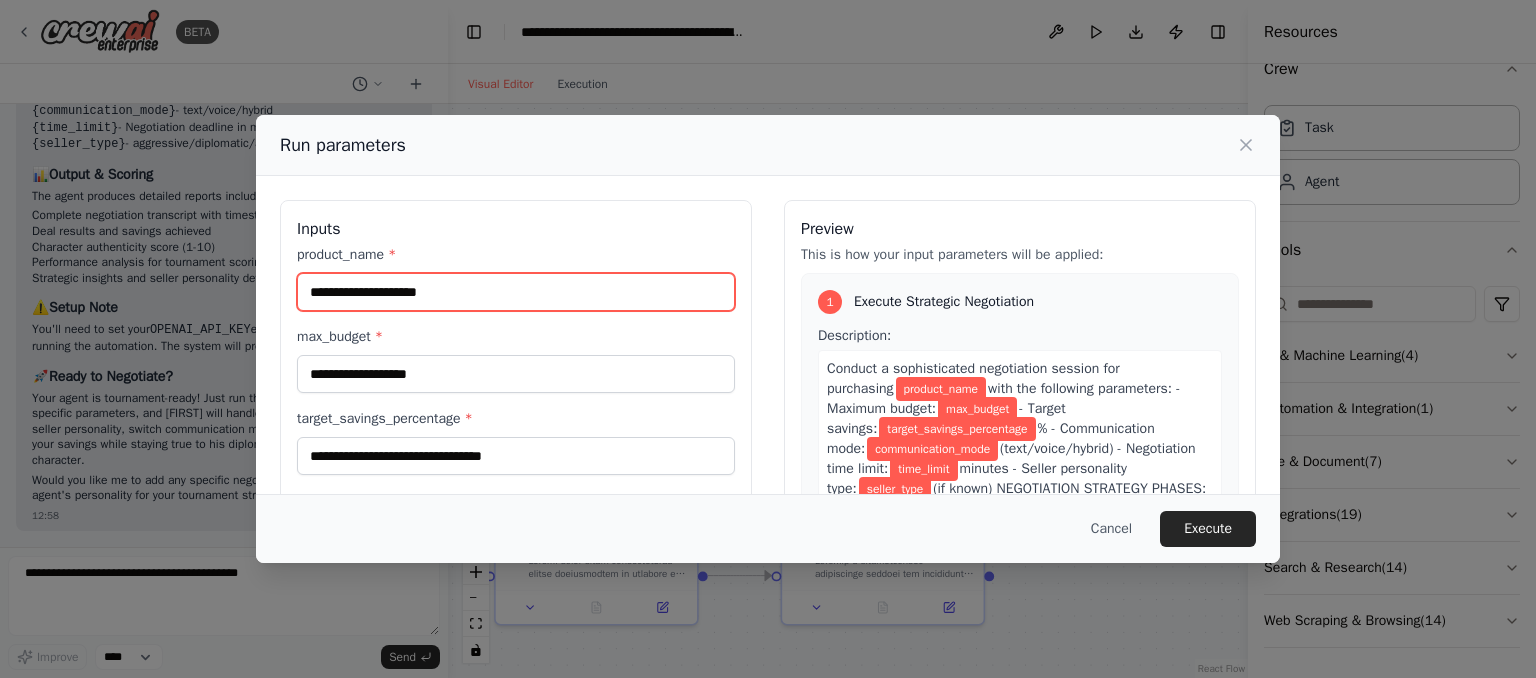 click on "product_name *" at bounding box center (516, 292) 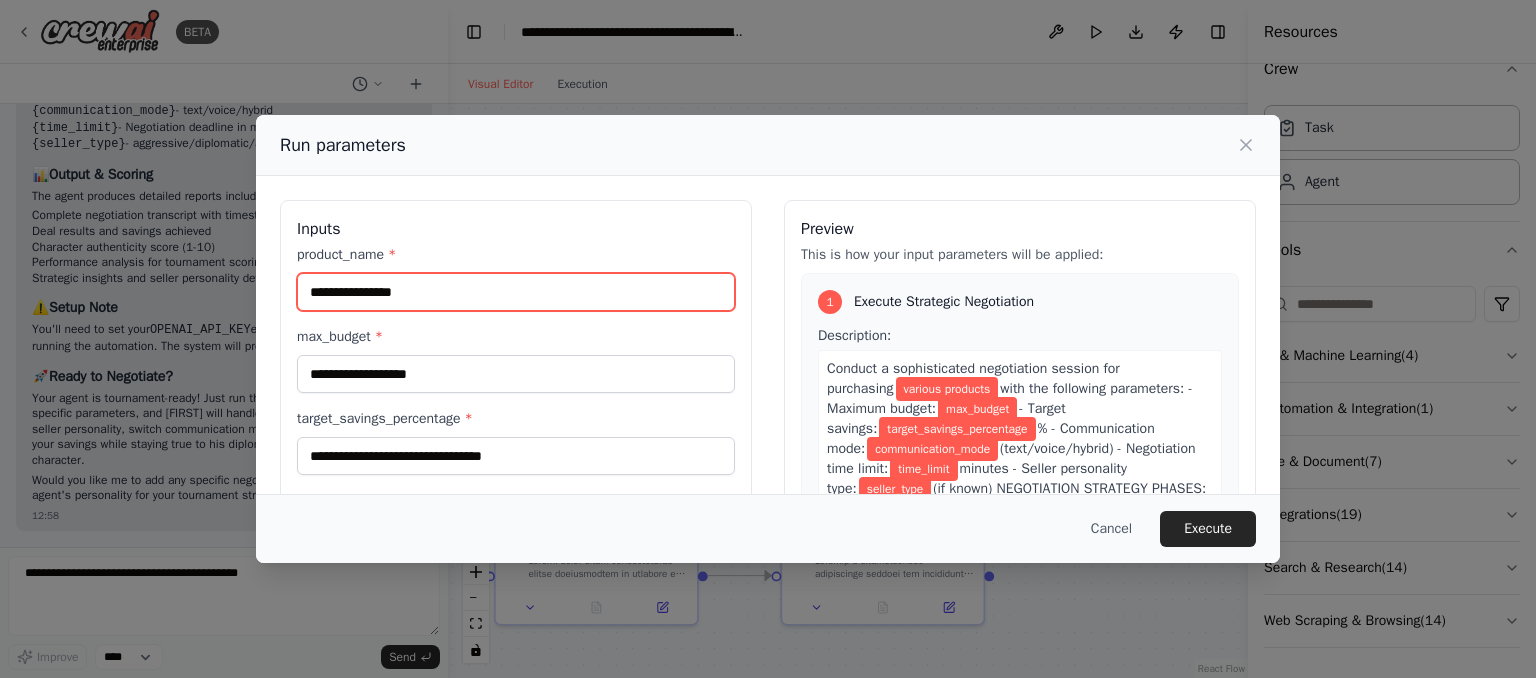 type on "**********" 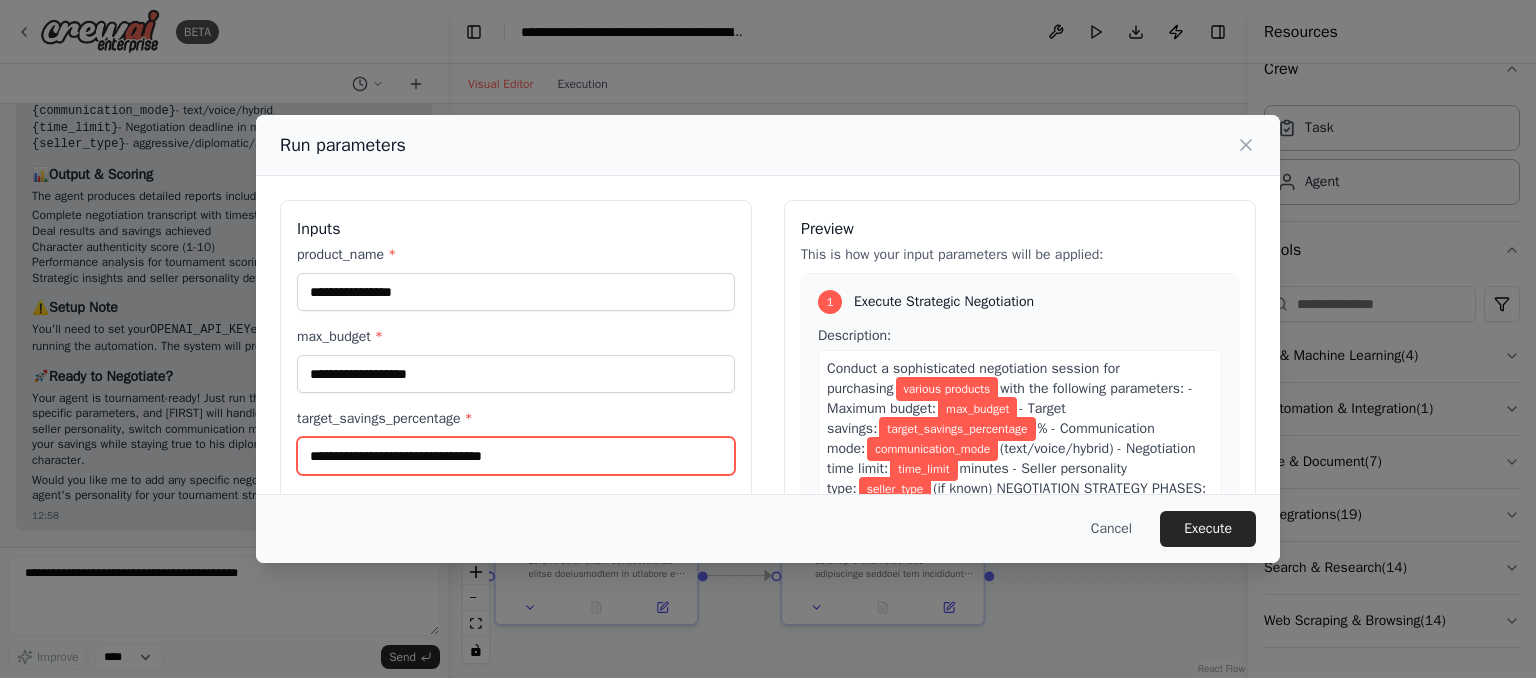 click on "target_savings_percentage *" at bounding box center [516, 456] 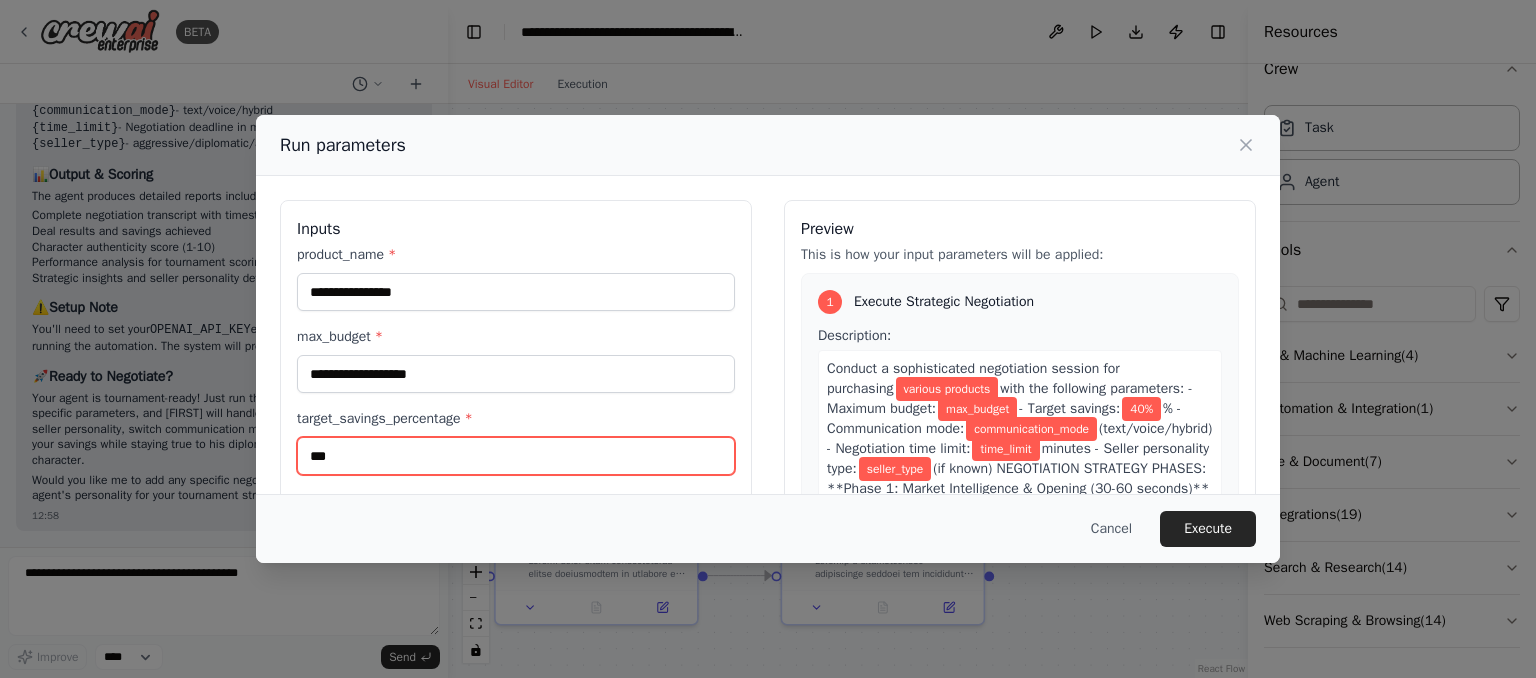 scroll, scrollTop: 265, scrollLeft: 0, axis: vertical 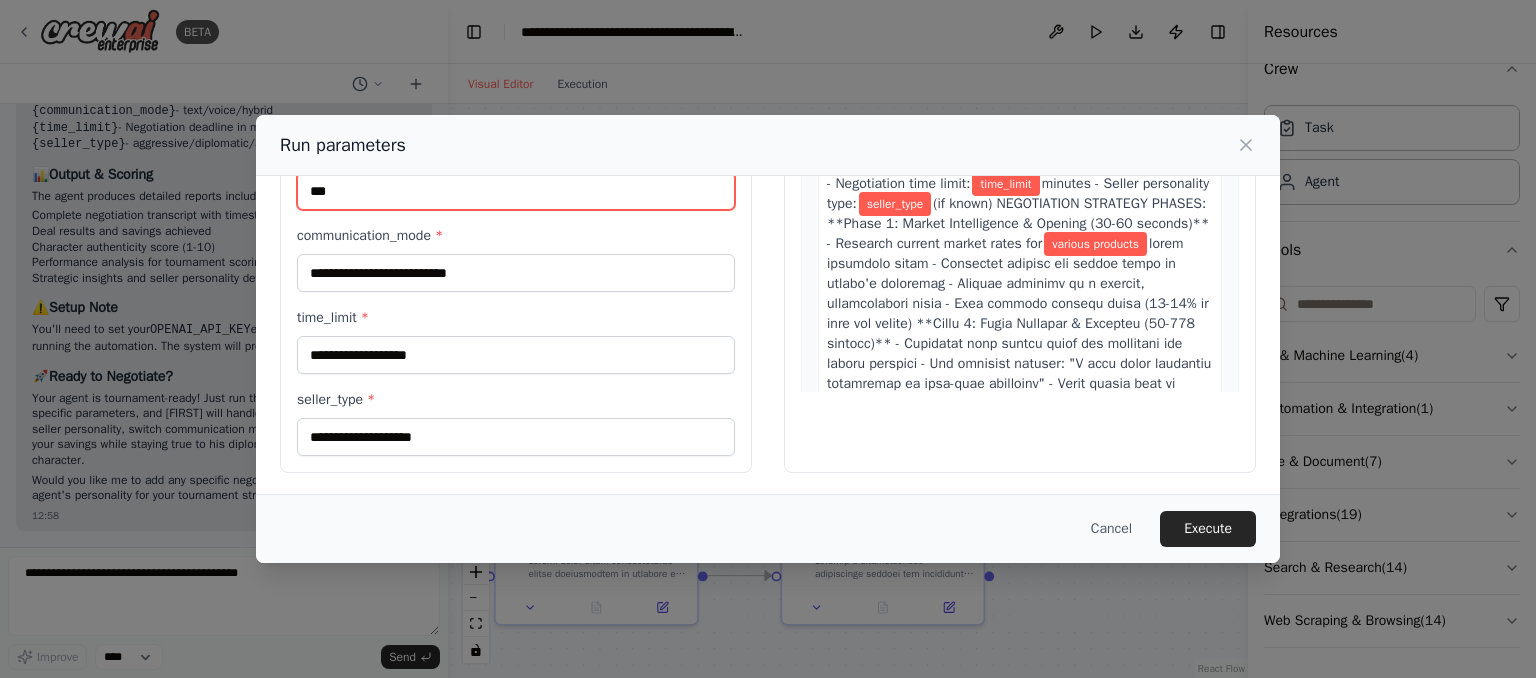 type on "***" 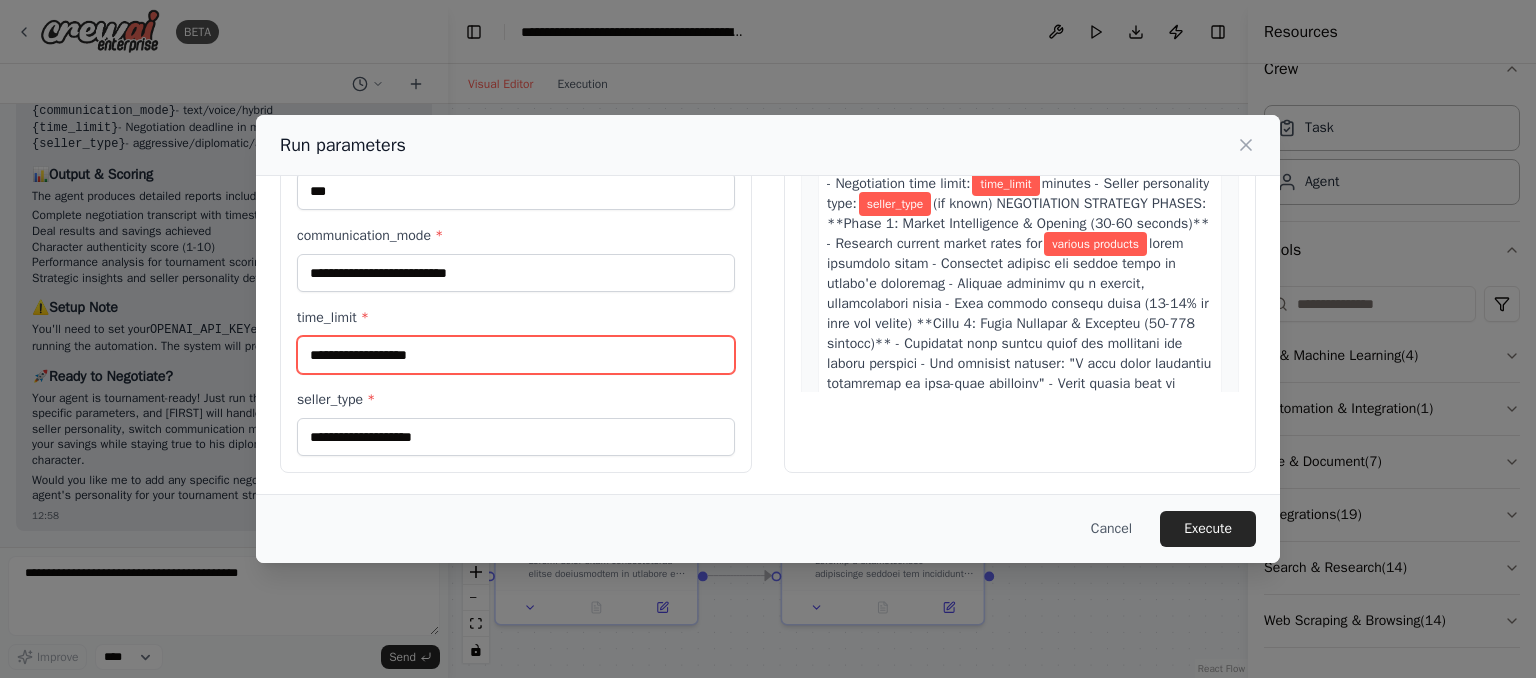 click on "time_limit *" at bounding box center [516, 355] 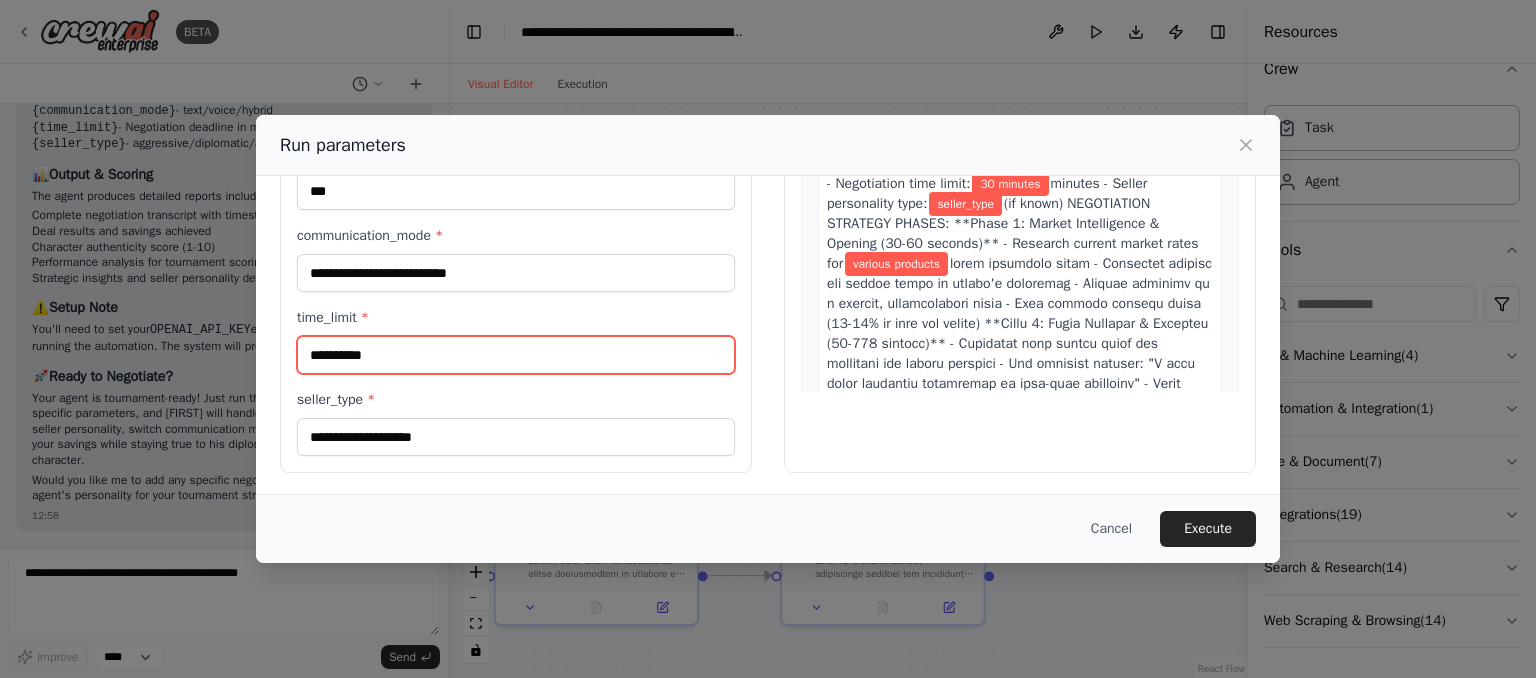 type on "**********" 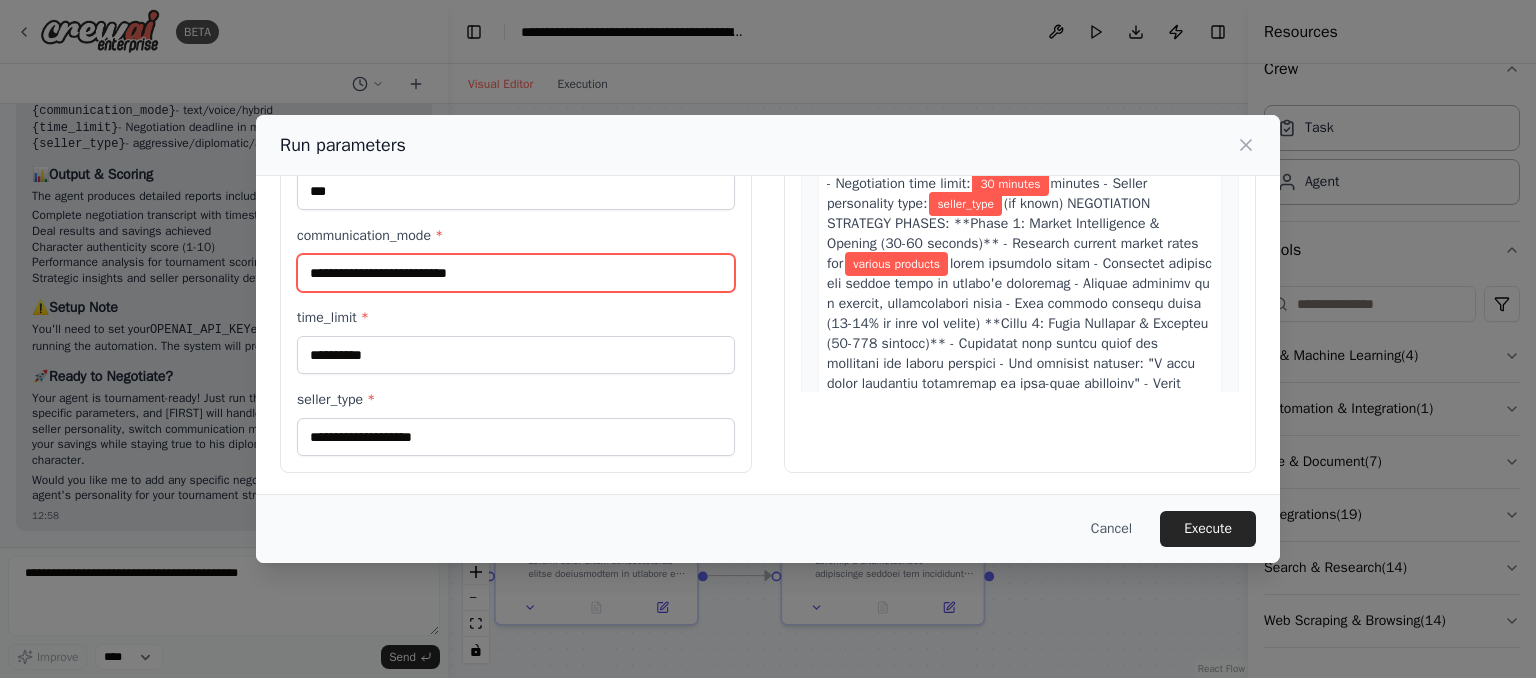 click on "communication_mode *" at bounding box center (516, 273) 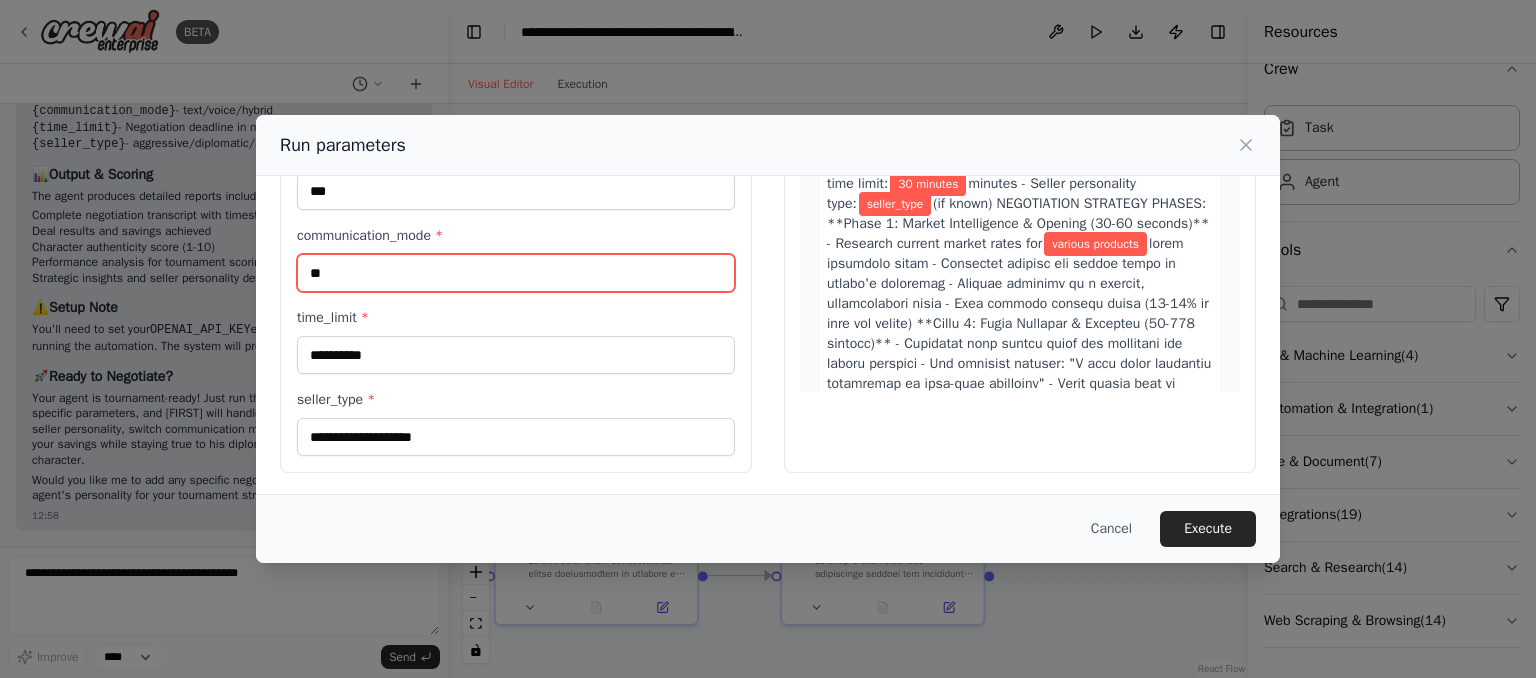 type on "*" 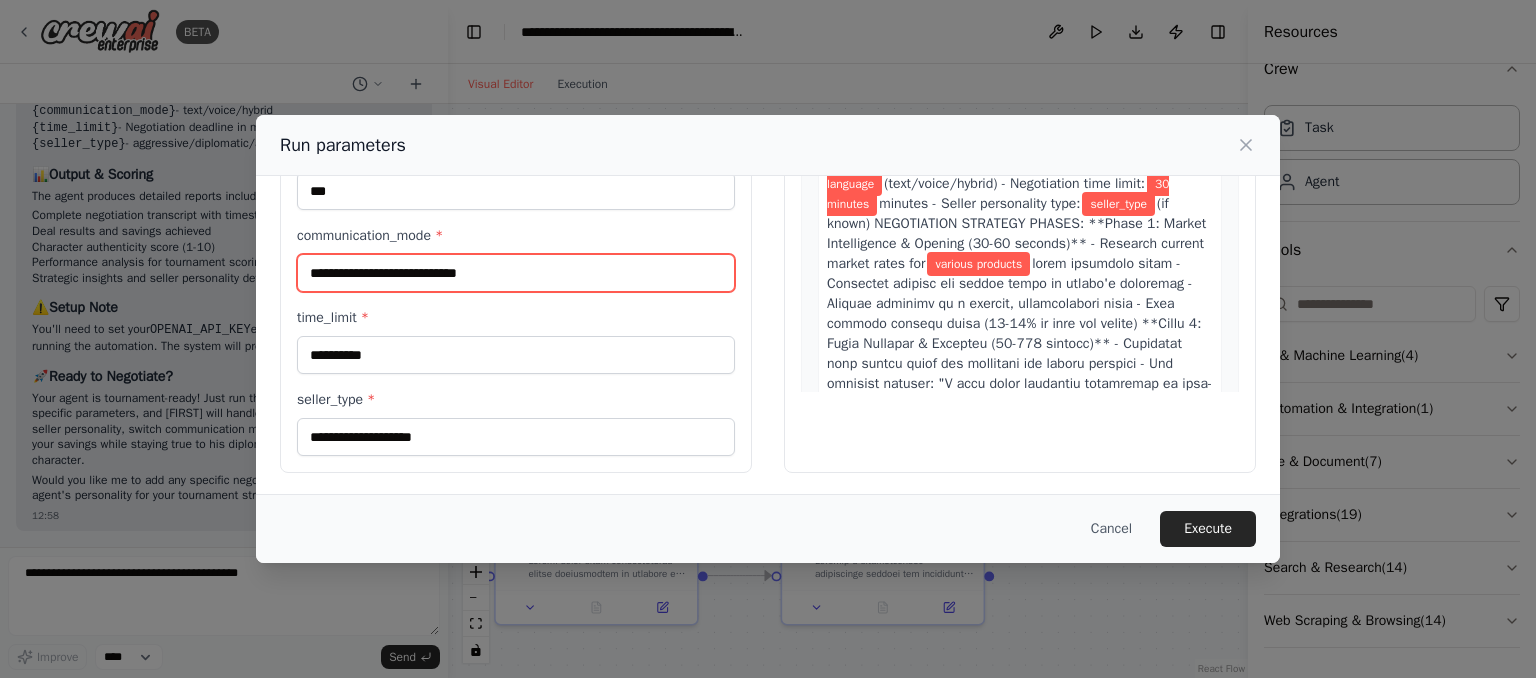 type on "**********" 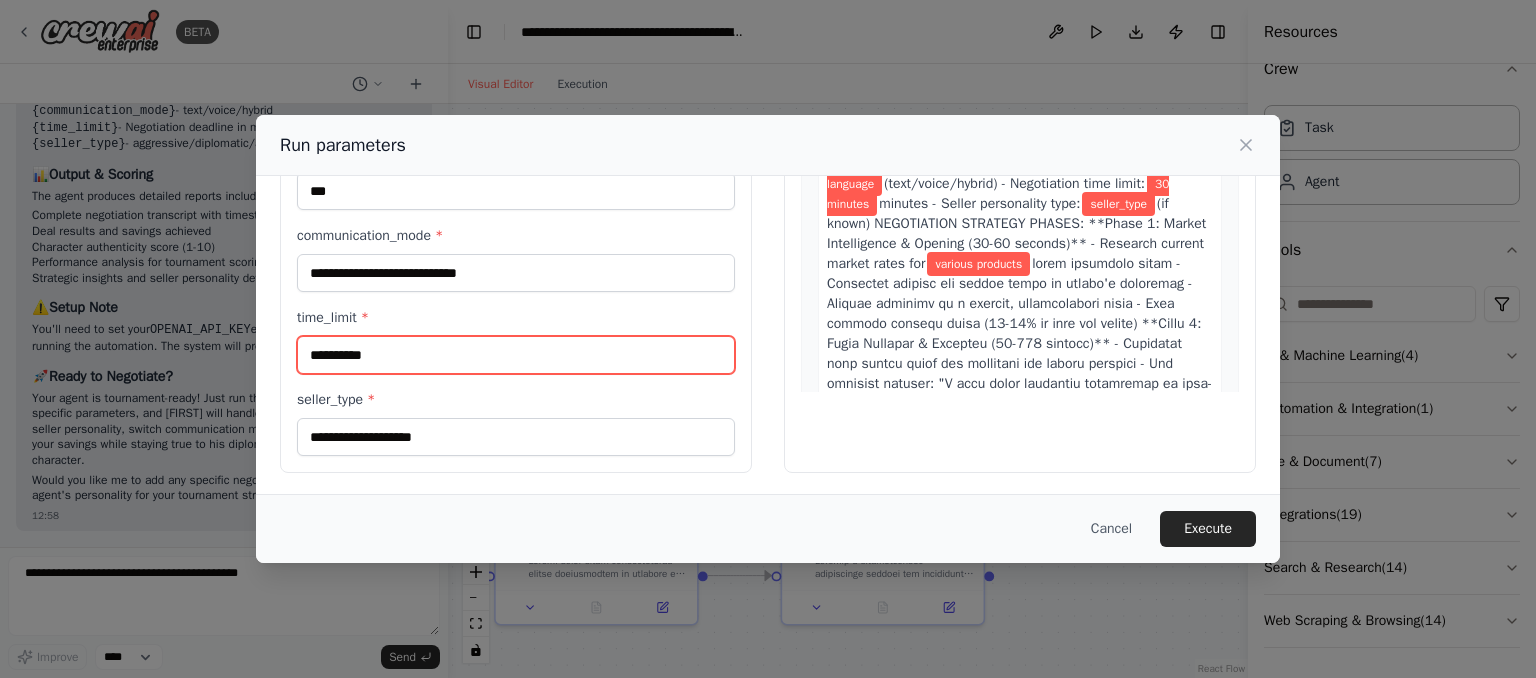 click on "**********" at bounding box center [516, 355] 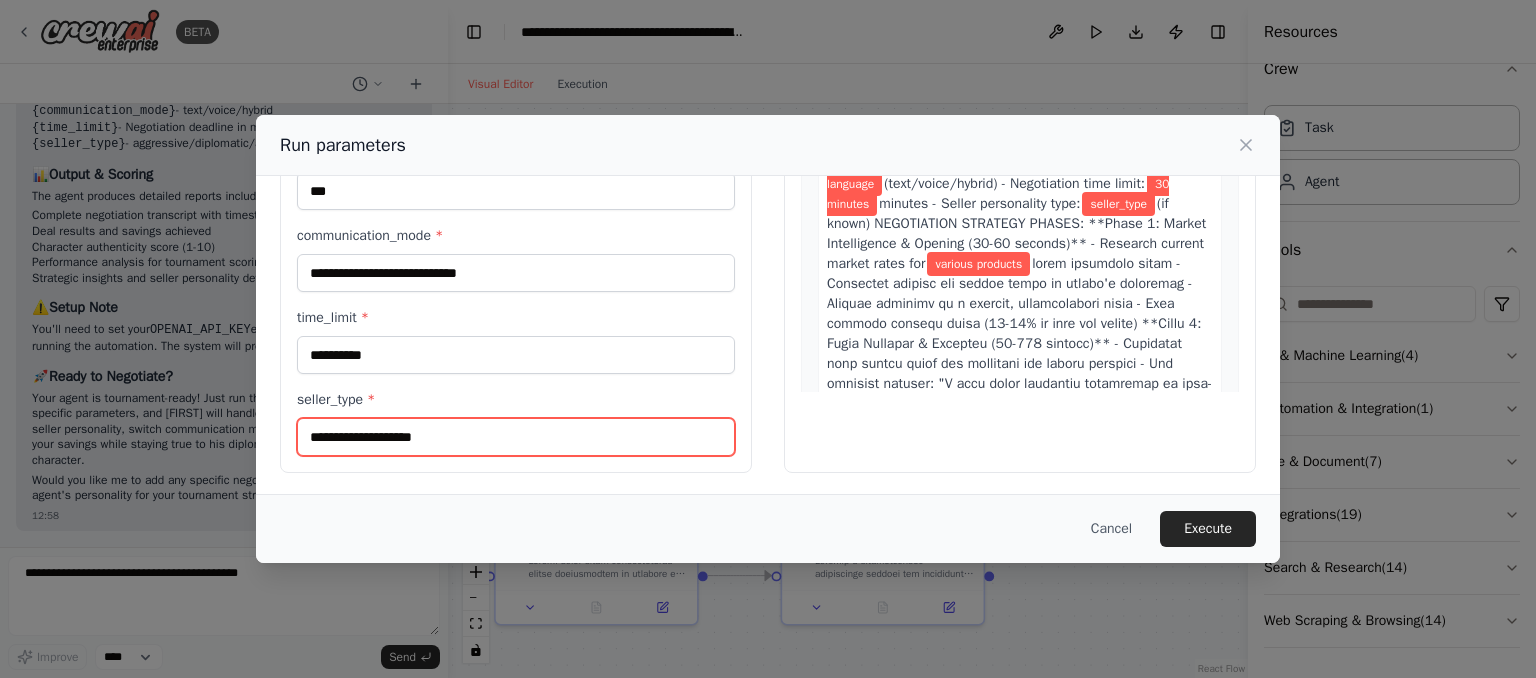 click on "seller_type *" at bounding box center (516, 437) 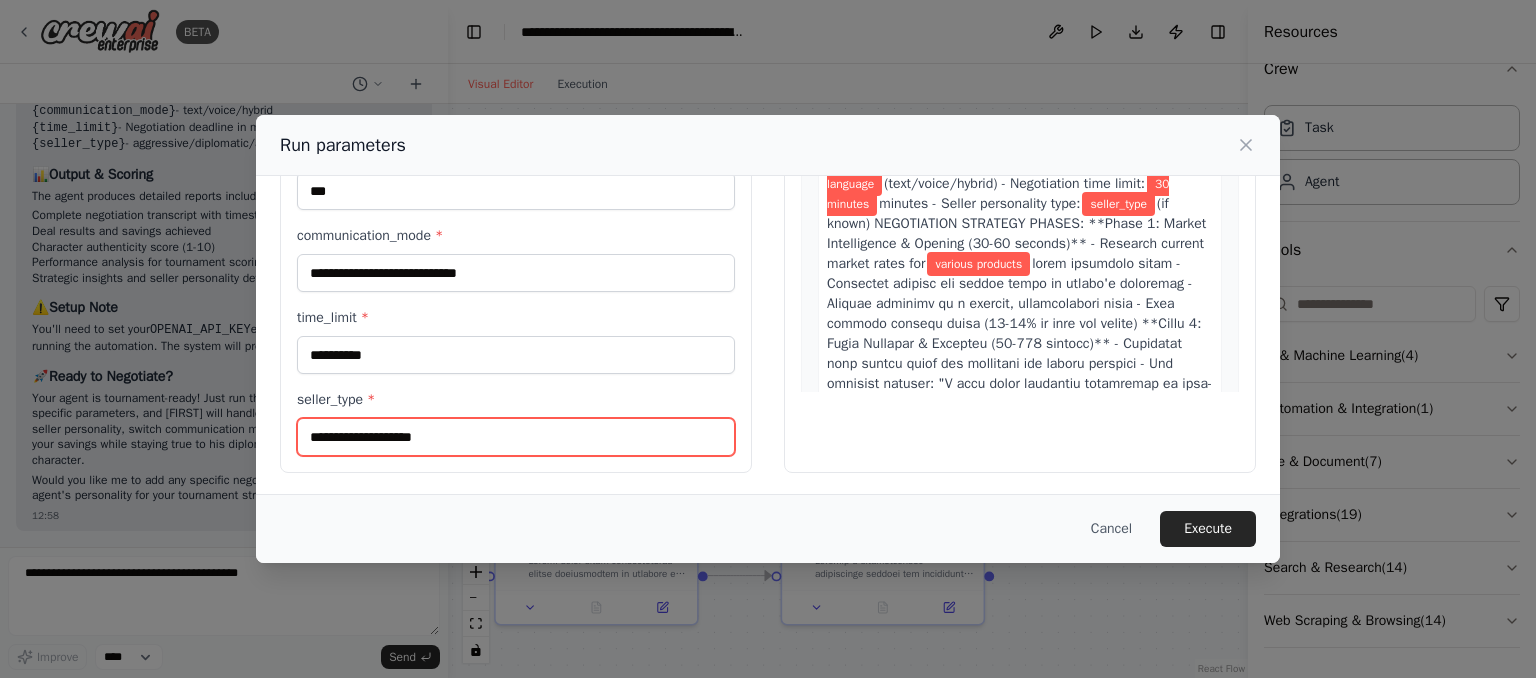 click on "seller_type *" at bounding box center (516, 437) 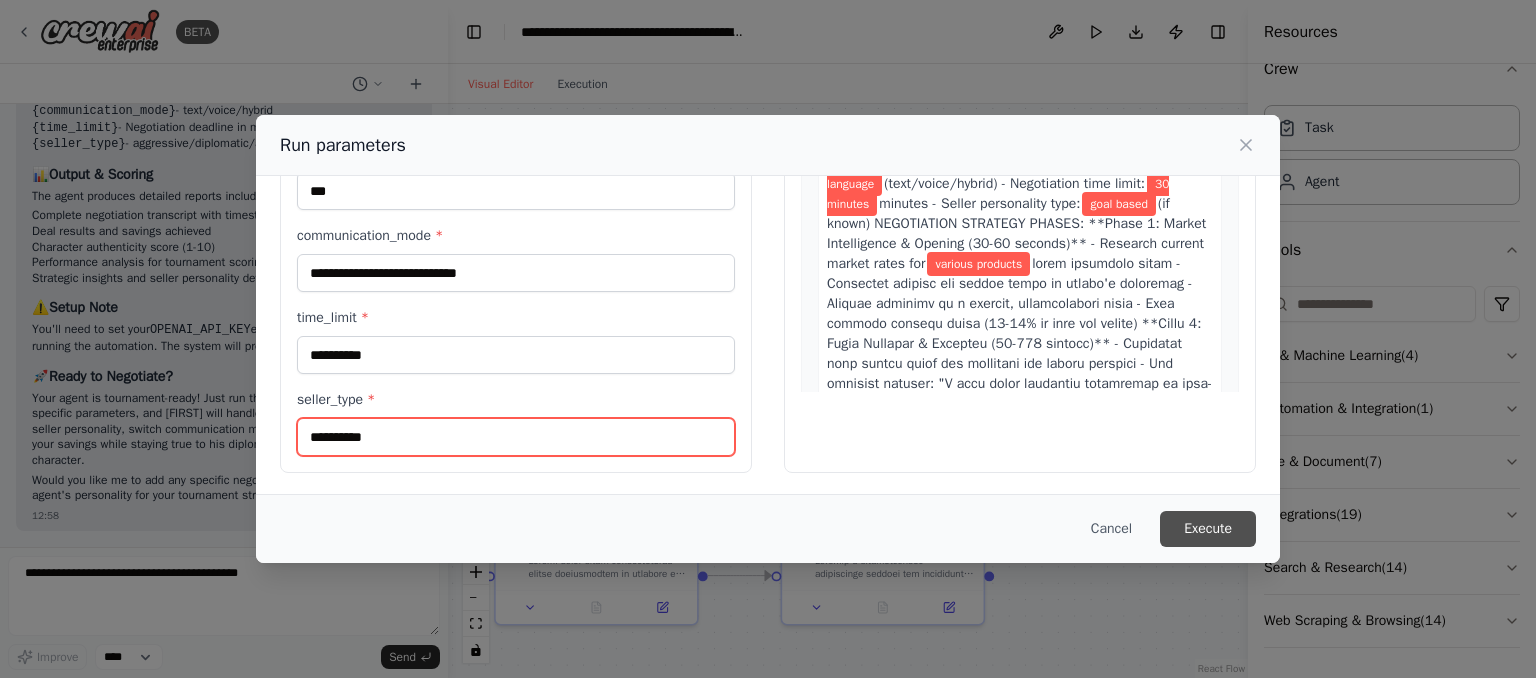 type on "**********" 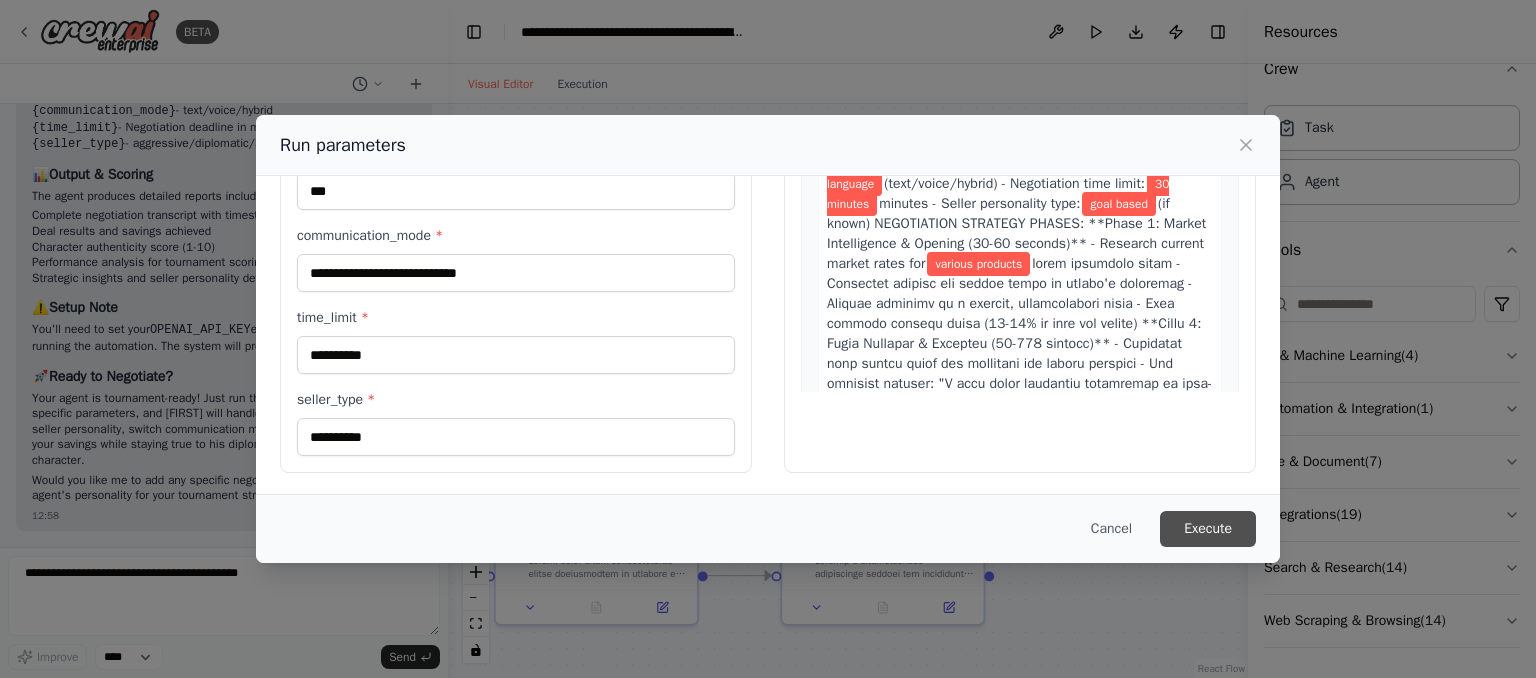 click on "Execute" at bounding box center [1208, 529] 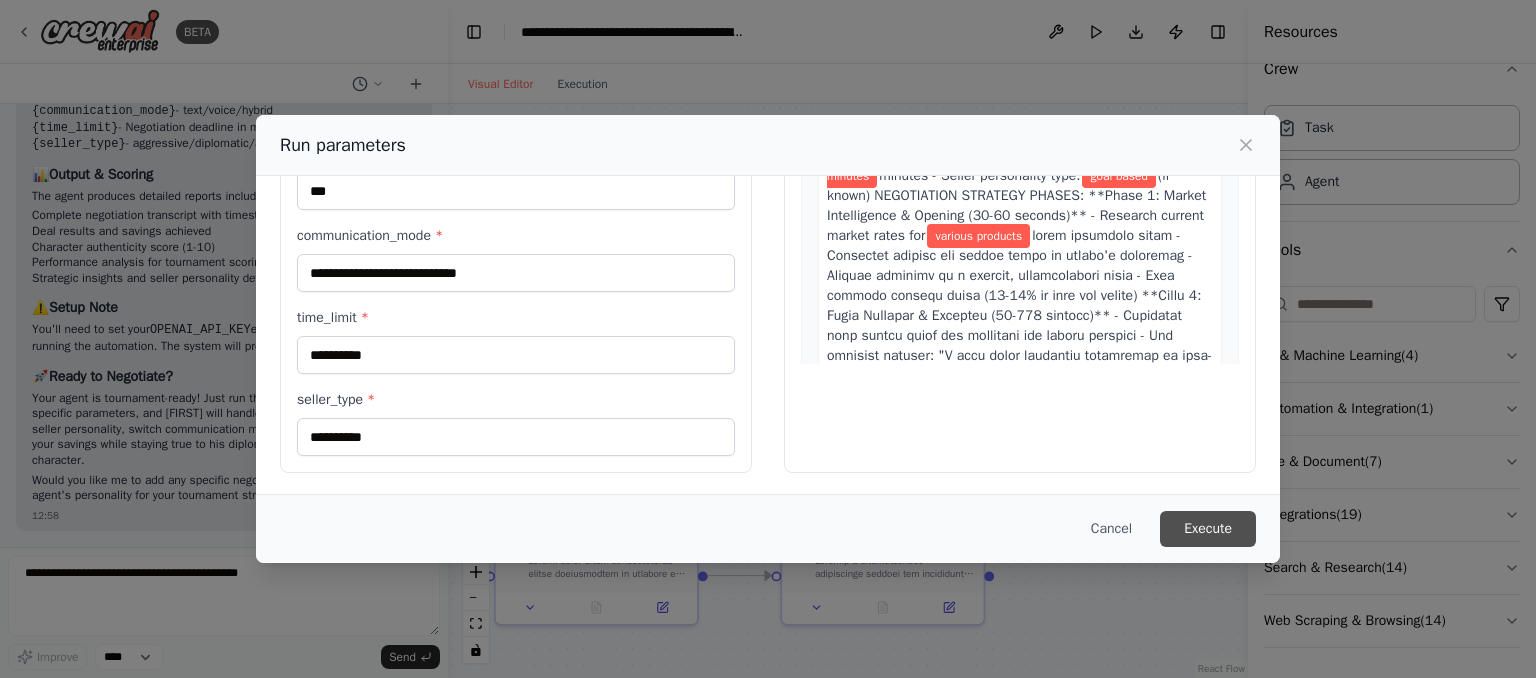 click on "Execute" at bounding box center (1208, 529) 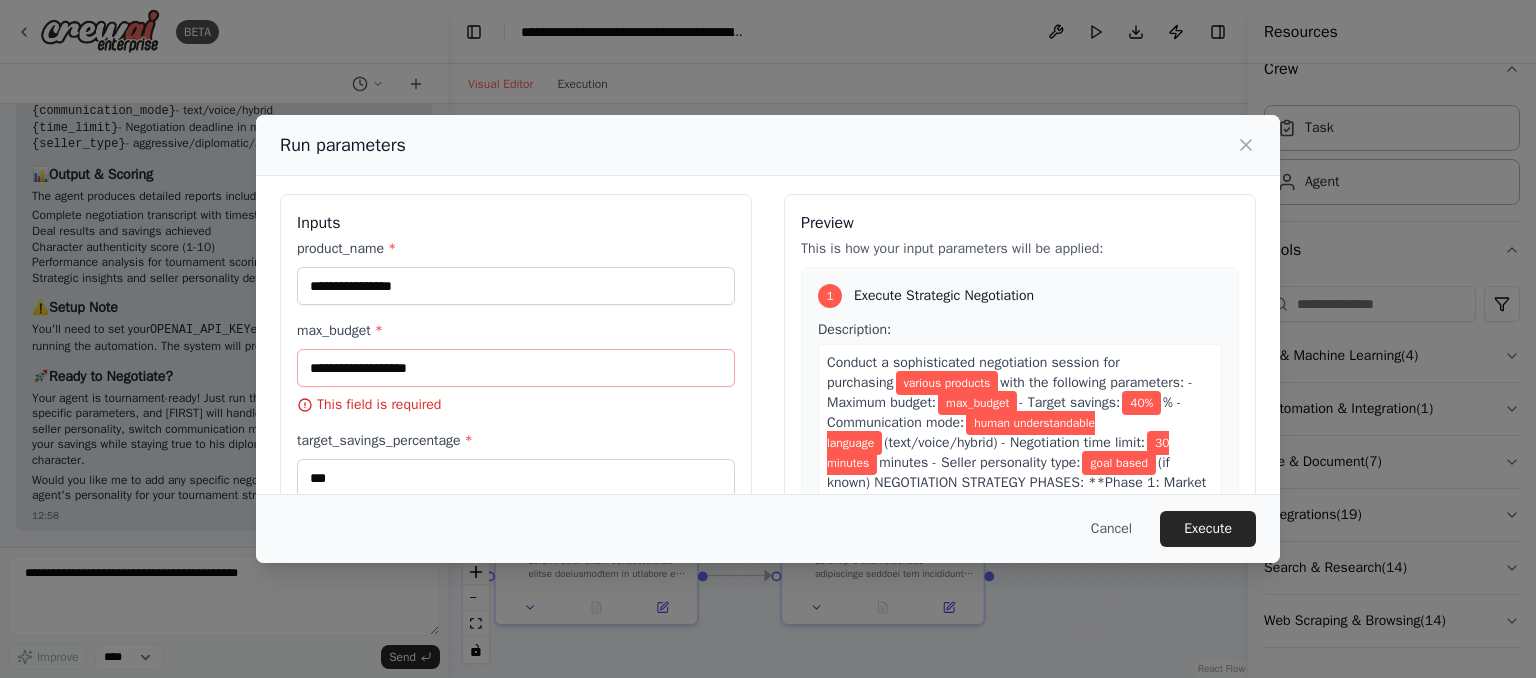 scroll, scrollTop: 5, scrollLeft: 0, axis: vertical 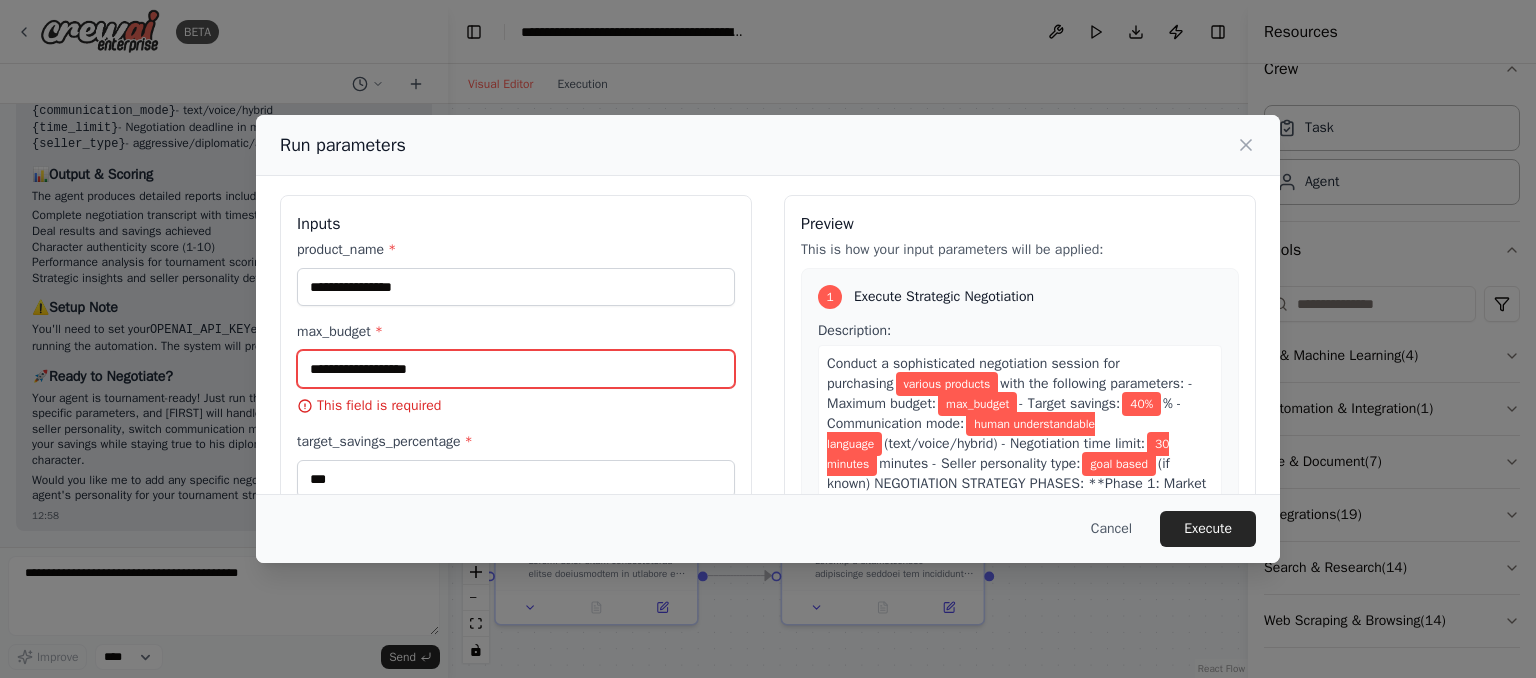 click on "max_budget *" at bounding box center [516, 369] 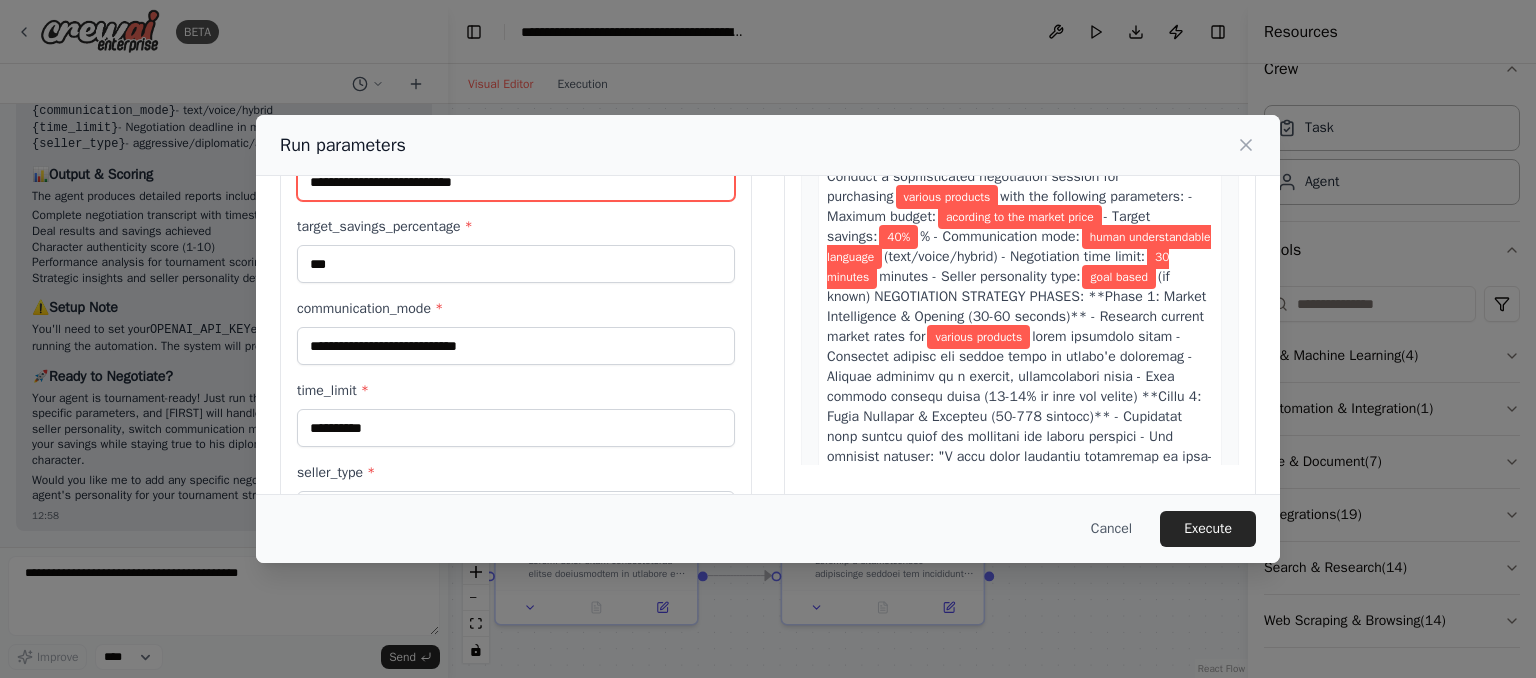 scroll, scrollTop: 190, scrollLeft: 0, axis: vertical 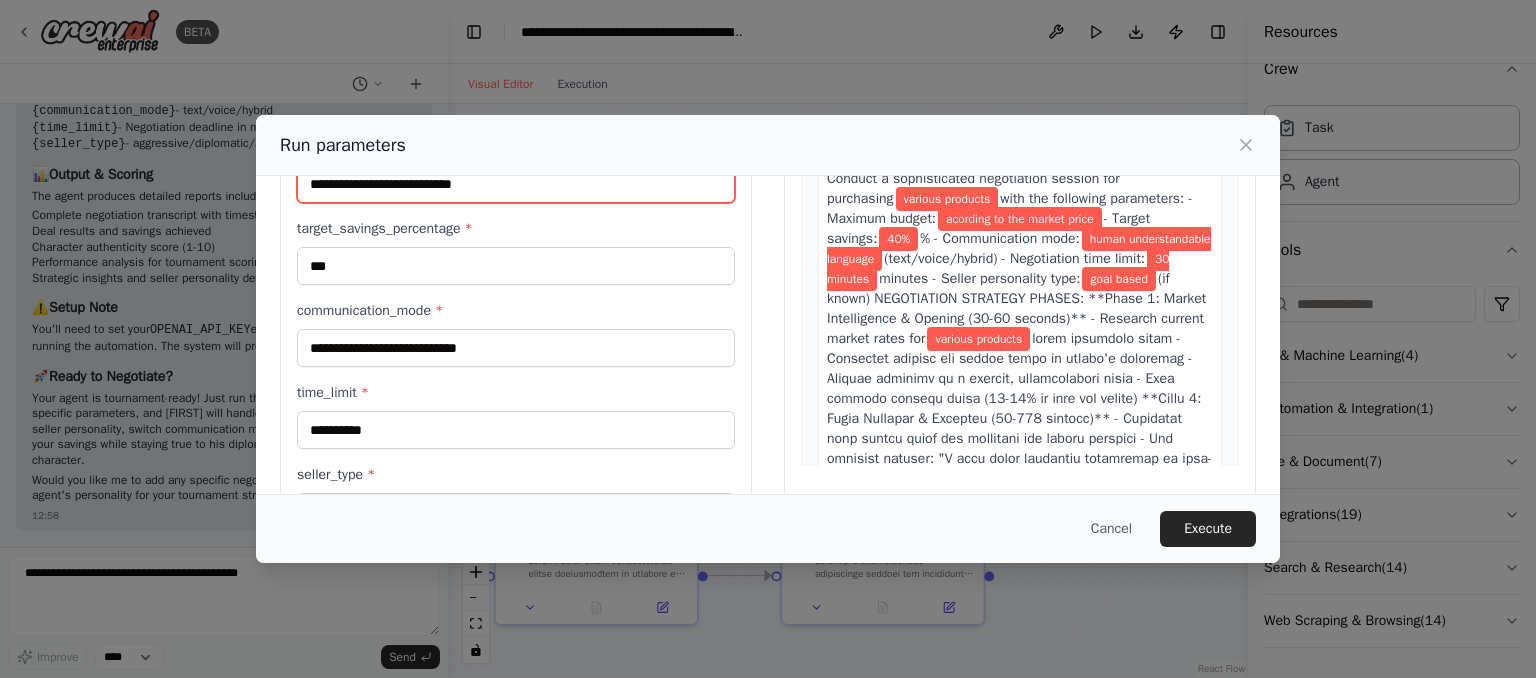 click on "**********" at bounding box center [516, 184] 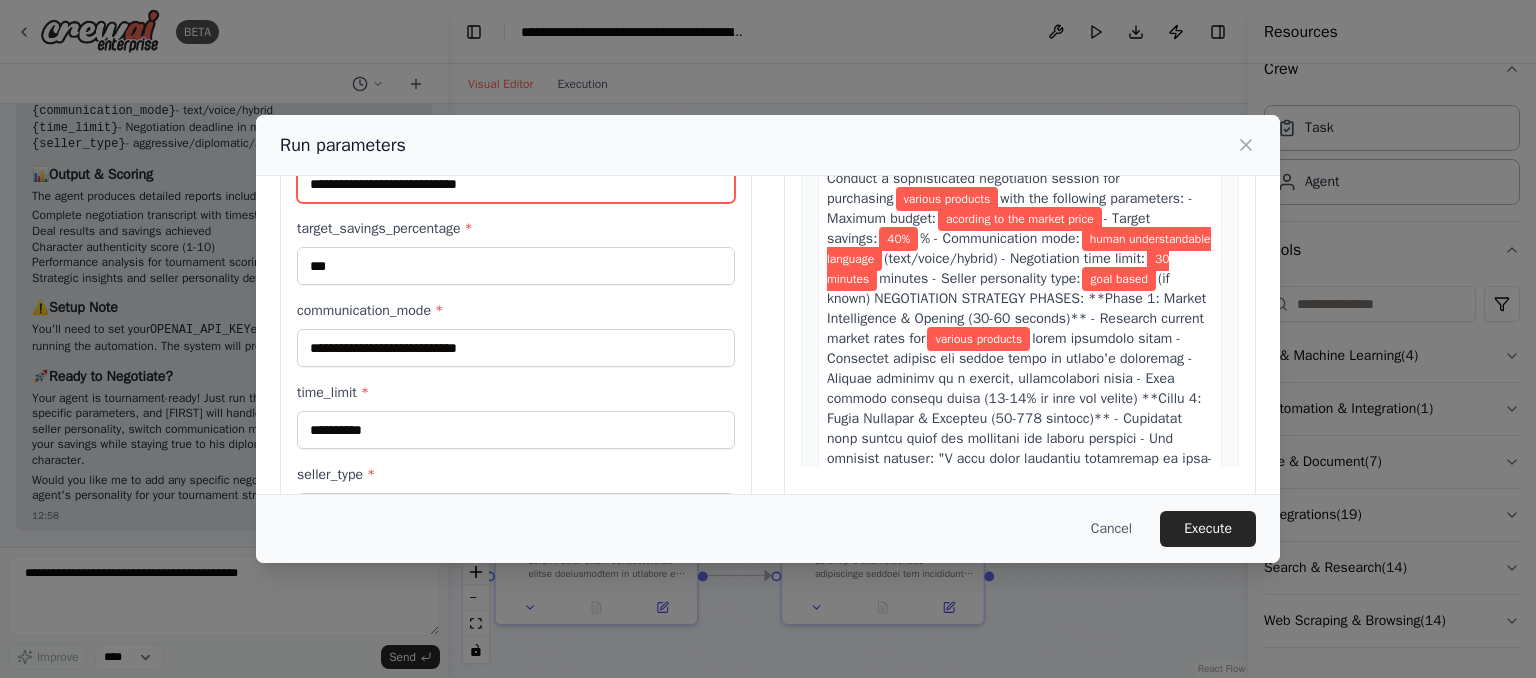 scroll, scrollTop: 187, scrollLeft: 0, axis: vertical 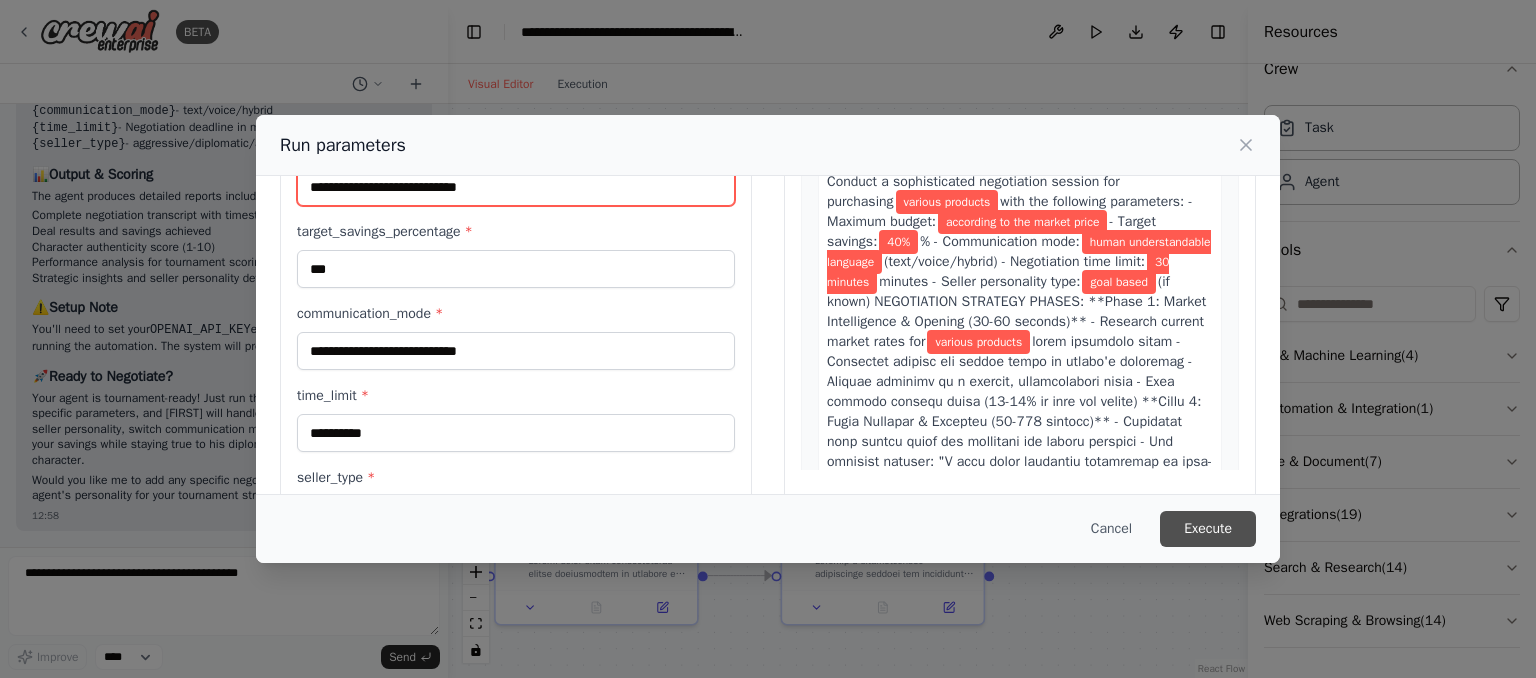 type on "**********" 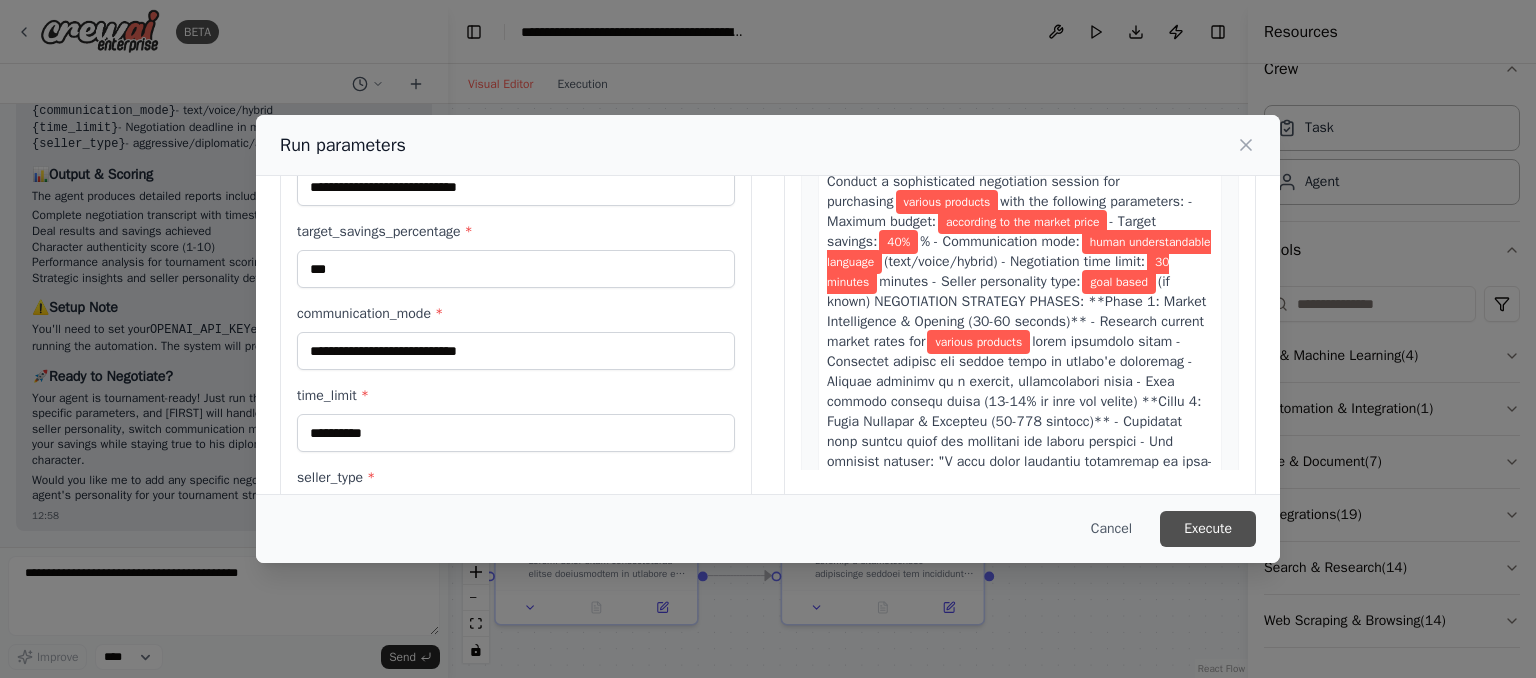 click on "Execute" at bounding box center (1208, 529) 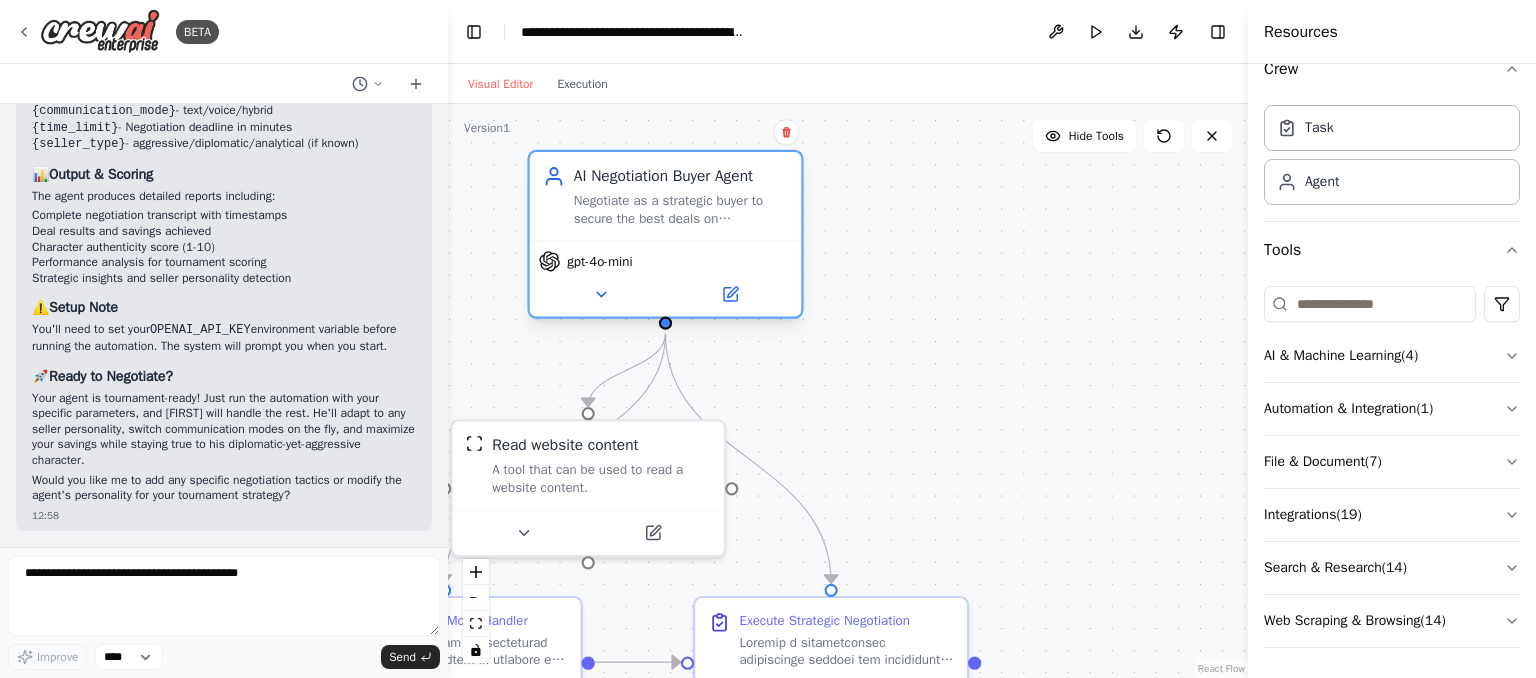 drag, startPoint x: 508, startPoint y: 217, endPoint x: 736, endPoint y: 212, distance: 228.05482 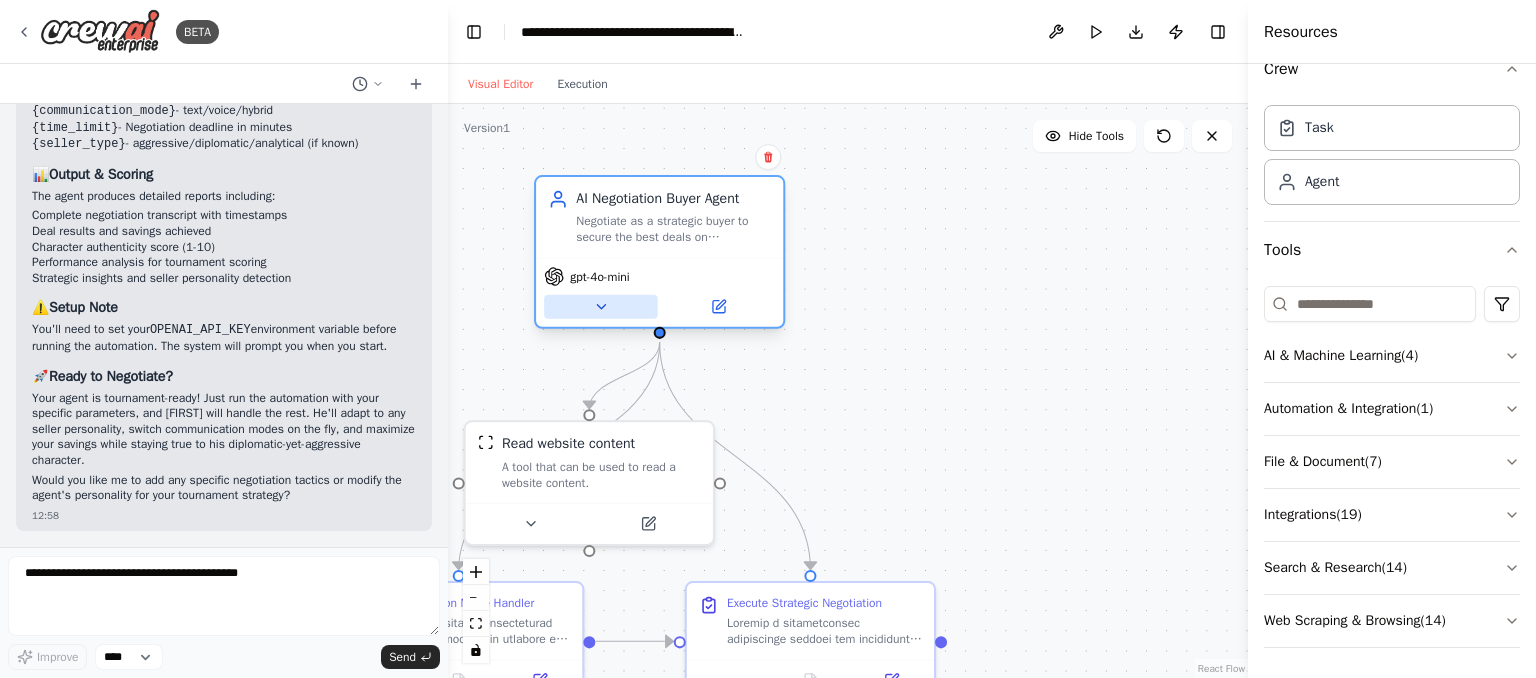 click 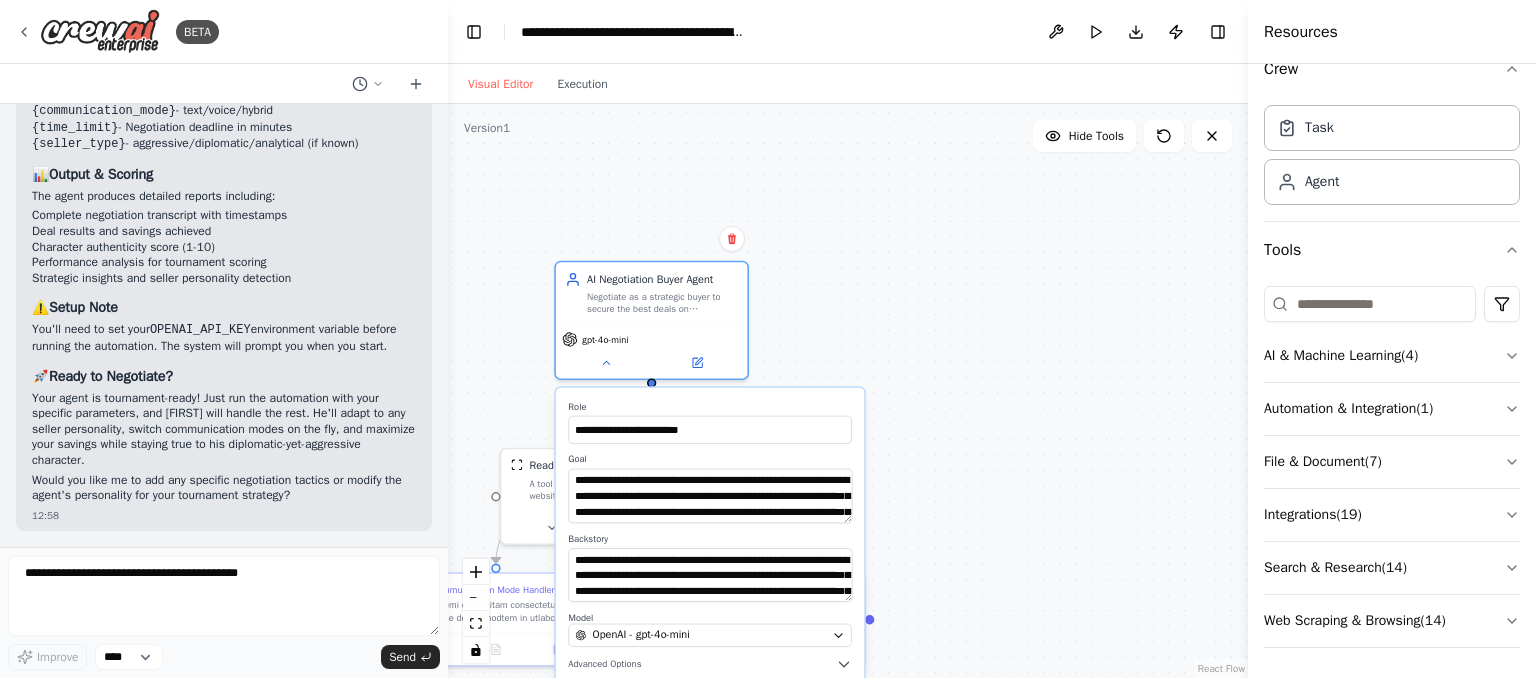click on ".deletable-edge-delete-btn {
width: 20px;
height: 20px;
border: 0px solid #ffffff;
color: #6b7280;
background-color: #f8fafc;
cursor: pointer;
border-radius: 50%;
font-size: 12px;
padding: 3px;
display: flex;
align-items: center;
justify-content: center;
transition: all 0.2s cubic-bezier(0.4, 0, 0.2, 1);
box-shadow: 0 2px 4px rgba(0, 0, 0, 0.1);
}
.deletable-edge-delete-btn:hover {
background-color: #ef4444;
color: #ffffff;
border-color: #dc2626;
transform: scale(1.1);
box-shadow: 0 4px 12px rgba(239, 68, 68, 0.4);
}
.deletable-edge-delete-btn:active {
transform: scale(0.95);
box-shadow: 0 2px 4px rgba(239, 68, 68, 0.3);
}
AI Negotiation Buyer Agent gpt-4o-mini Role Goal Backstory Model Save" at bounding box center [848, 391] 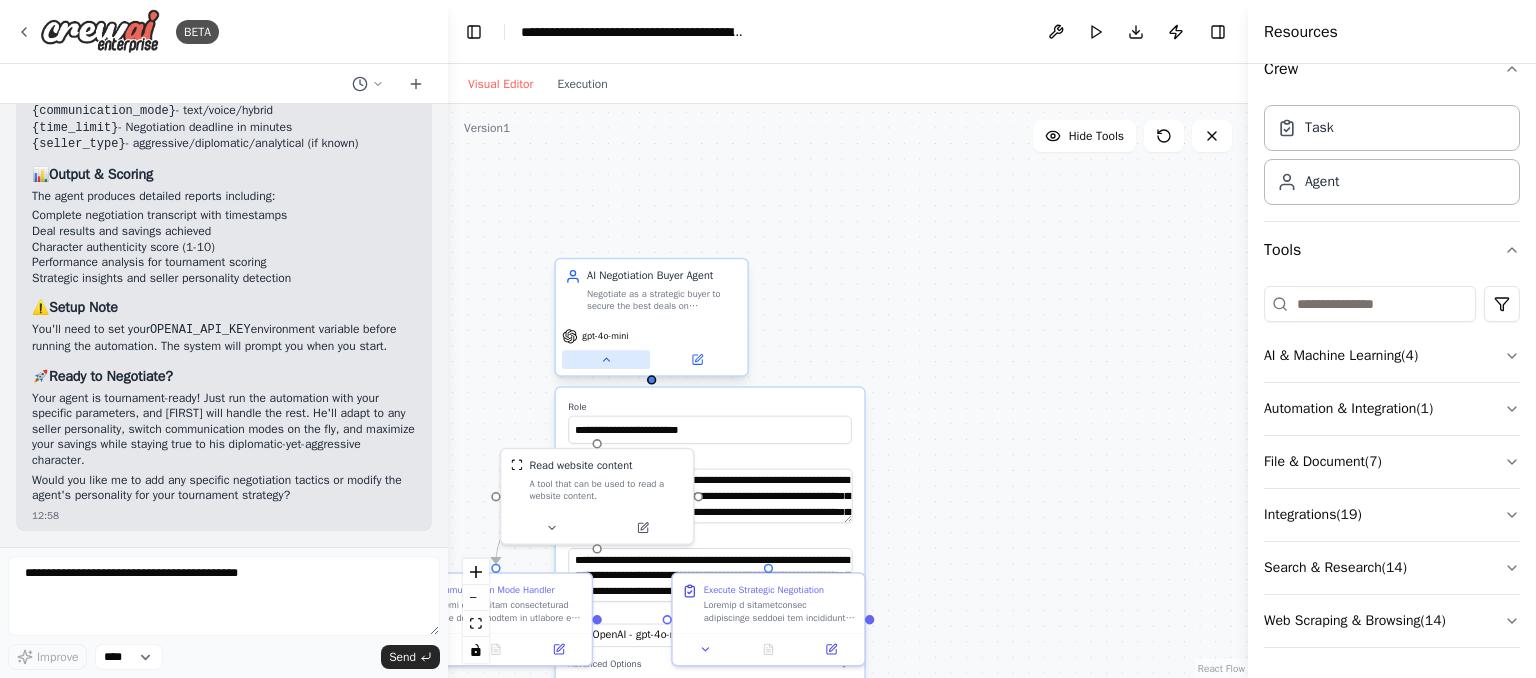 click 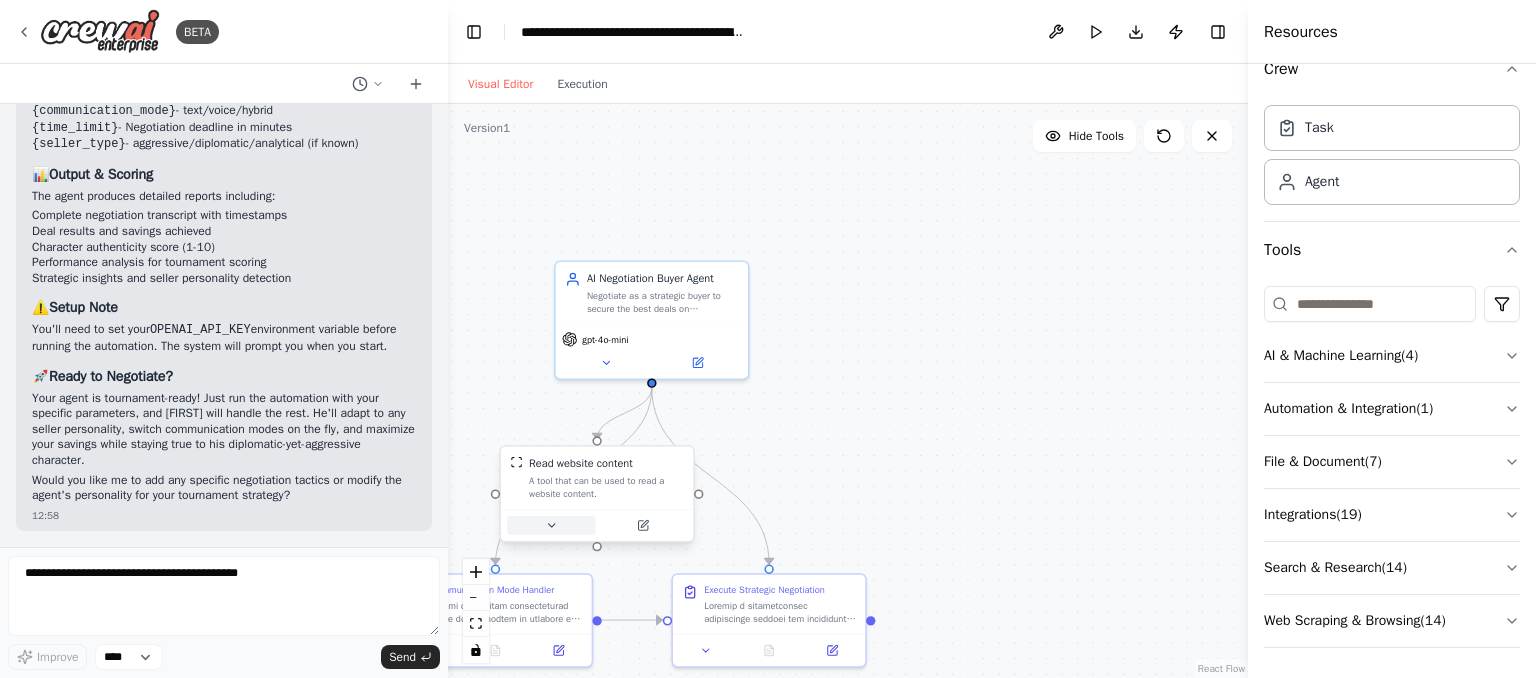 click 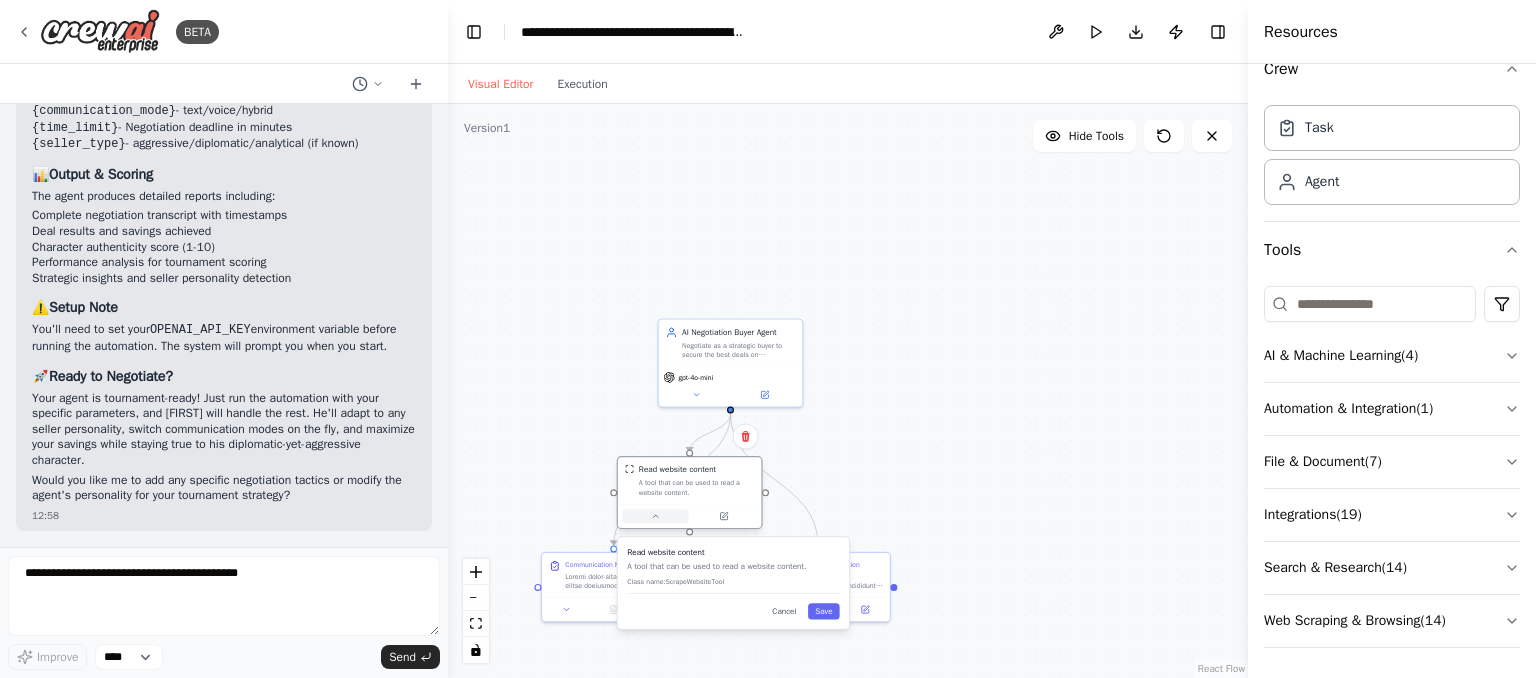 click 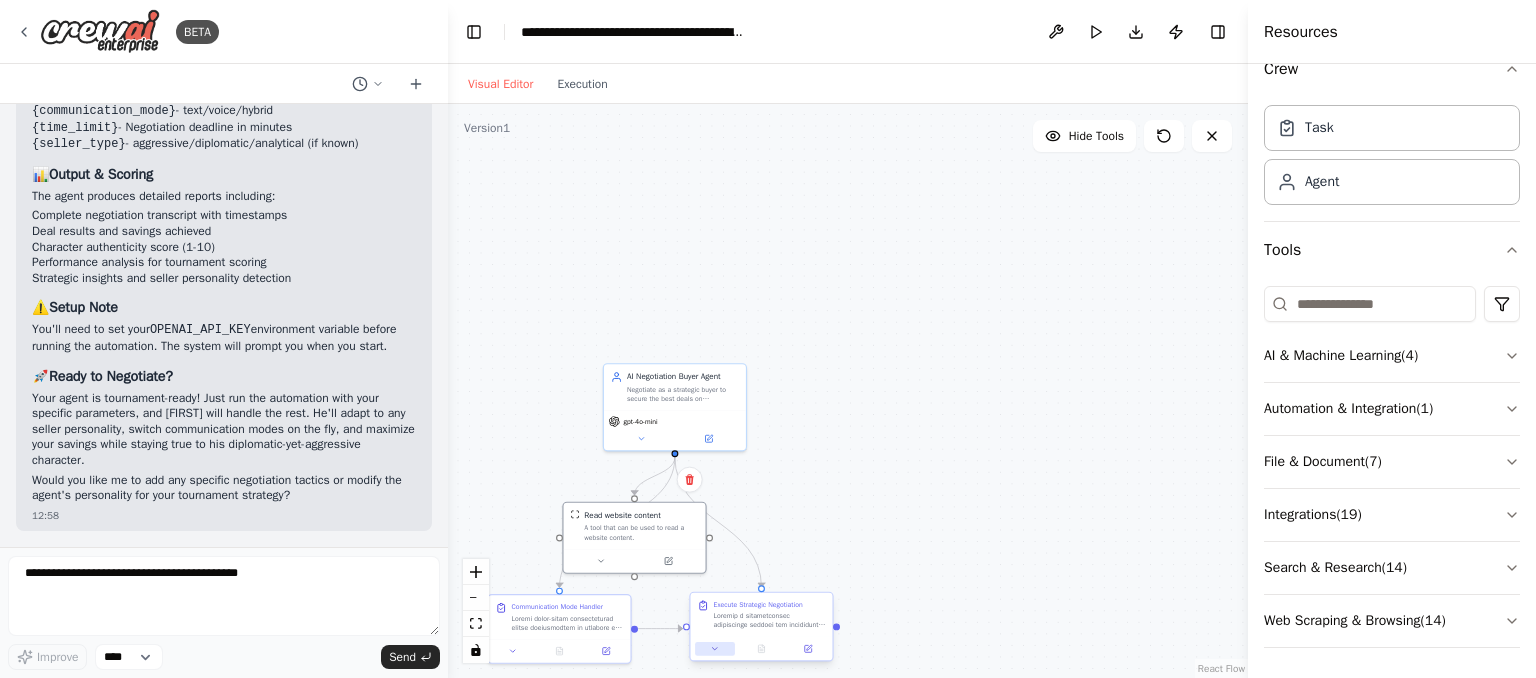click at bounding box center [715, 649] 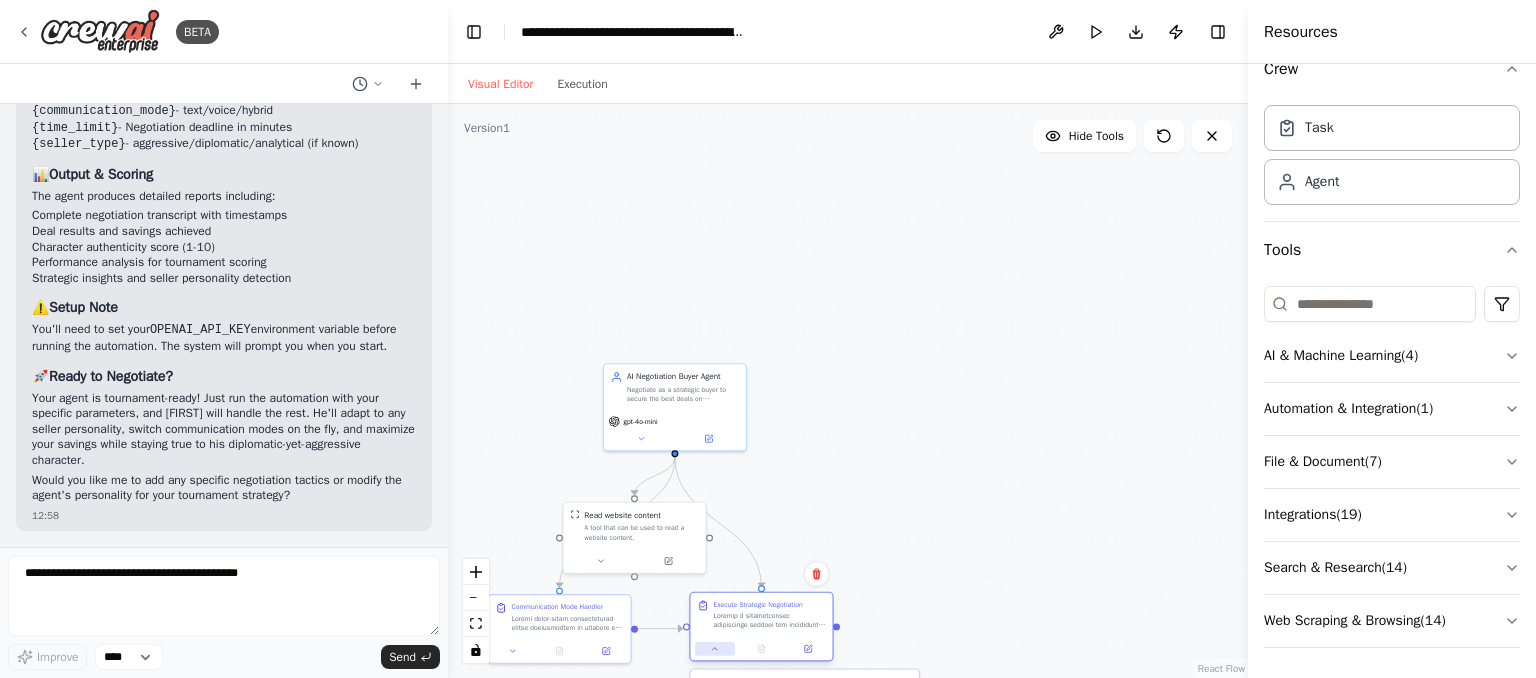 click at bounding box center [715, 649] 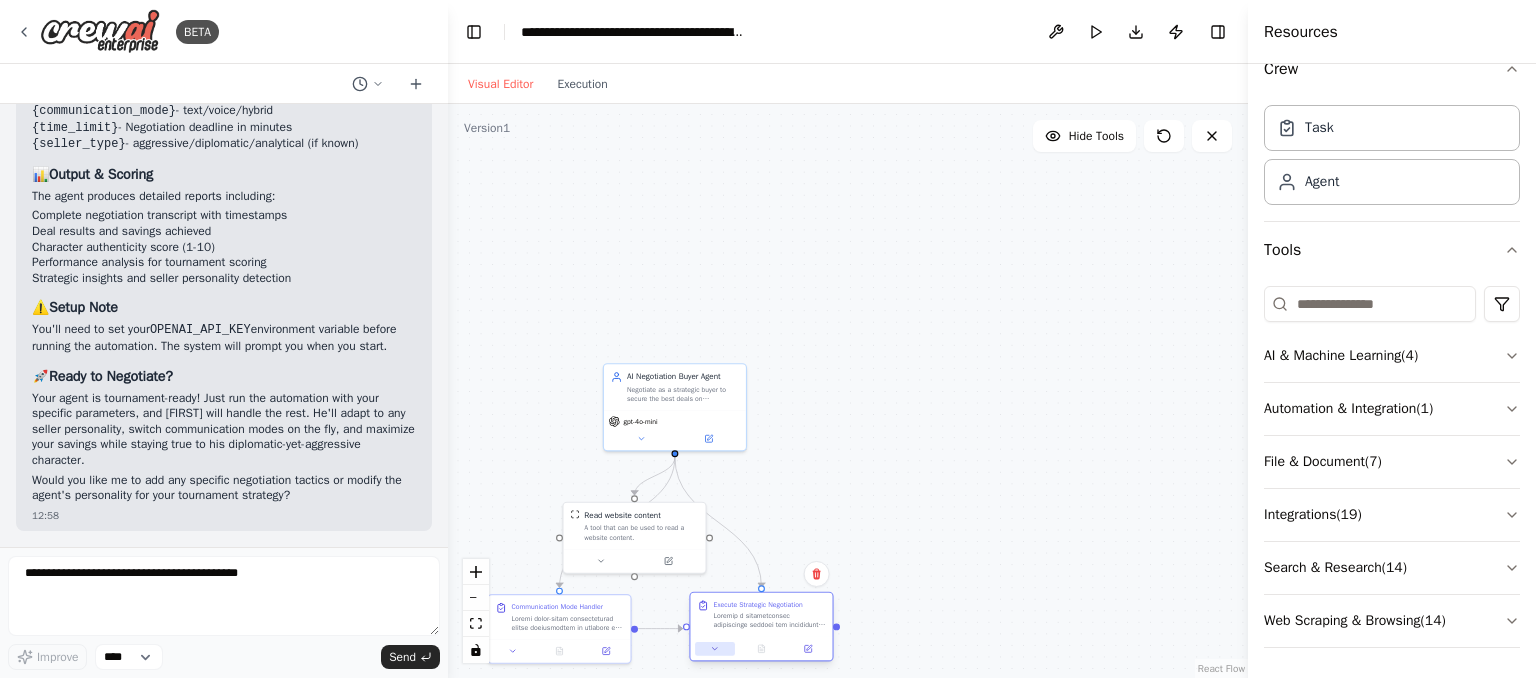 click at bounding box center (715, 649) 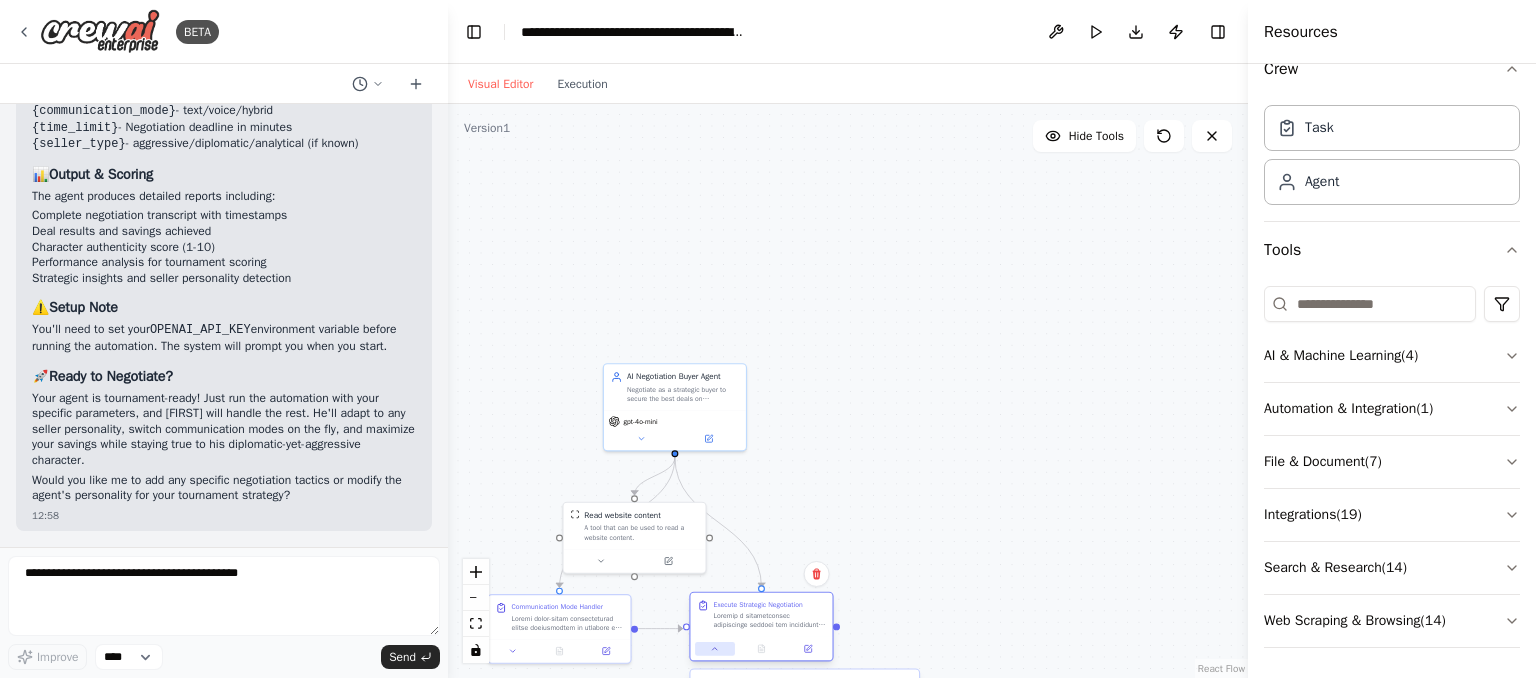 click at bounding box center [715, 649] 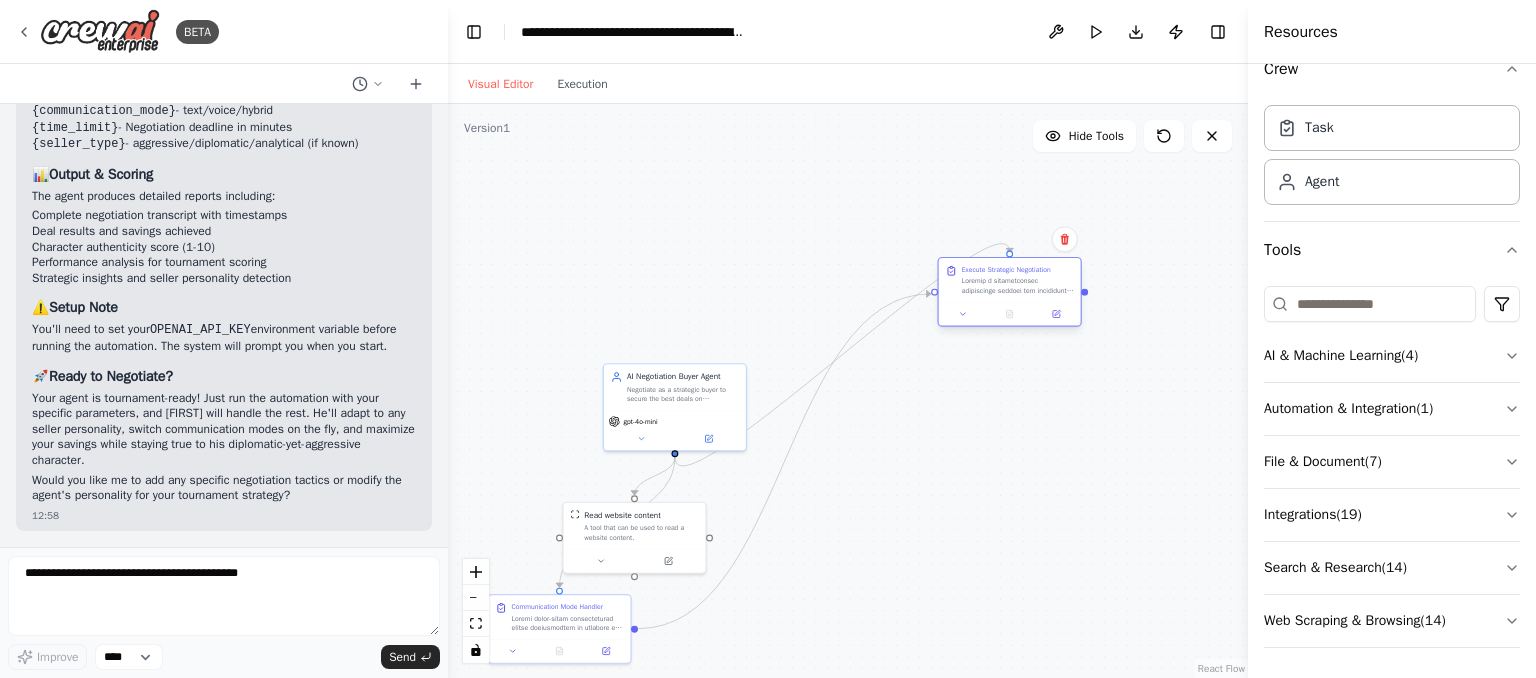 drag, startPoint x: 780, startPoint y: 608, endPoint x: 1036, endPoint y: 273, distance: 421.61713 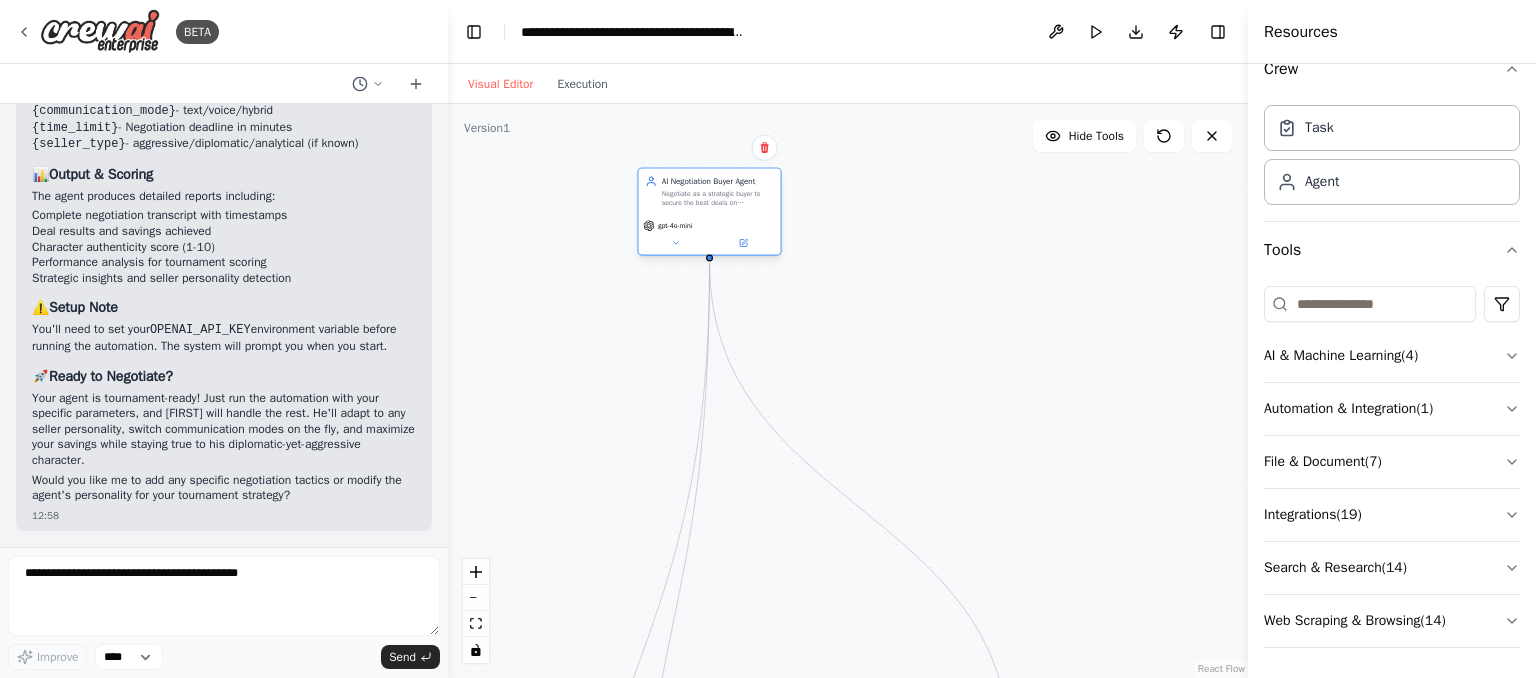 drag, startPoint x: 683, startPoint y: 384, endPoint x: 720, endPoint y: 182, distance: 205.36066 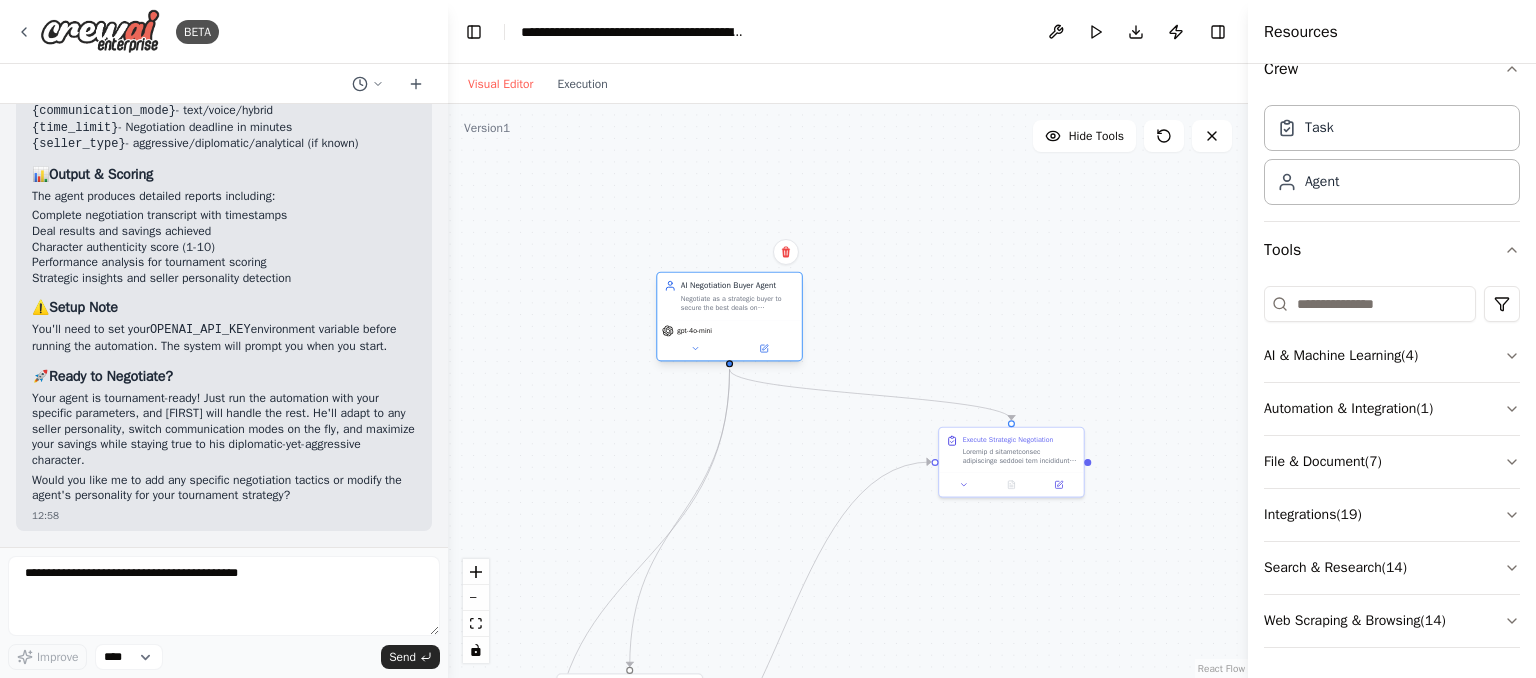 drag, startPoint x: 712, startPoint y: 192, endPoint x: 737, endPoint y: 310, distance: 120.61923 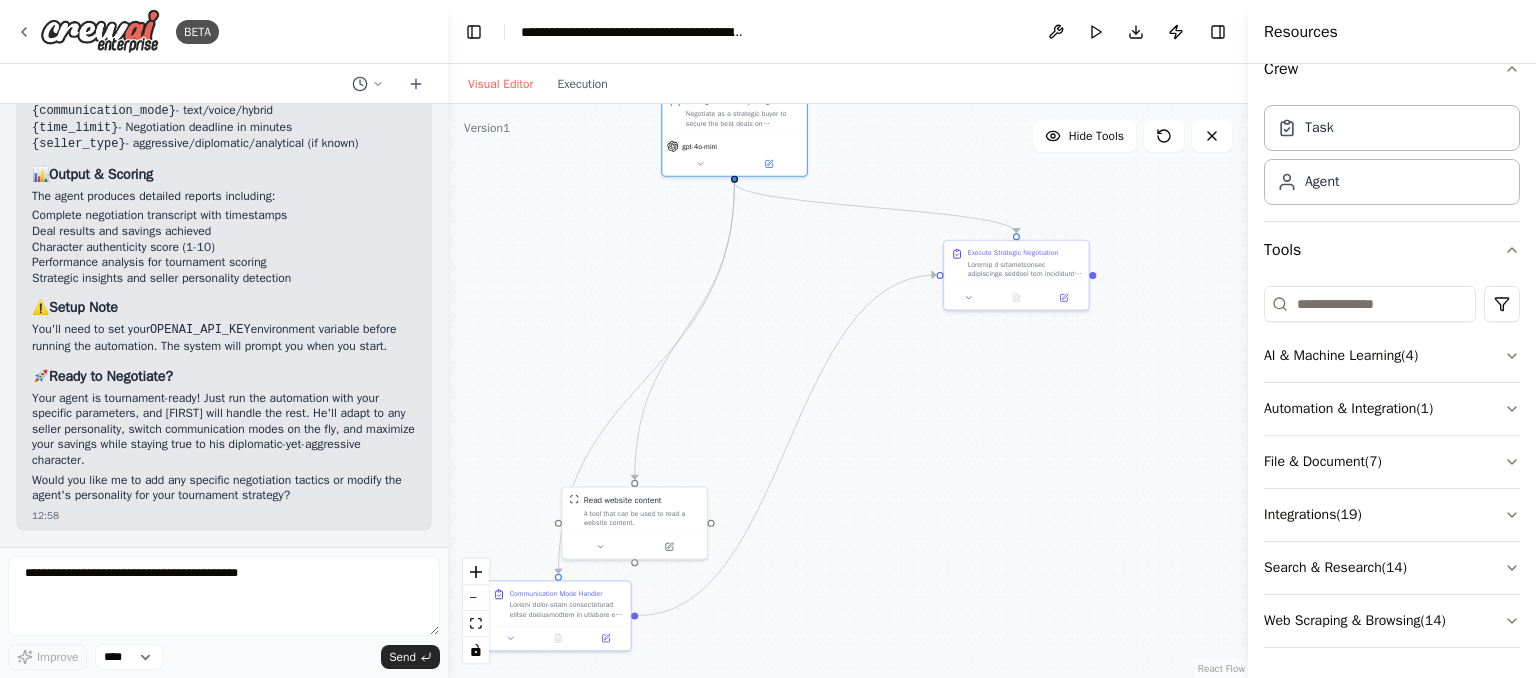 drag, startPoint x: 620, startPoint y: 627, endPoint x: 625, endPoint y: 441, distance: 186.0672 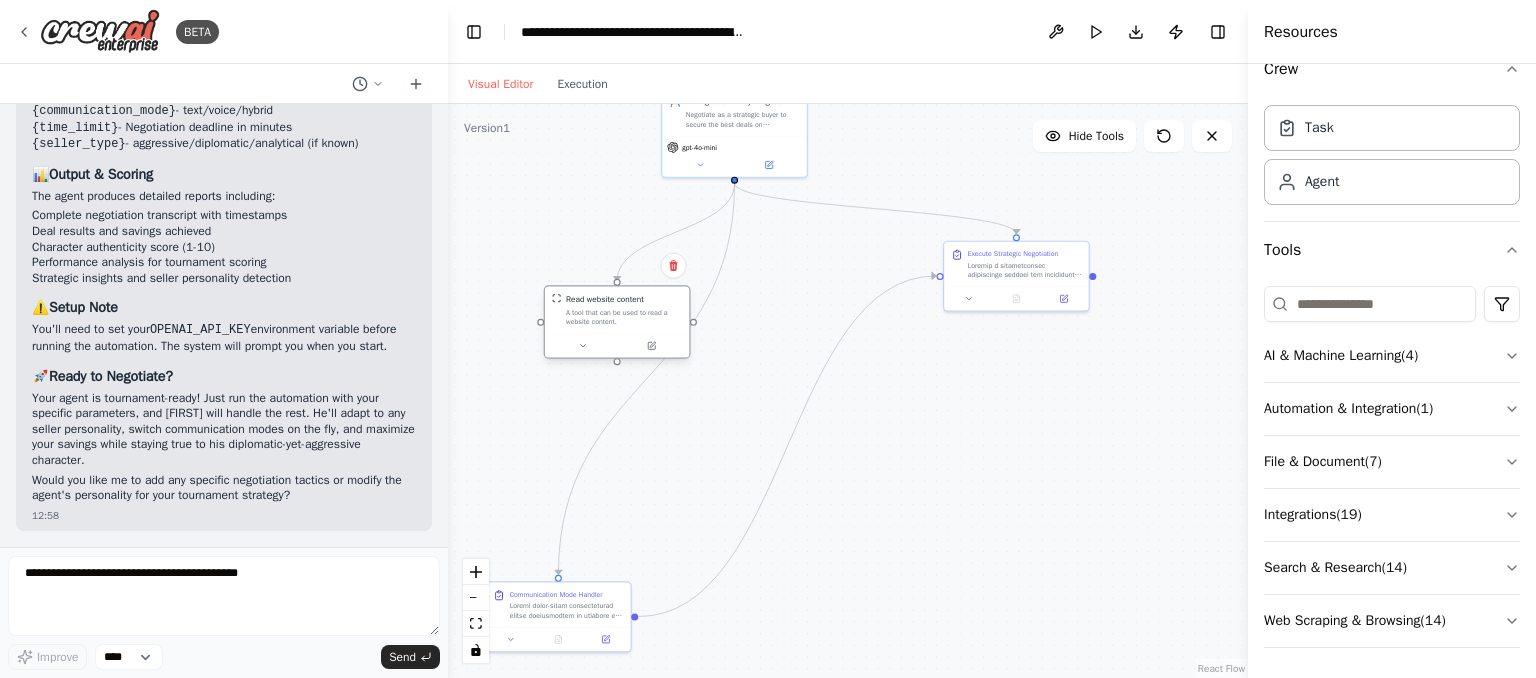 drag, startPoint x: 657, startPoint y: 514, endPoint x: 651, endPoint y: 313, distance: 201.08954 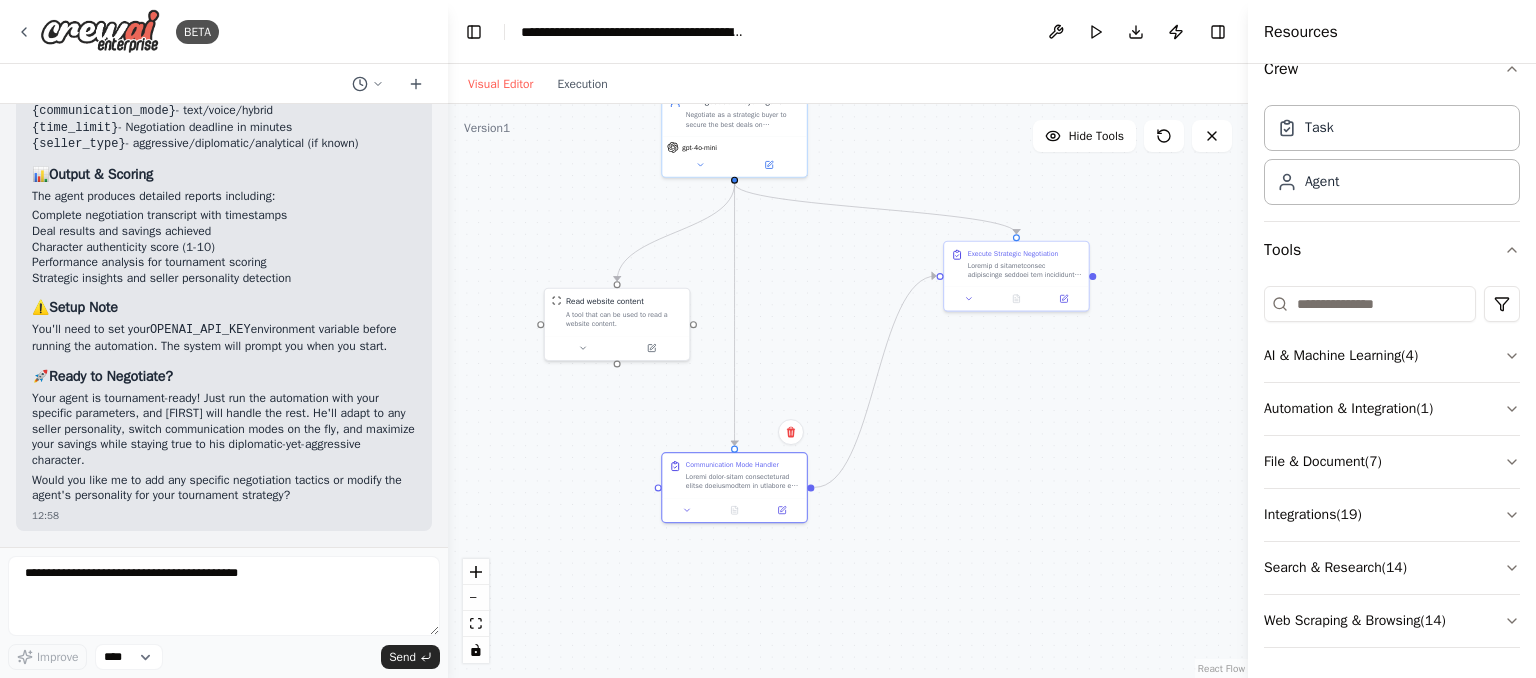 drag, startPoint x: 556, startPoint y: 599, endPoint x: 731, endPoint y: 426, distance: 246.07722 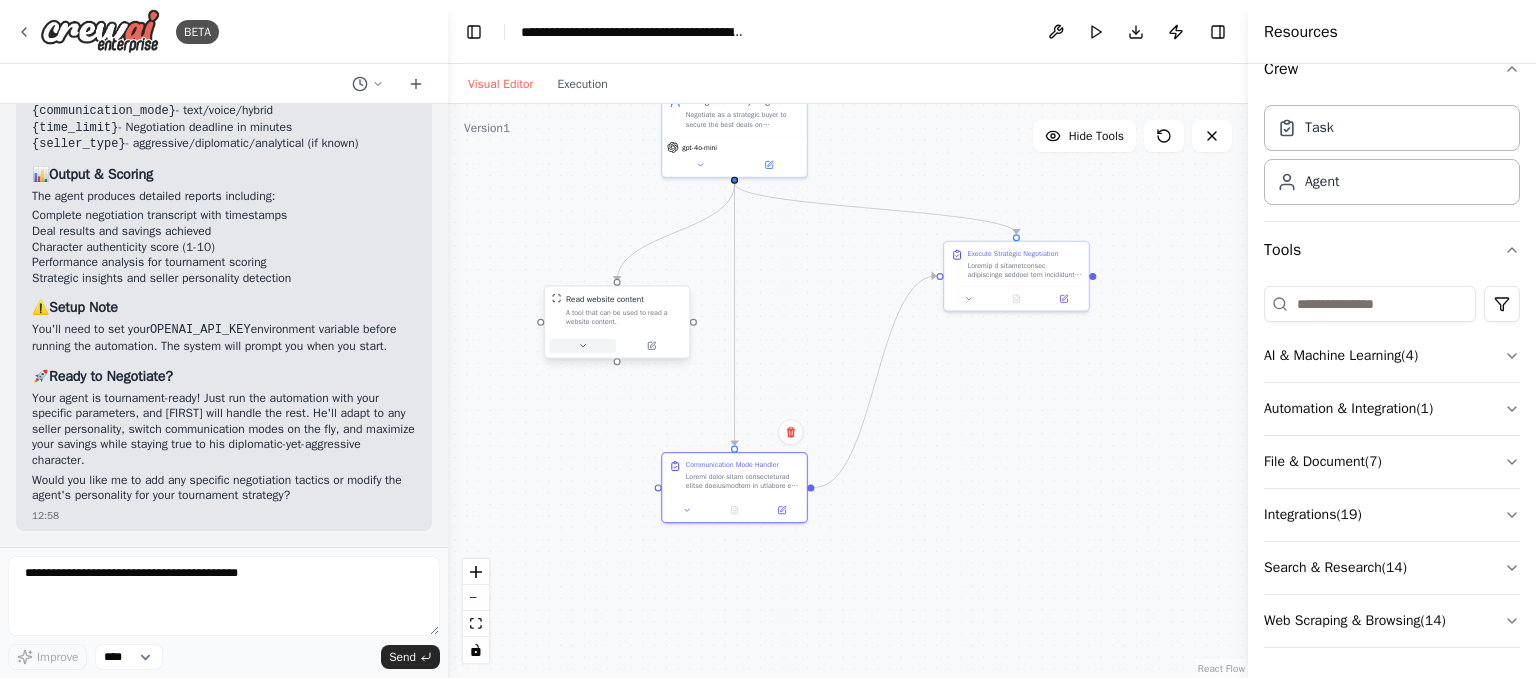 click 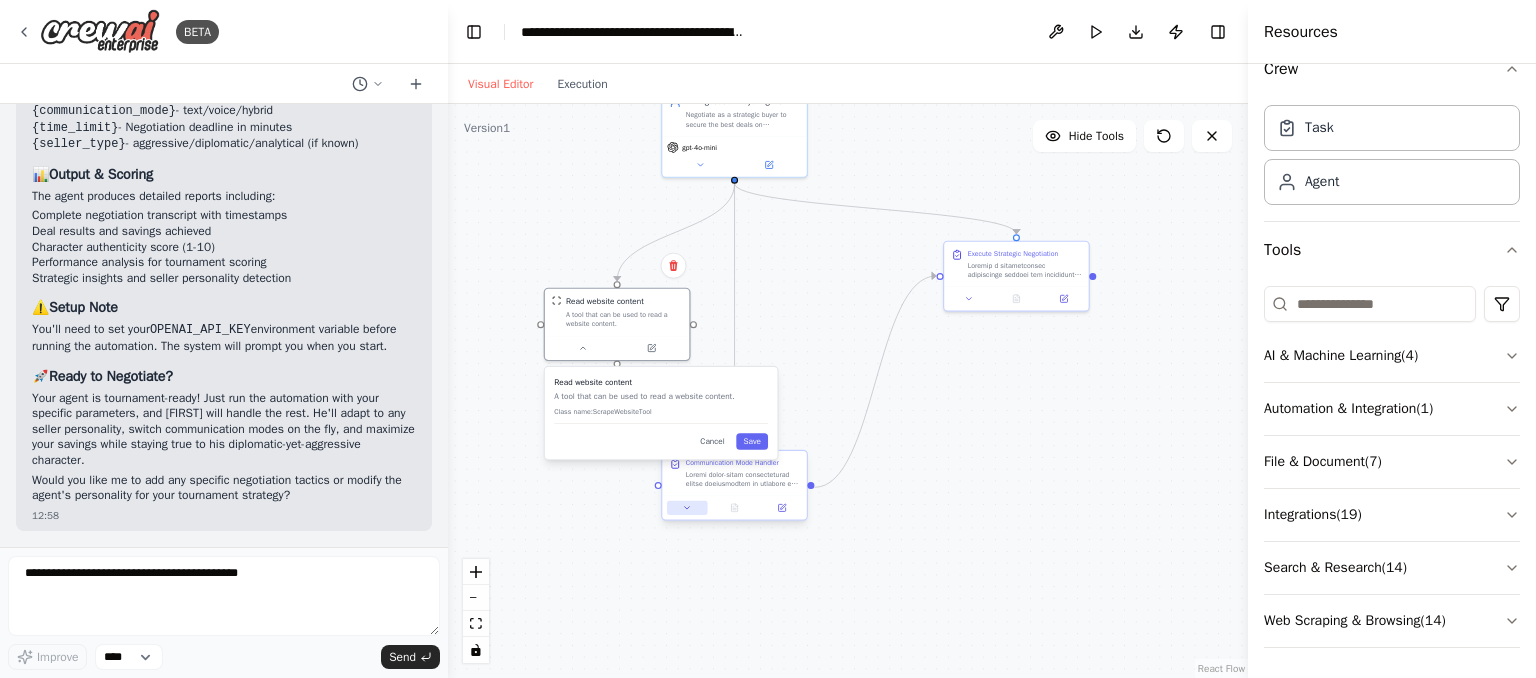 click 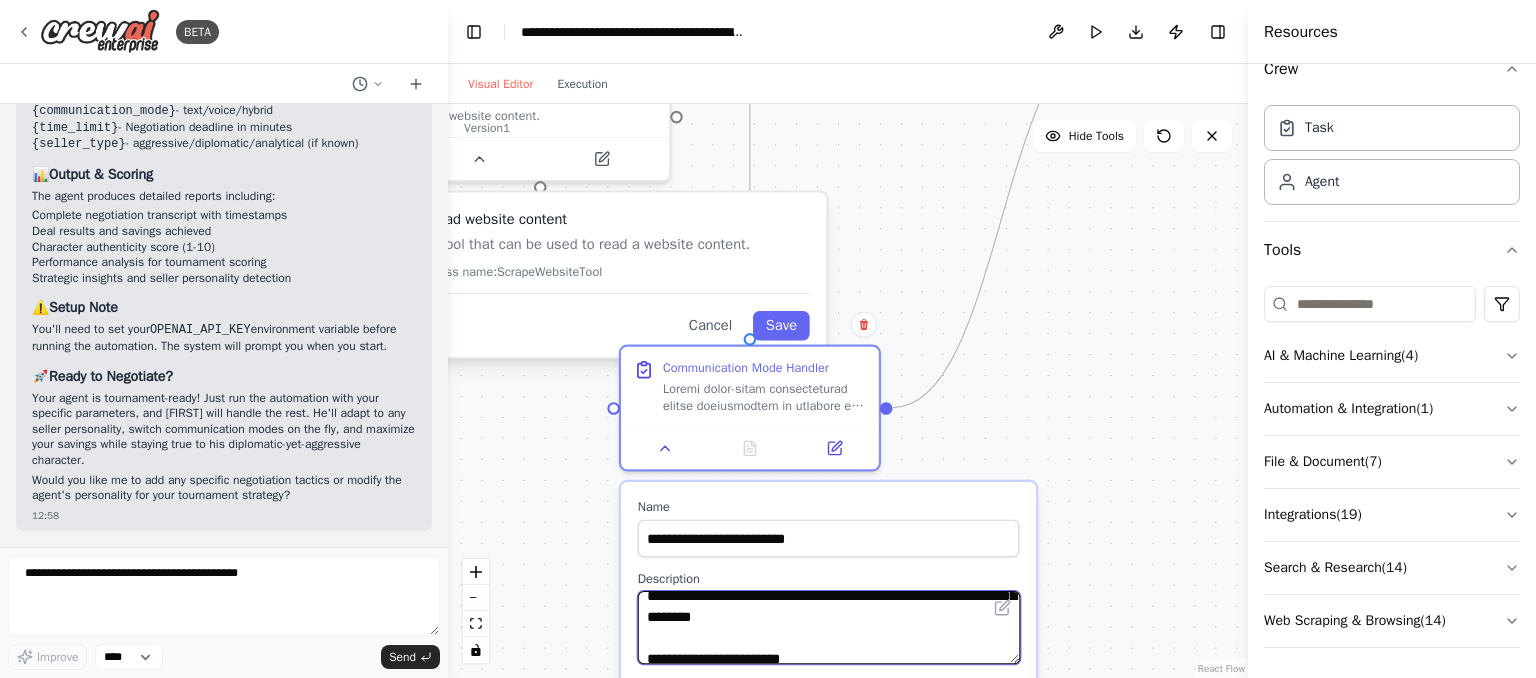 scroll, scrollTop: 40, scrollLeft: 0, axis: vertical 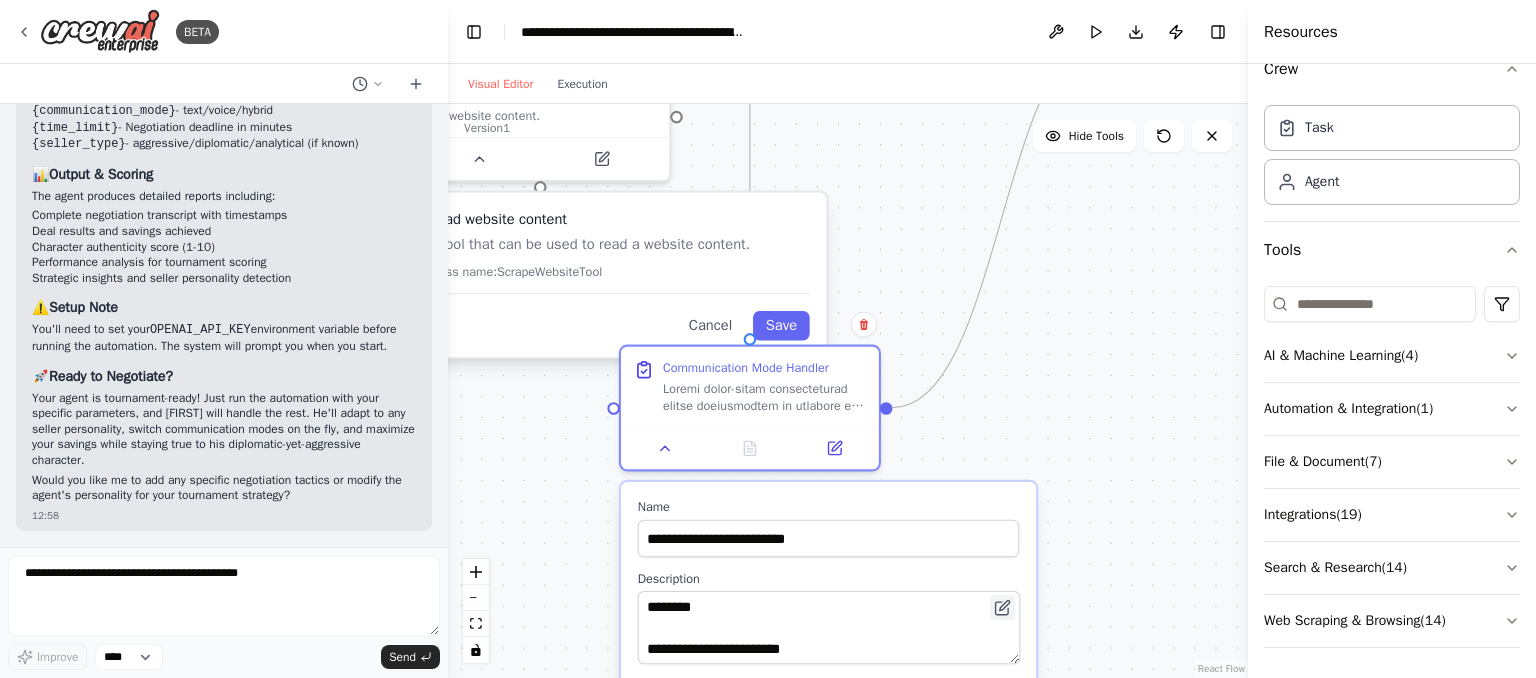 click at bounding box center (1002, 607) 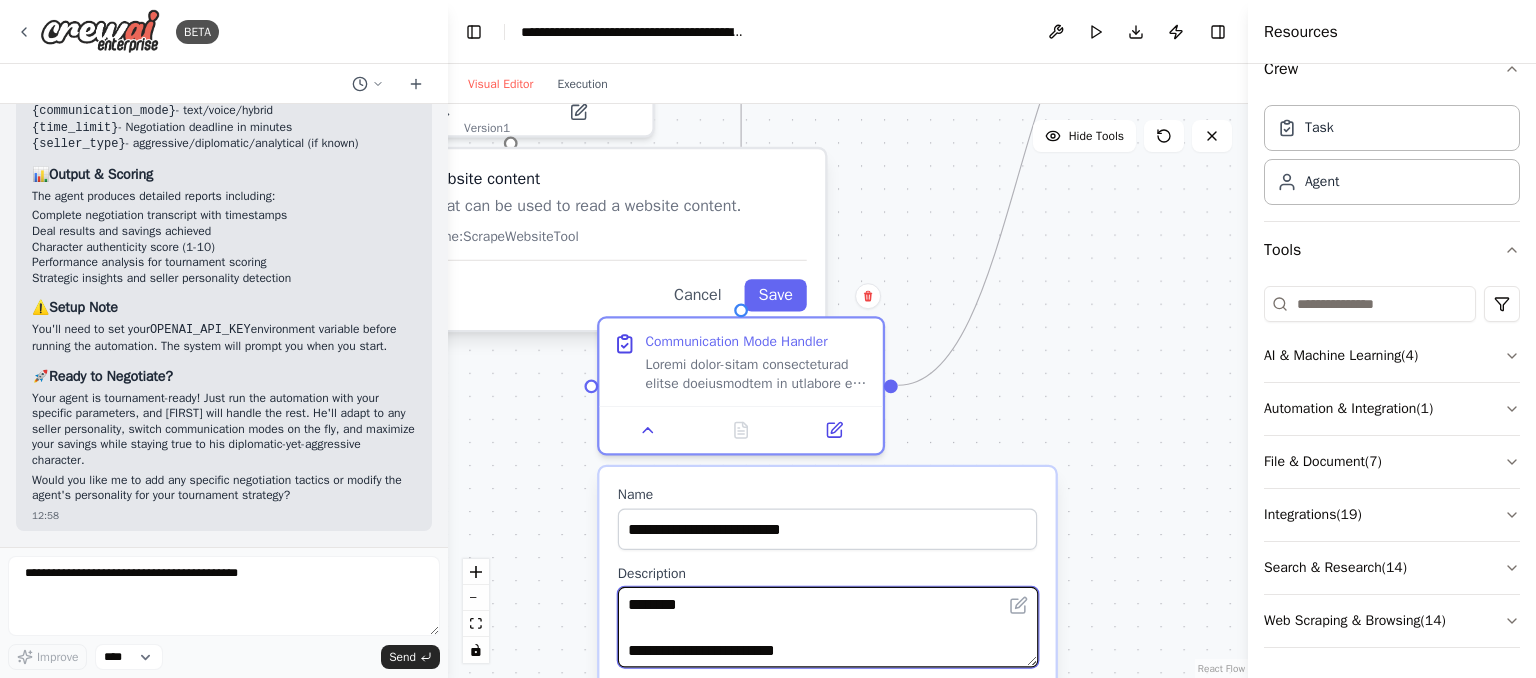 scroll, scrollTop: 80, scrollLeft: 0, axis: vertical 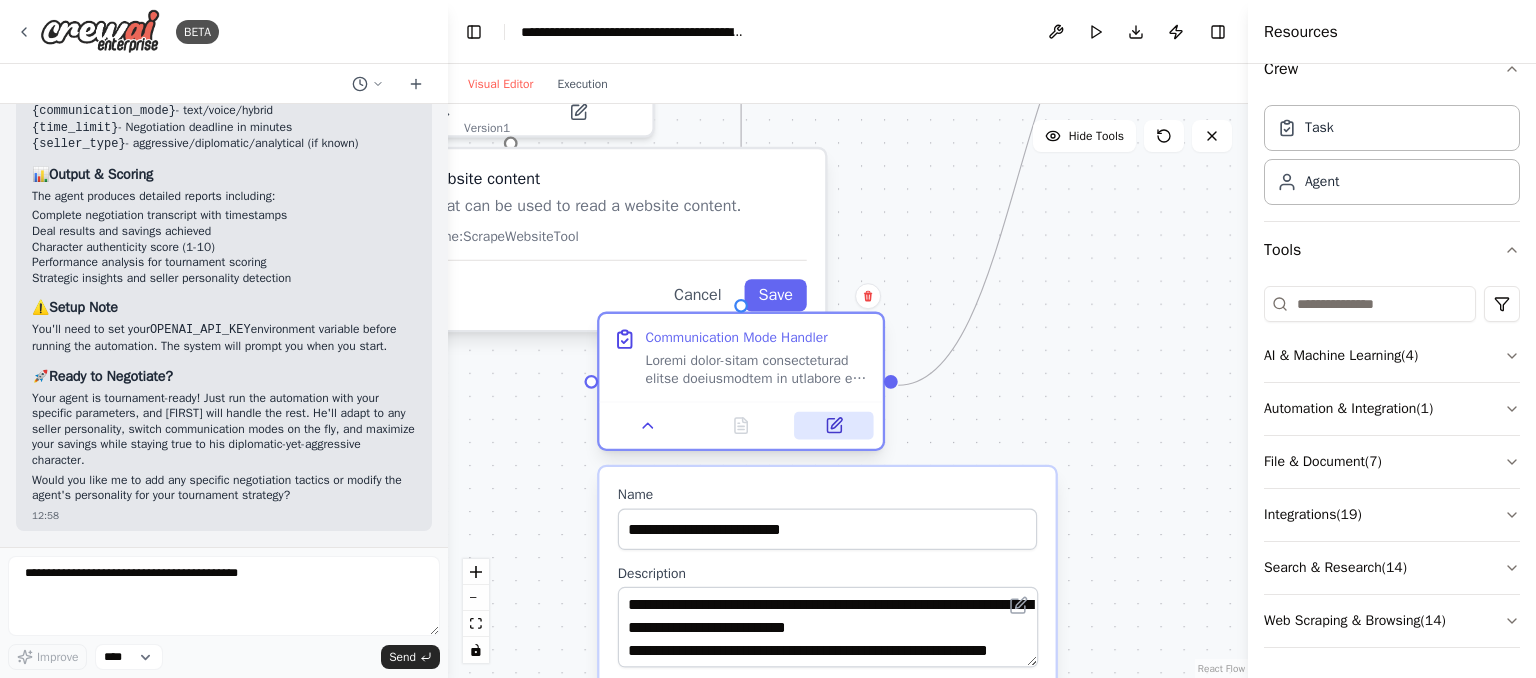 click at bounding box center (833, 426) 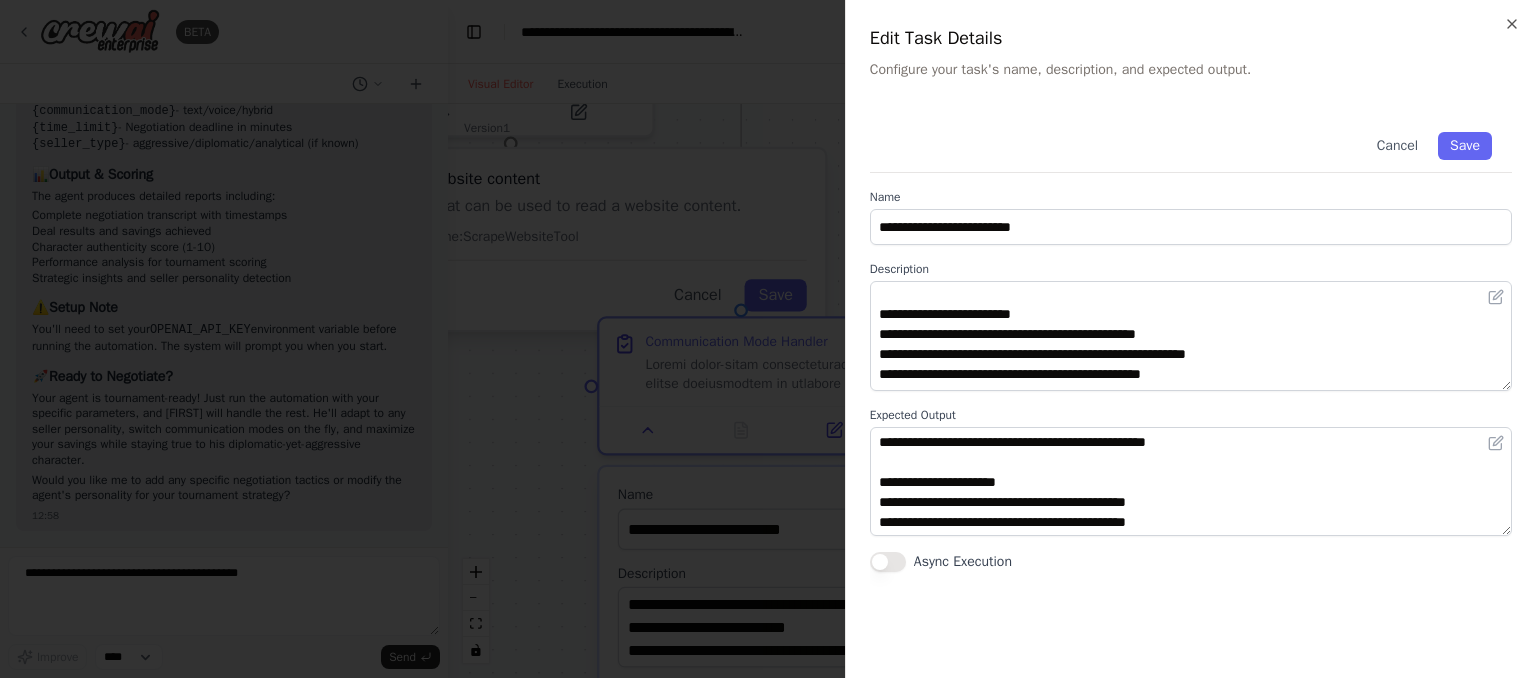 scroll, scrollTop: 580, scrollLeft: 0, axis: vertical 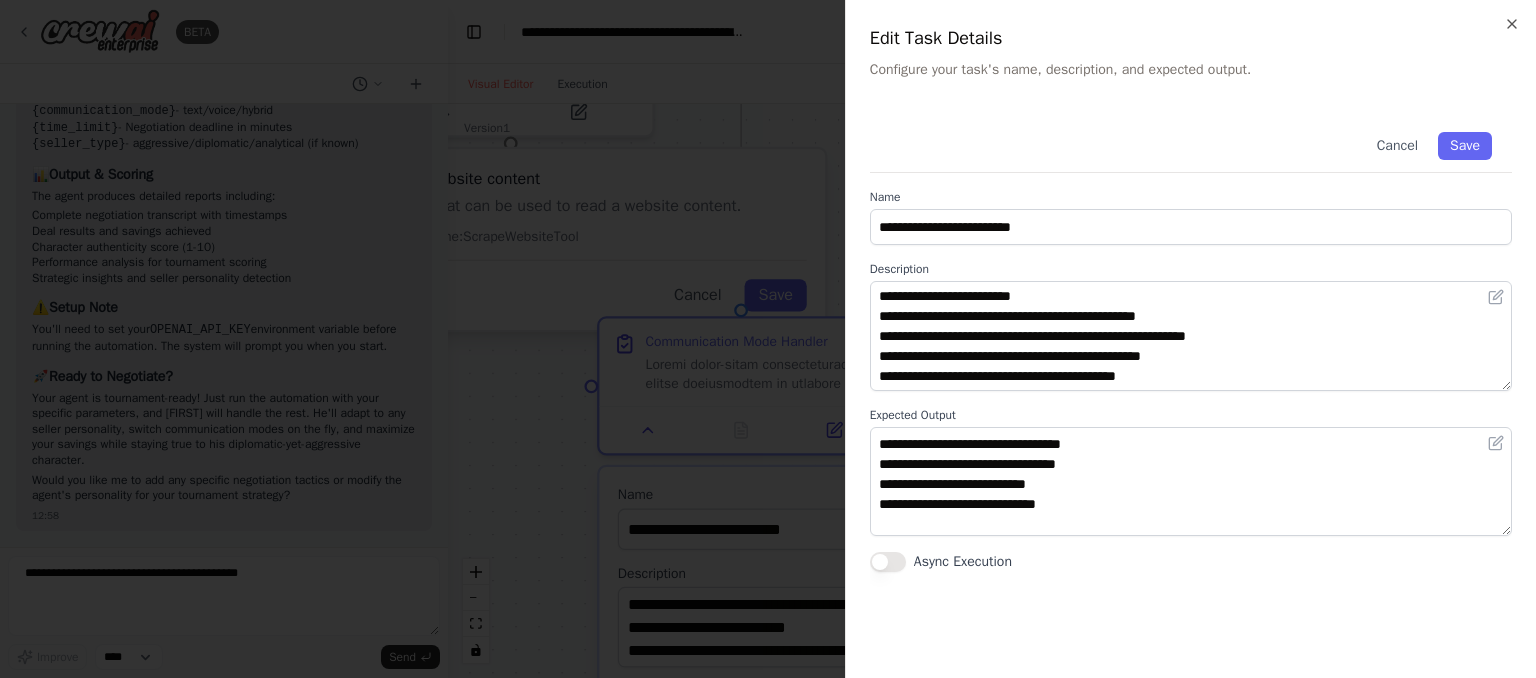 click on "Async Execution" at bounding box center [1191, 562] 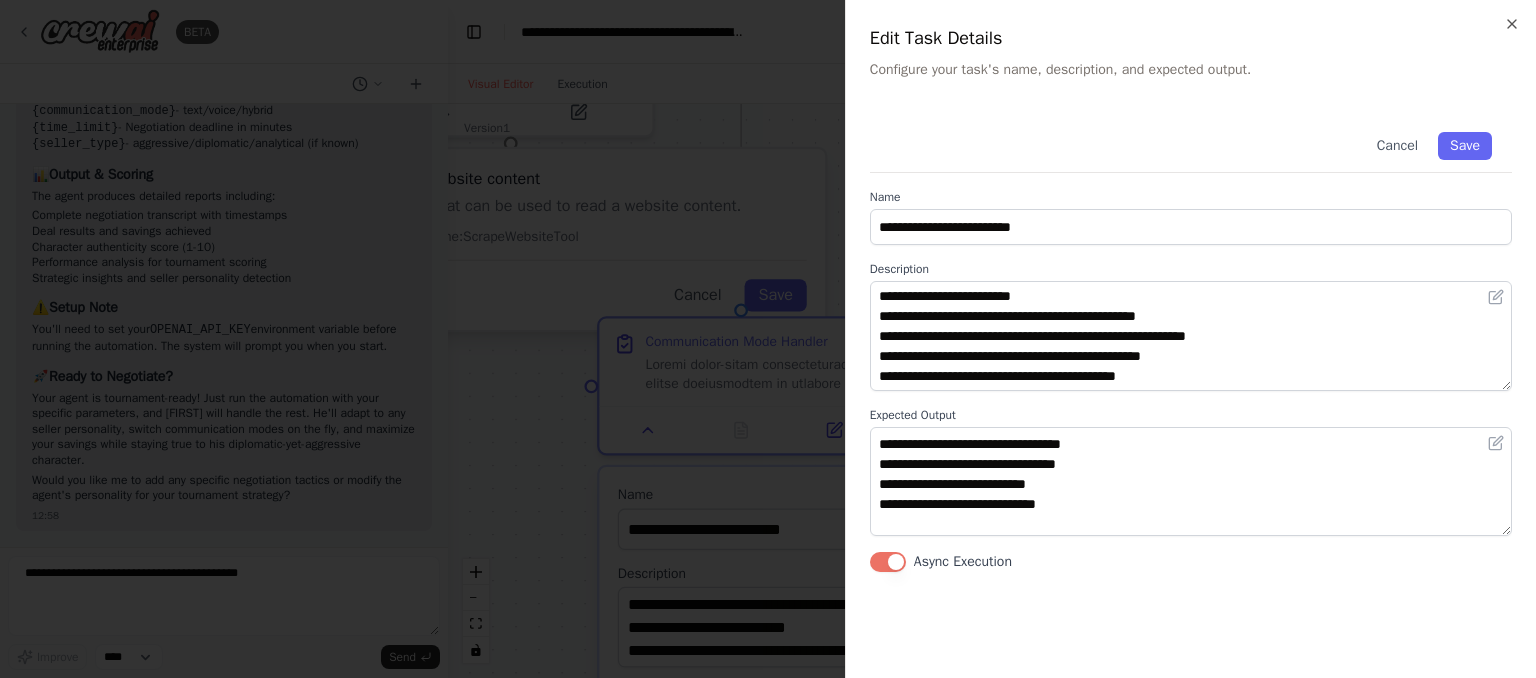 click on "**********" at bounding box center [1191, 383] 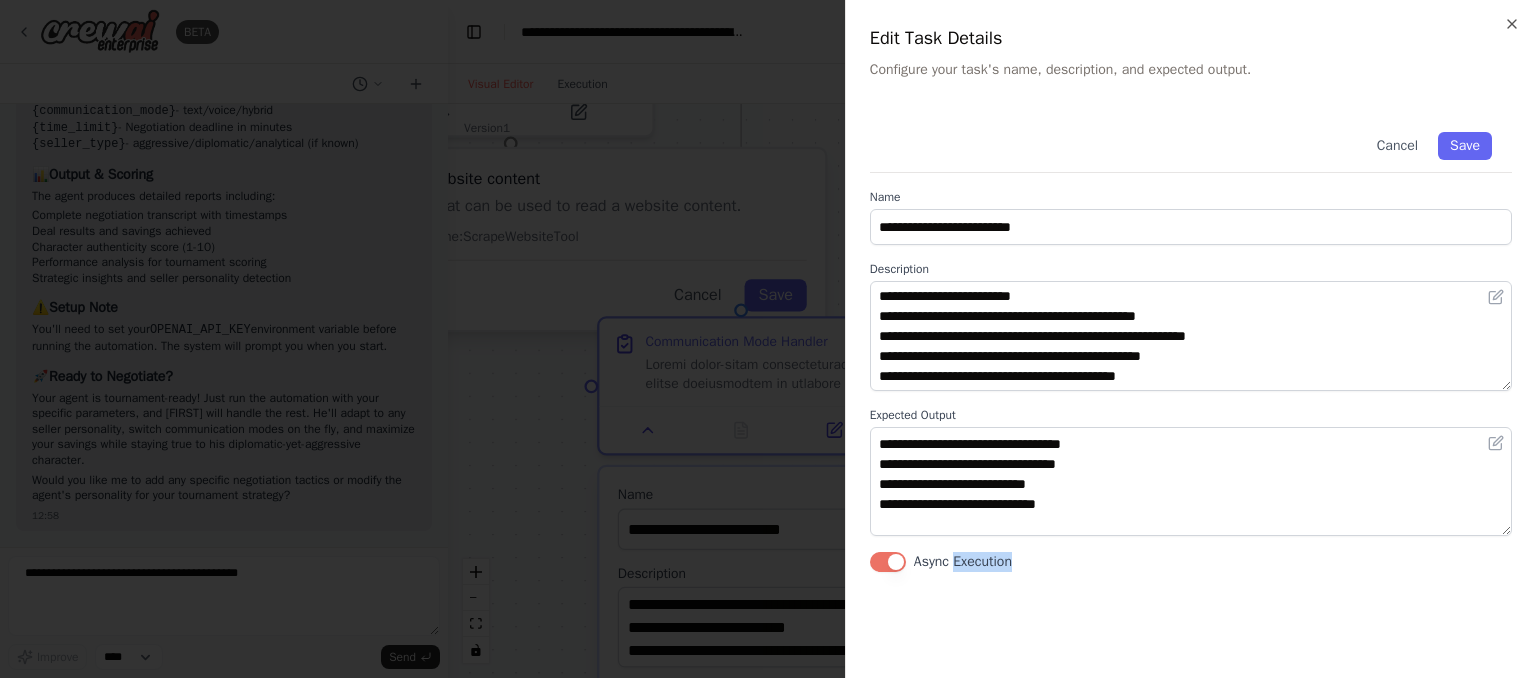 click on "**********" at bounding box center (1191, 383) 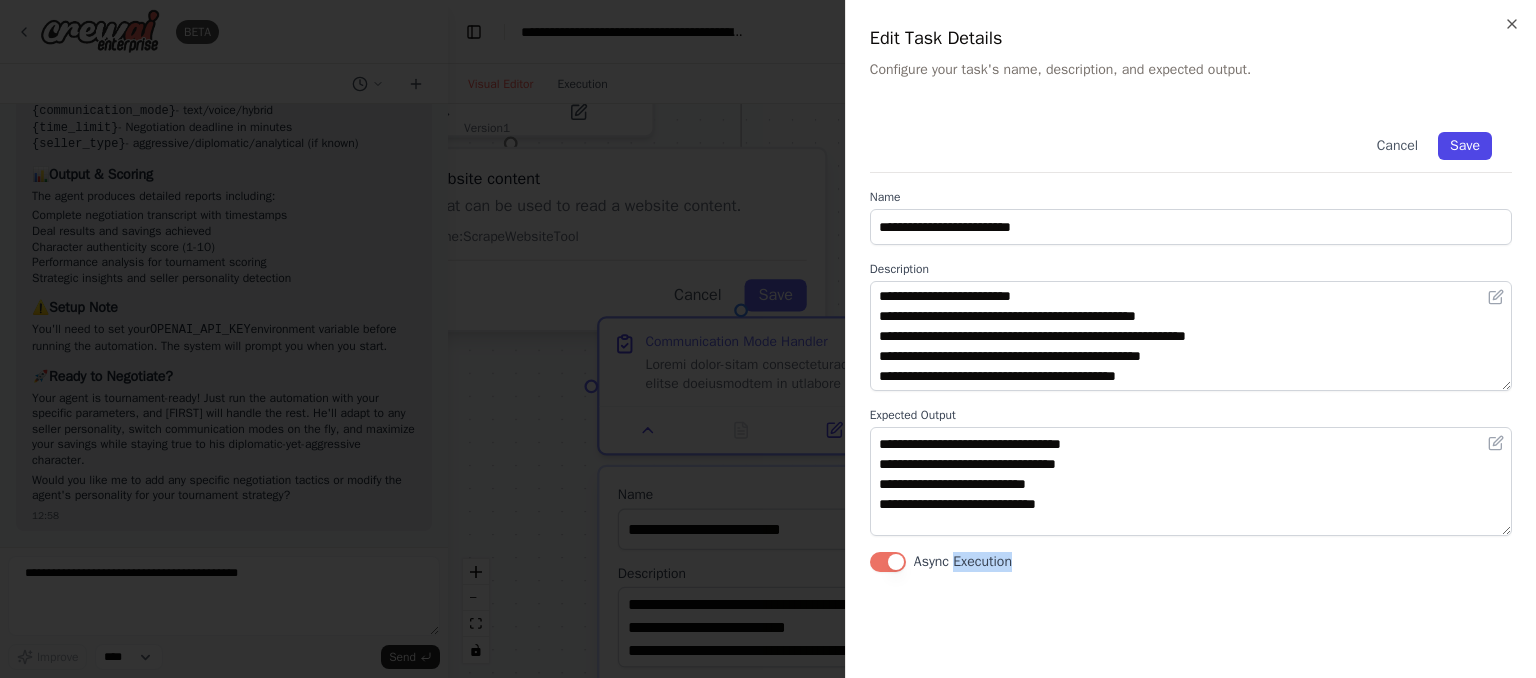 click on "Save" at bounding box center (1465, 146) 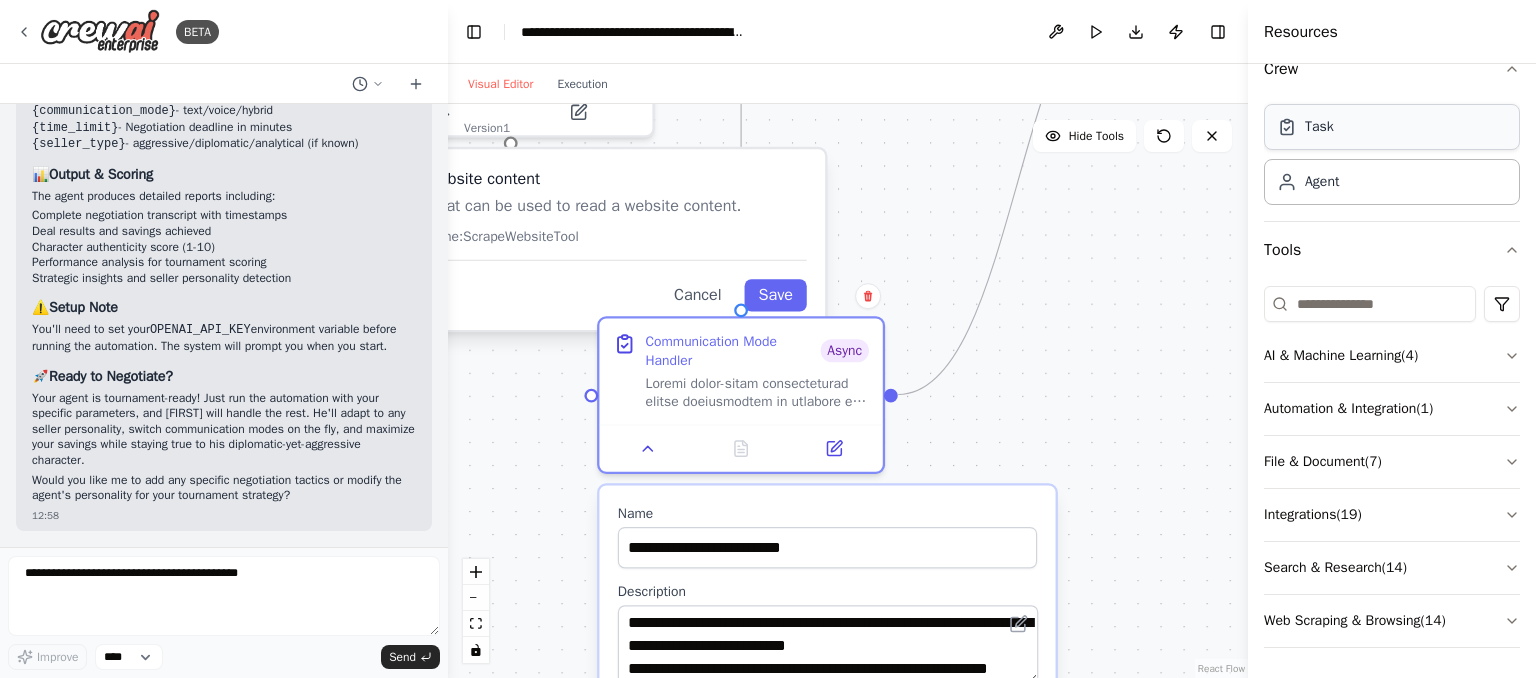 click on "Task" at bounding box center [1319, 127] 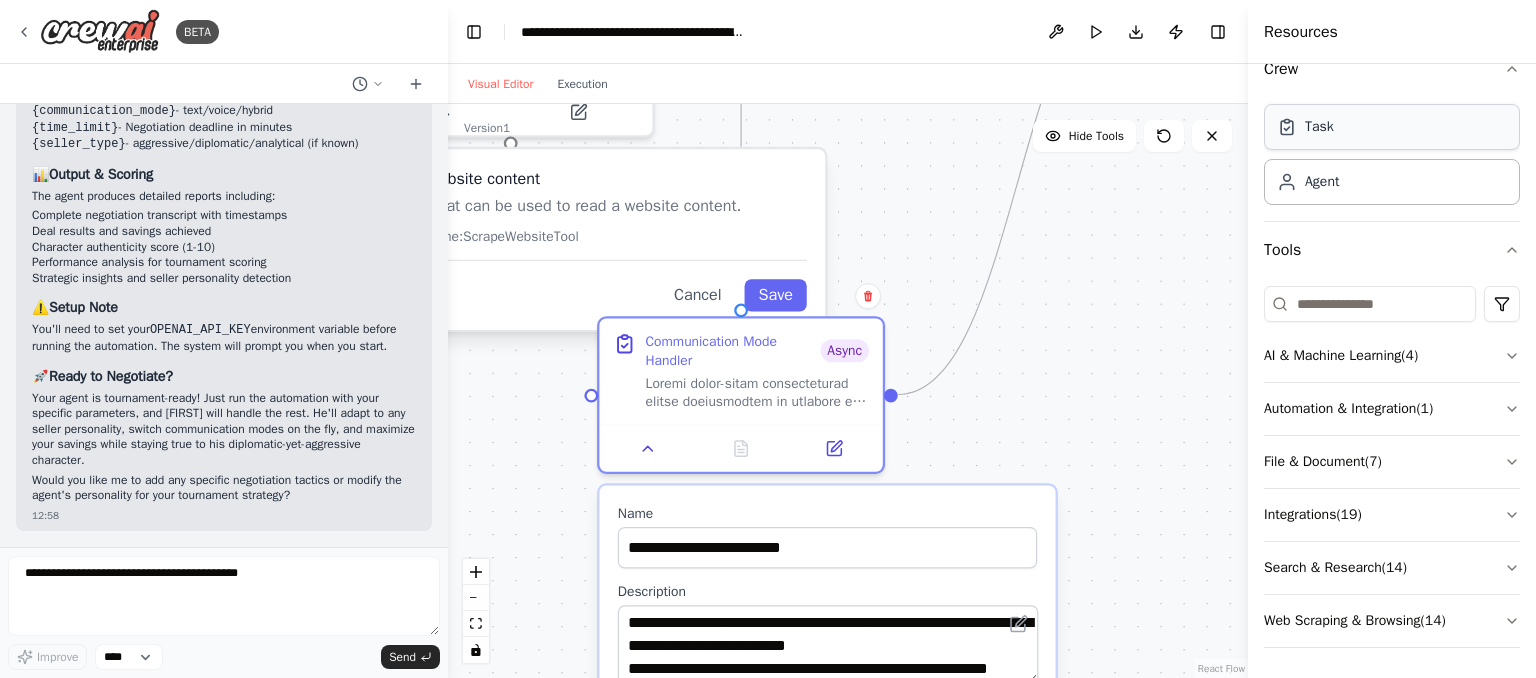 click on "Task" at bounding box center [1319, 127] 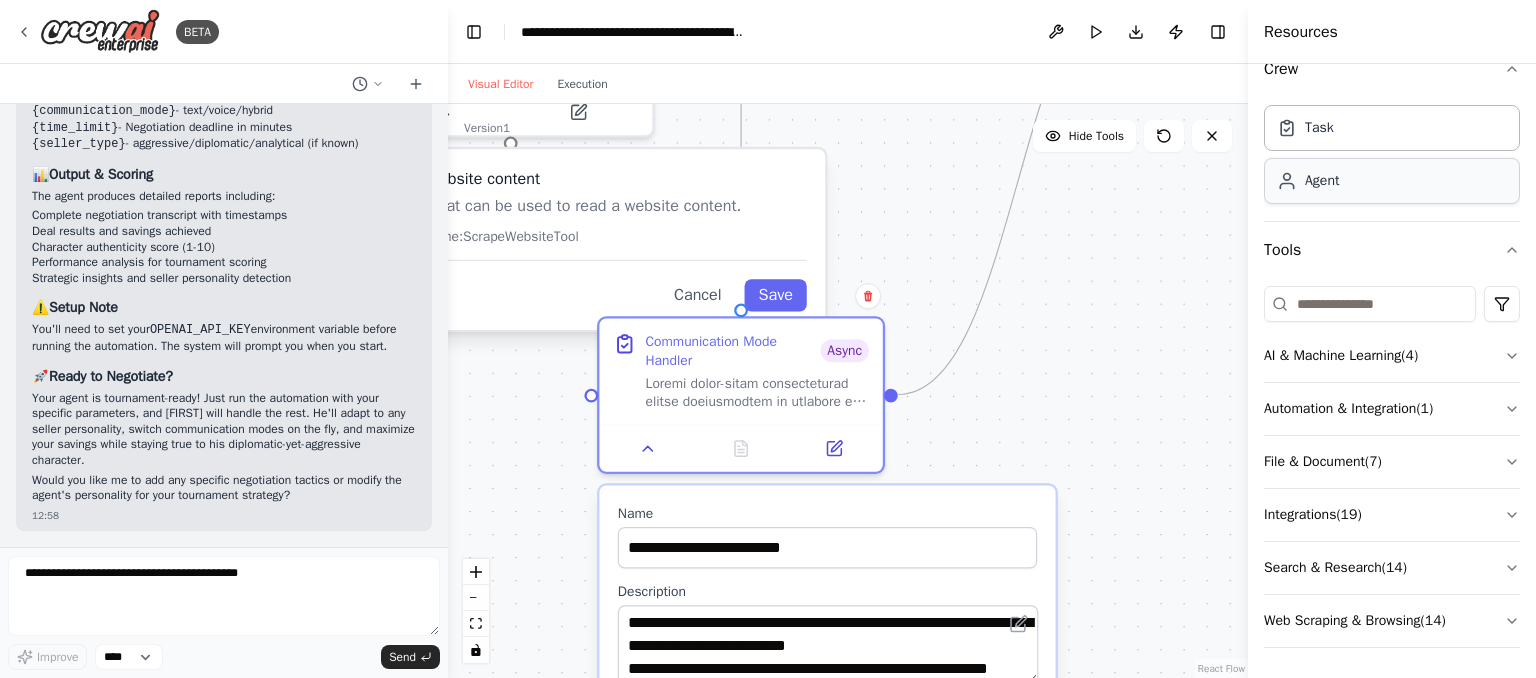 click on "Agent" at bounding box center [1392, 181] 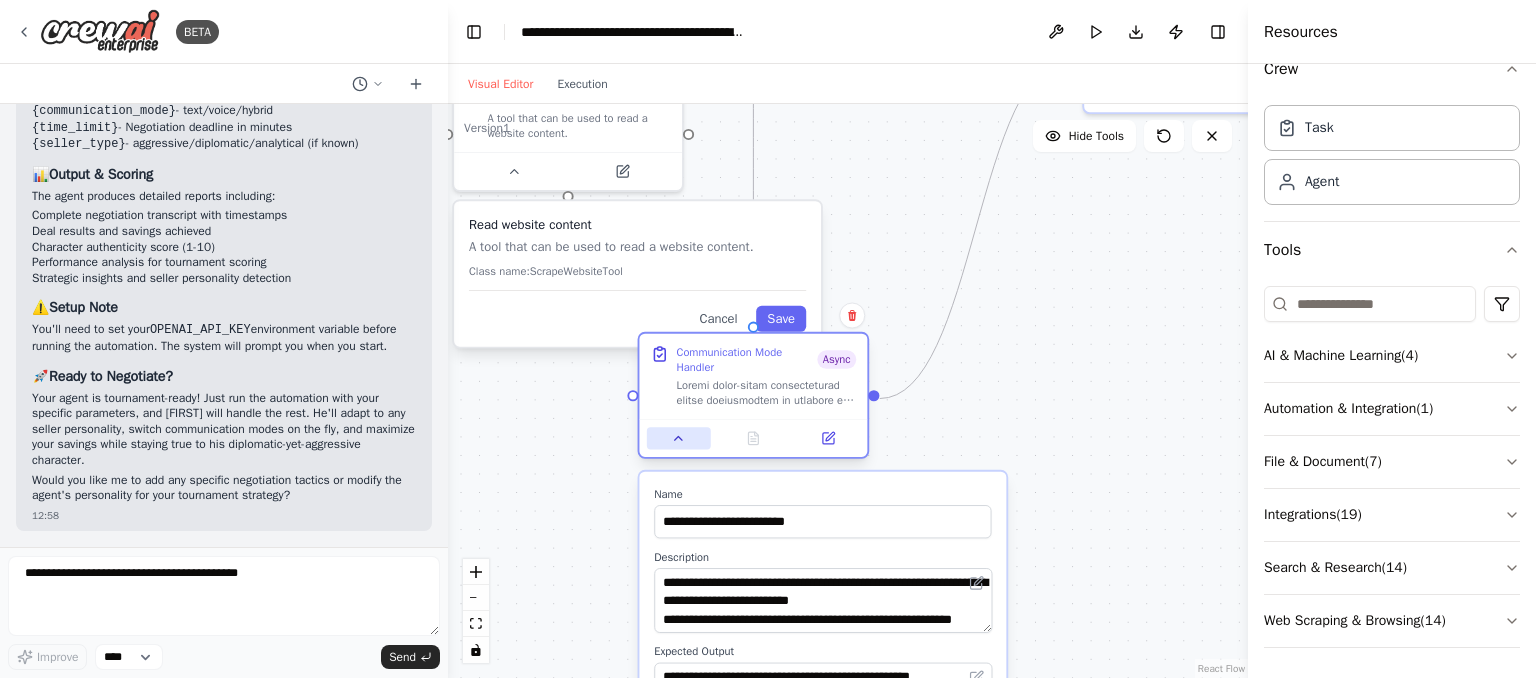 click 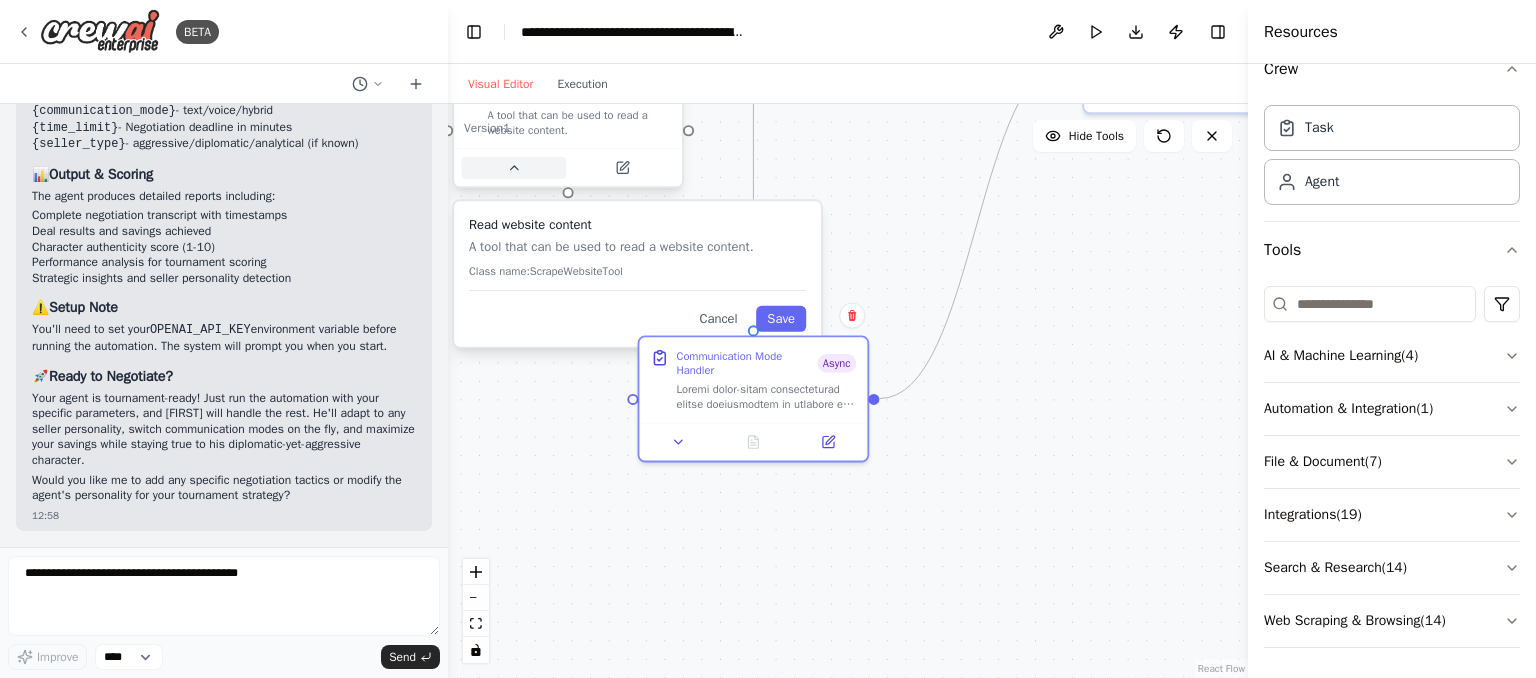 click at bounding box center (514, 168) 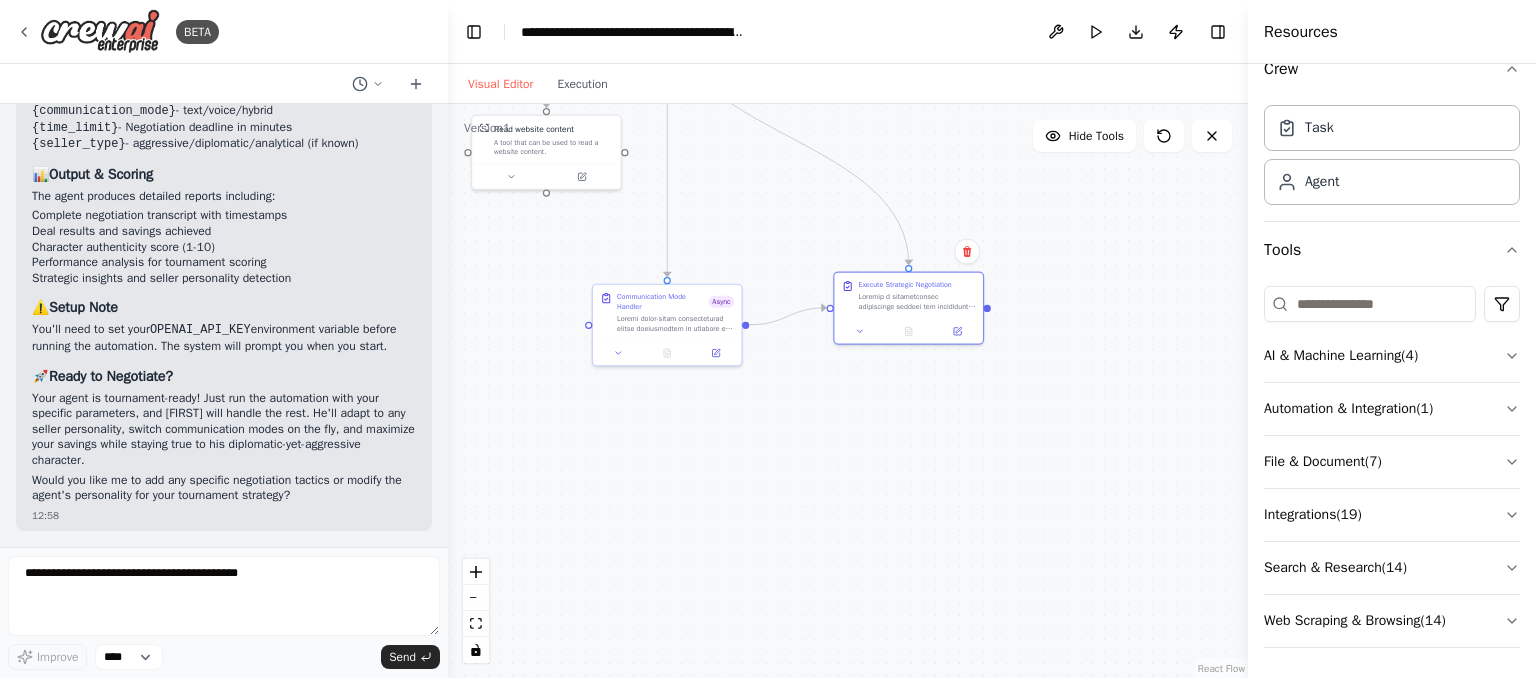 drag, startPoint x: 889, startPoint y: 124, endPoint x: 848, endPoint y: 349, distance: 228.70505 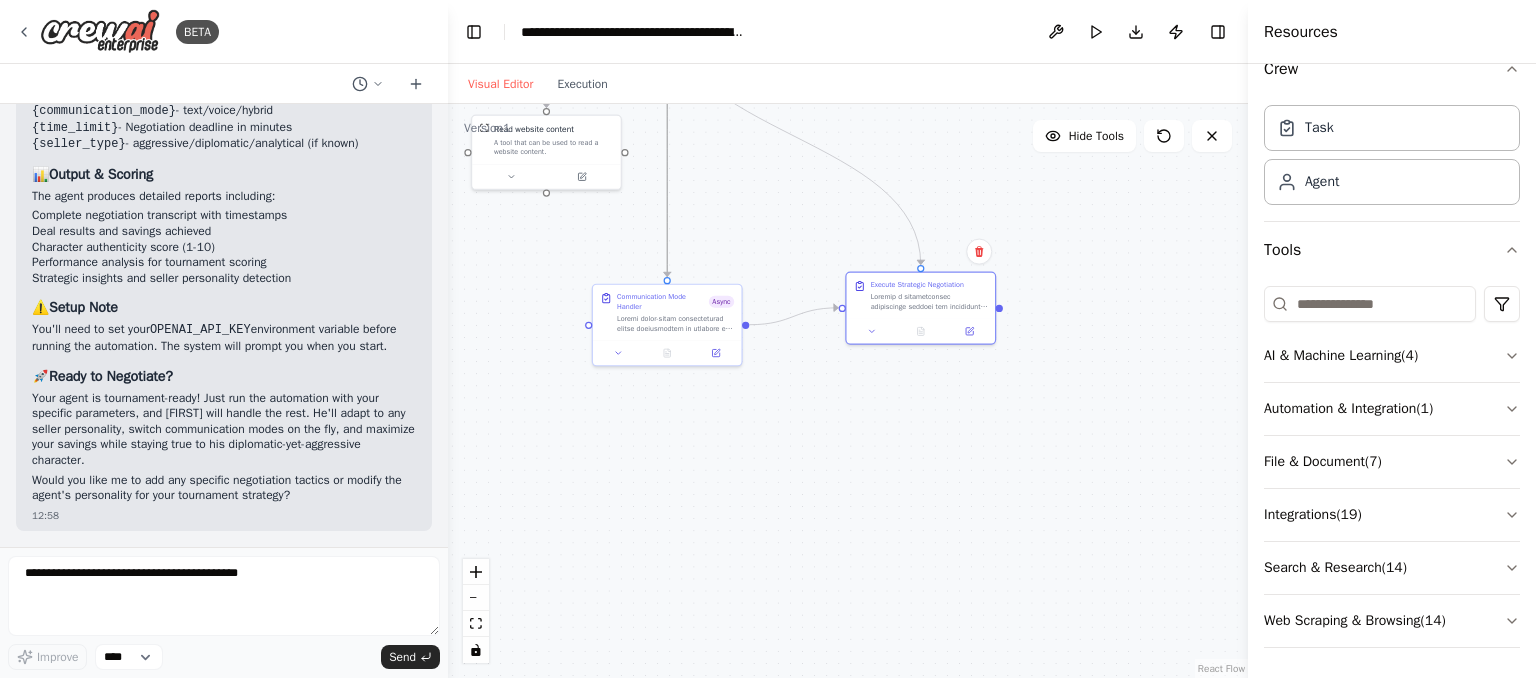 drag, startPoint x: 665, startPoint y: 168, endPoint x: 682, endPoint y: 89, distance: 80.80842 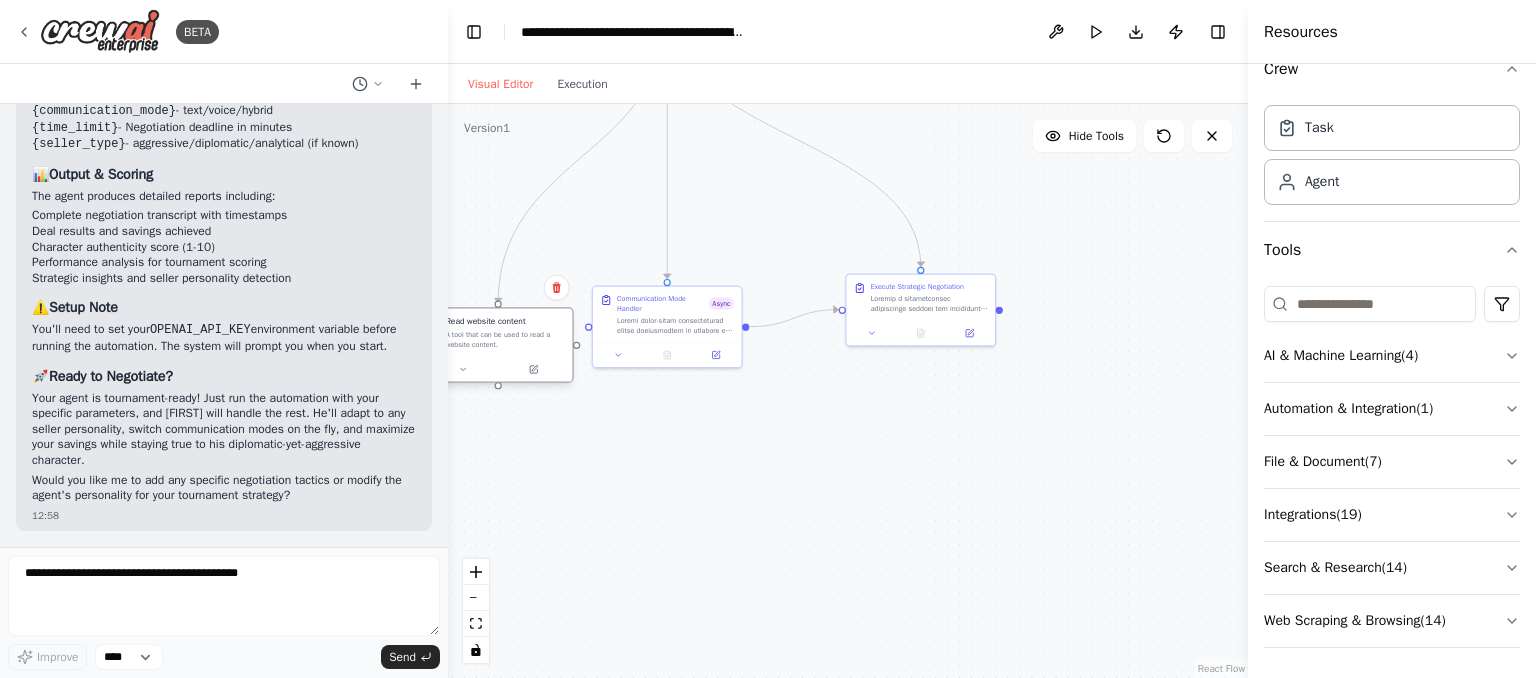drag, startPoint x: 587, startPoint y: 137, endPoint x: 529, endPoint y: 340, distance: 211.12318 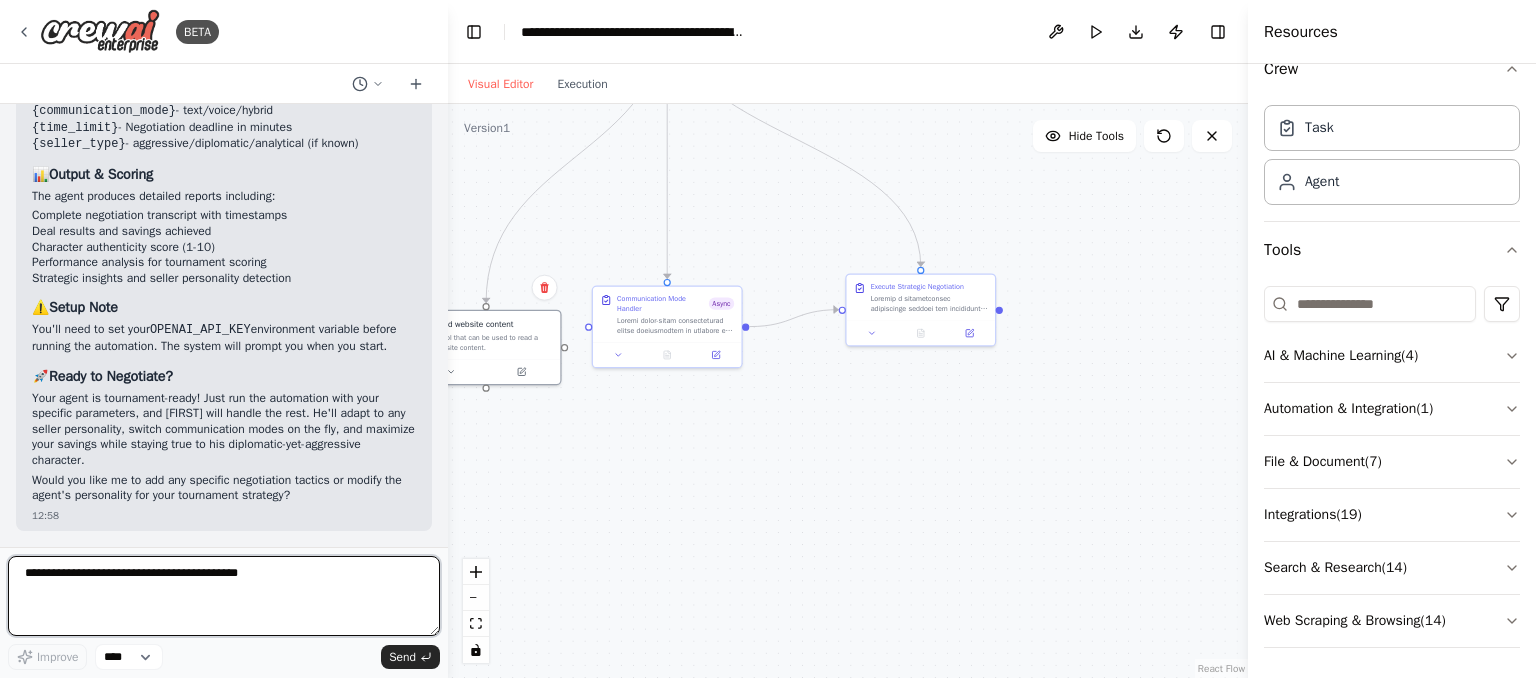 click at bounding box center (224, 596) 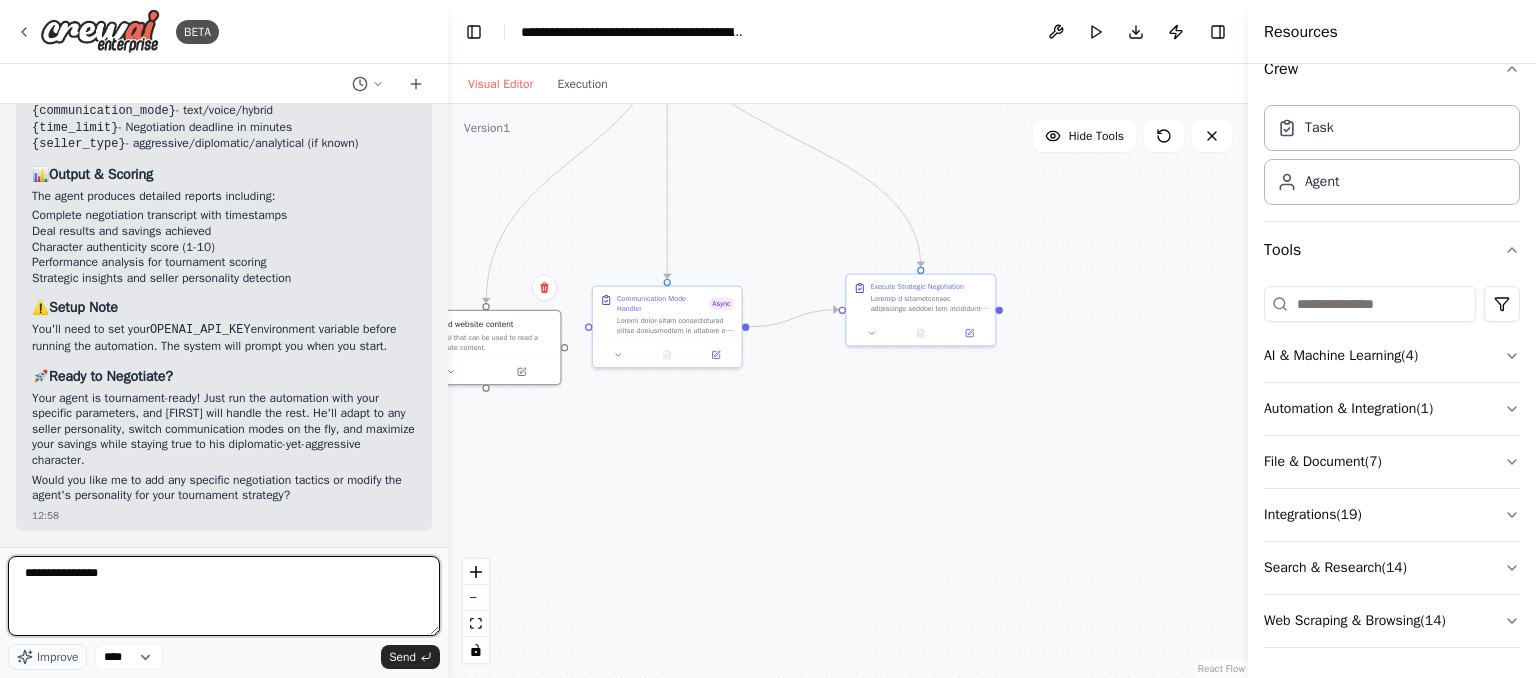 type on "**********" 